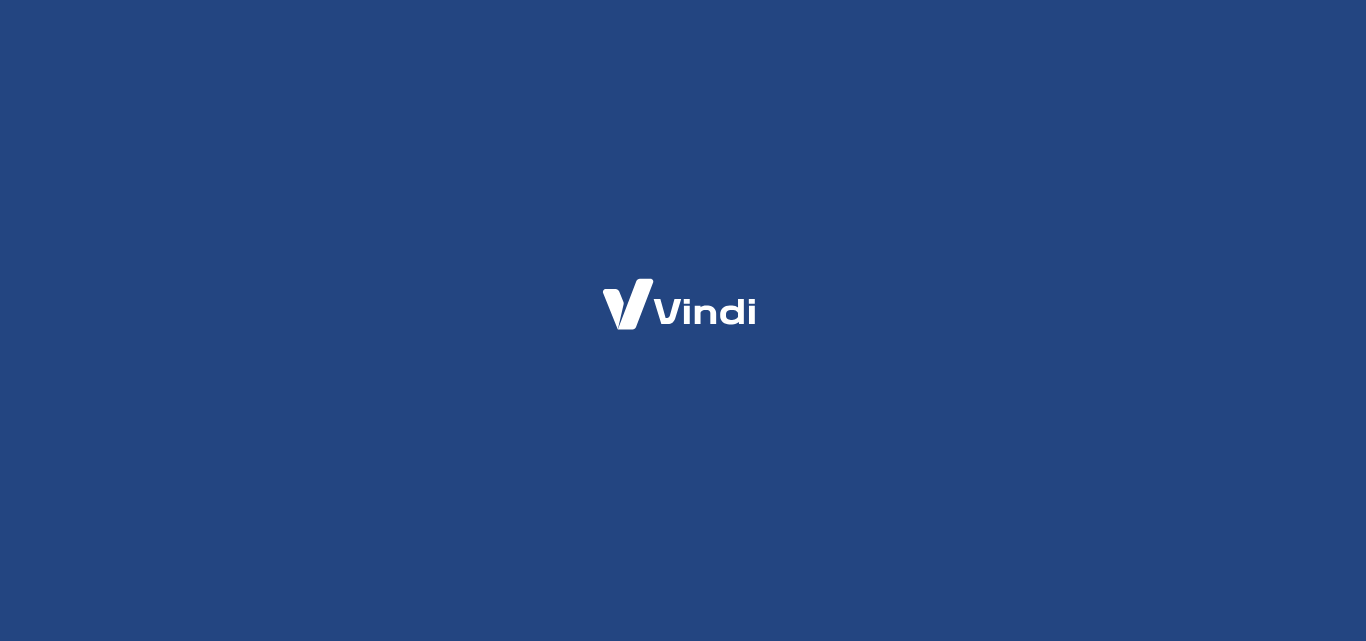 scroll, scrollTop: 0, scrollLeft: 0, axis: both 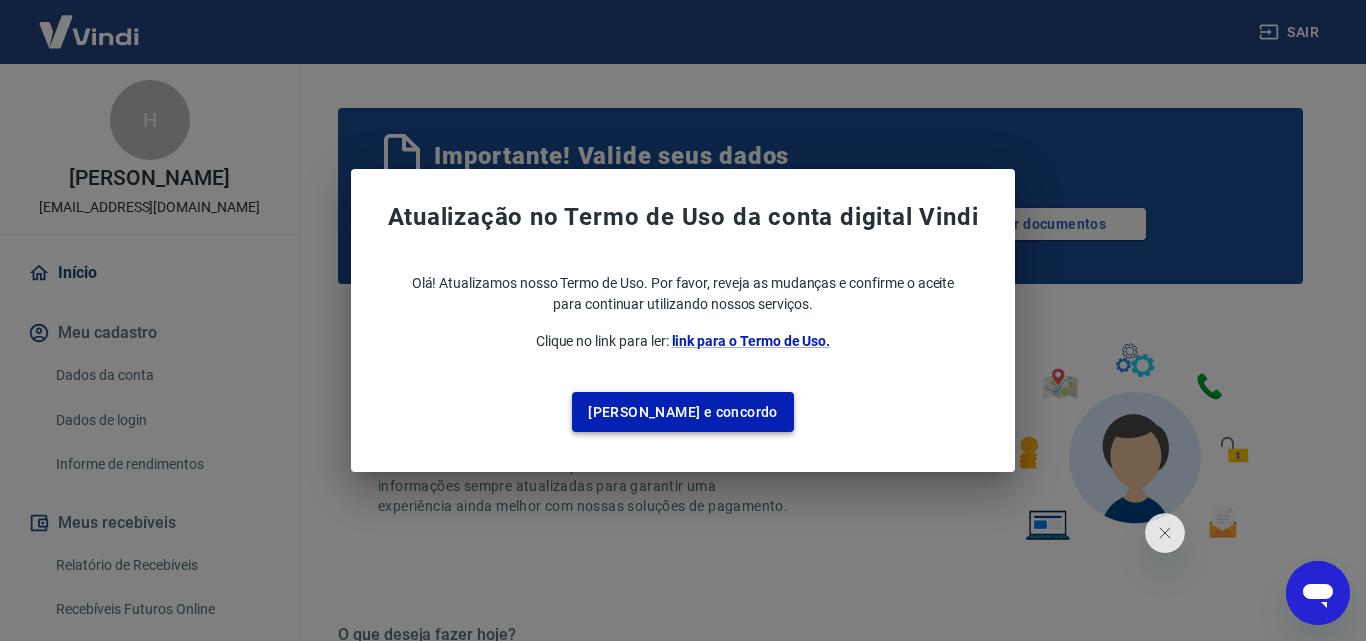 click on "[PERSON_NAME] e concordo" at bounding box center (683, 412) 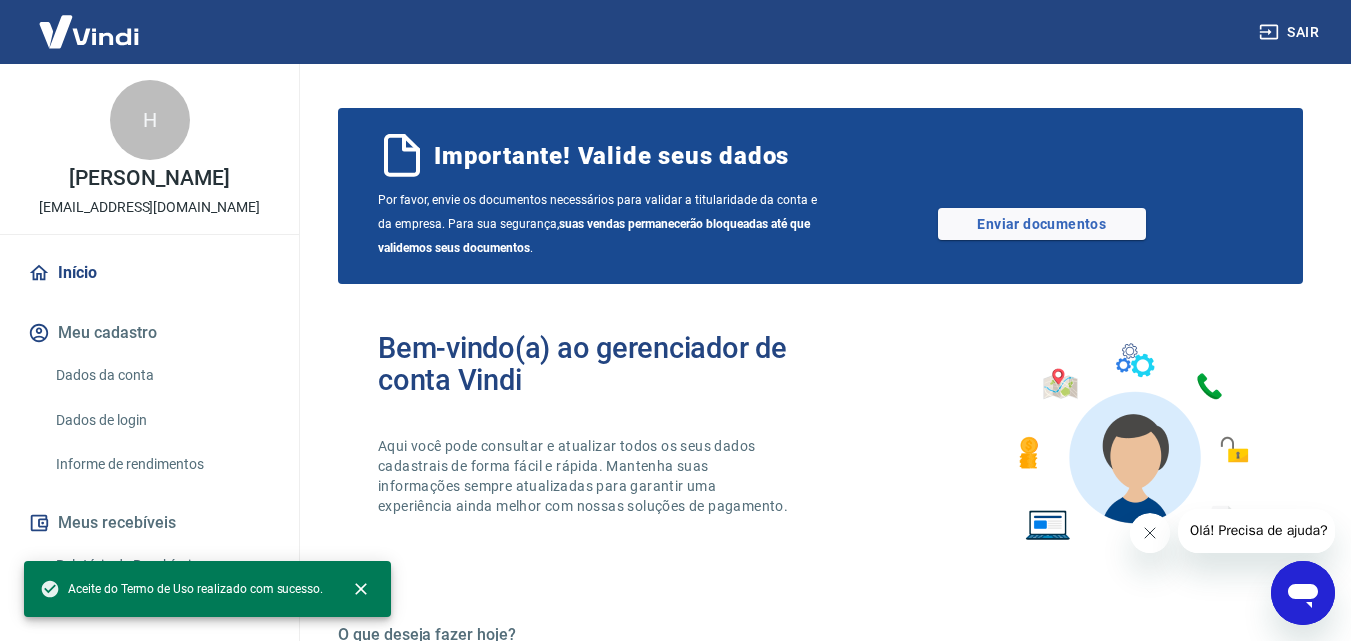 click 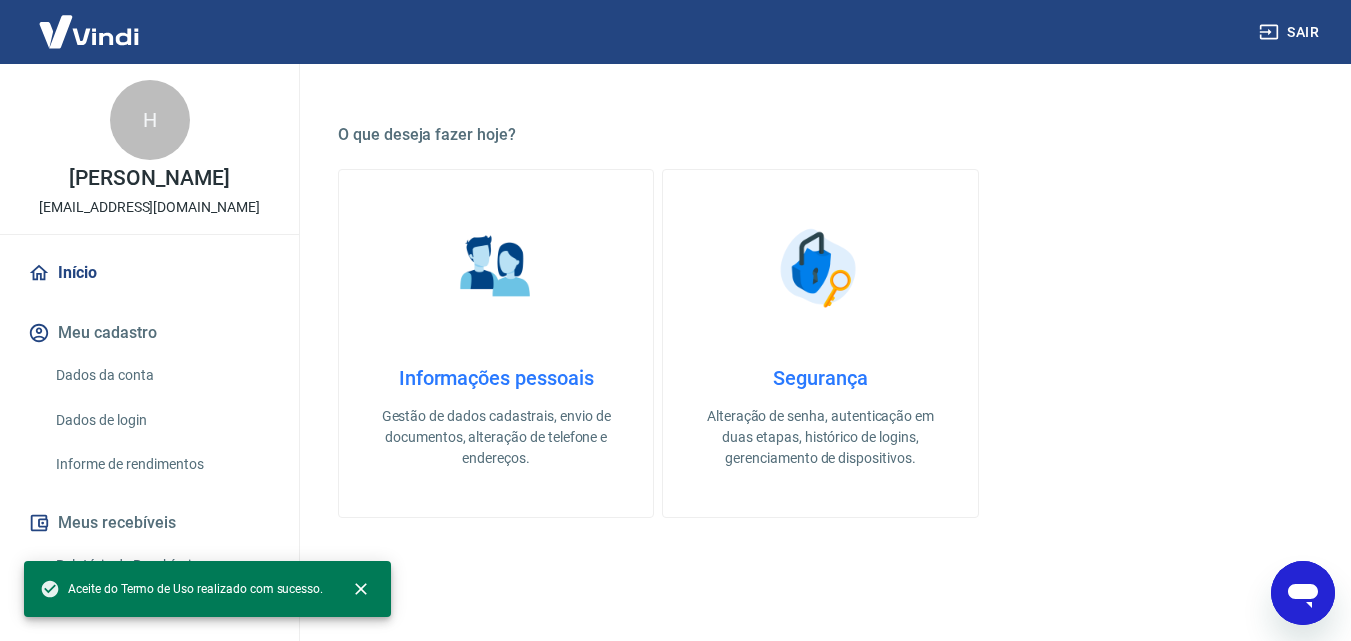 scroll, scrollTop: 700, scrollLeft: 0, axis: vertical 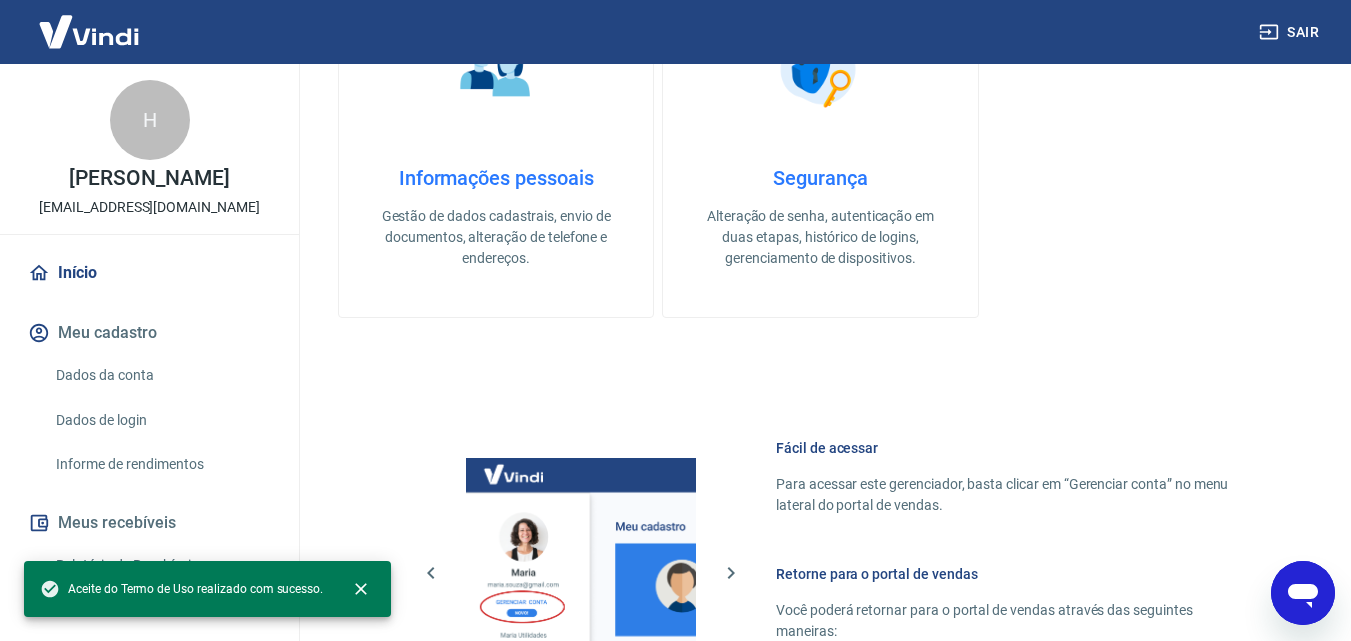 click 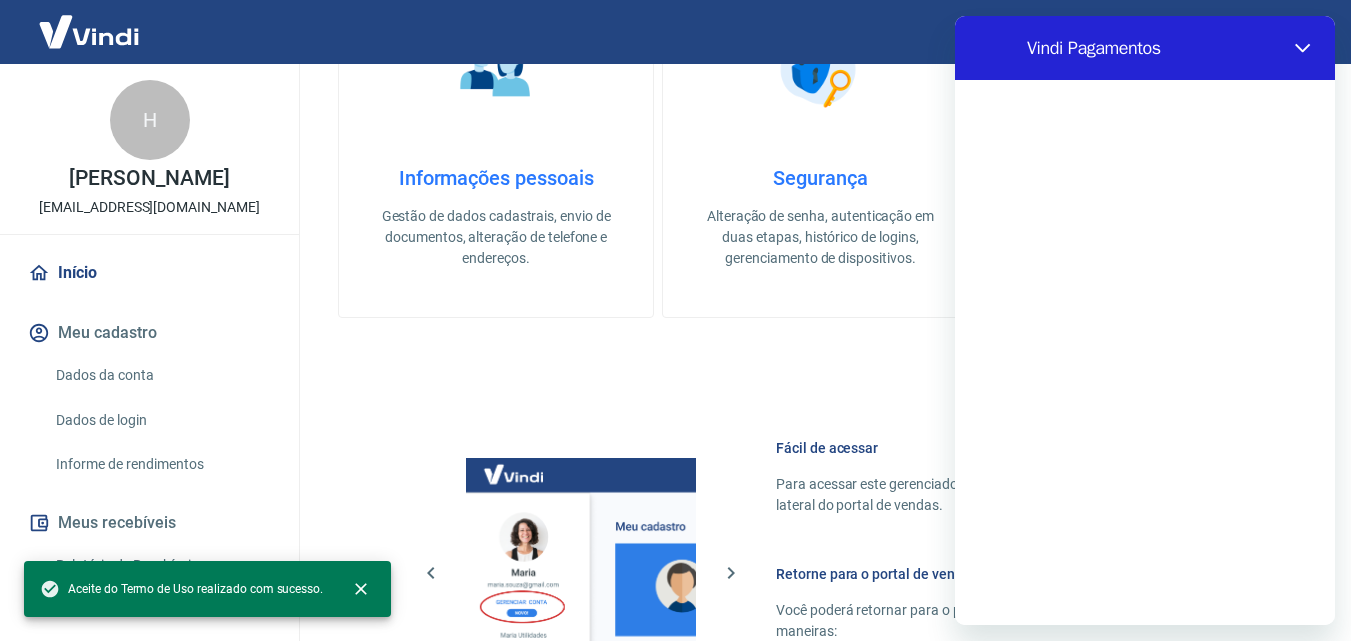 scroll, scrollTop: 0, scrollLeft: 0, axis: both 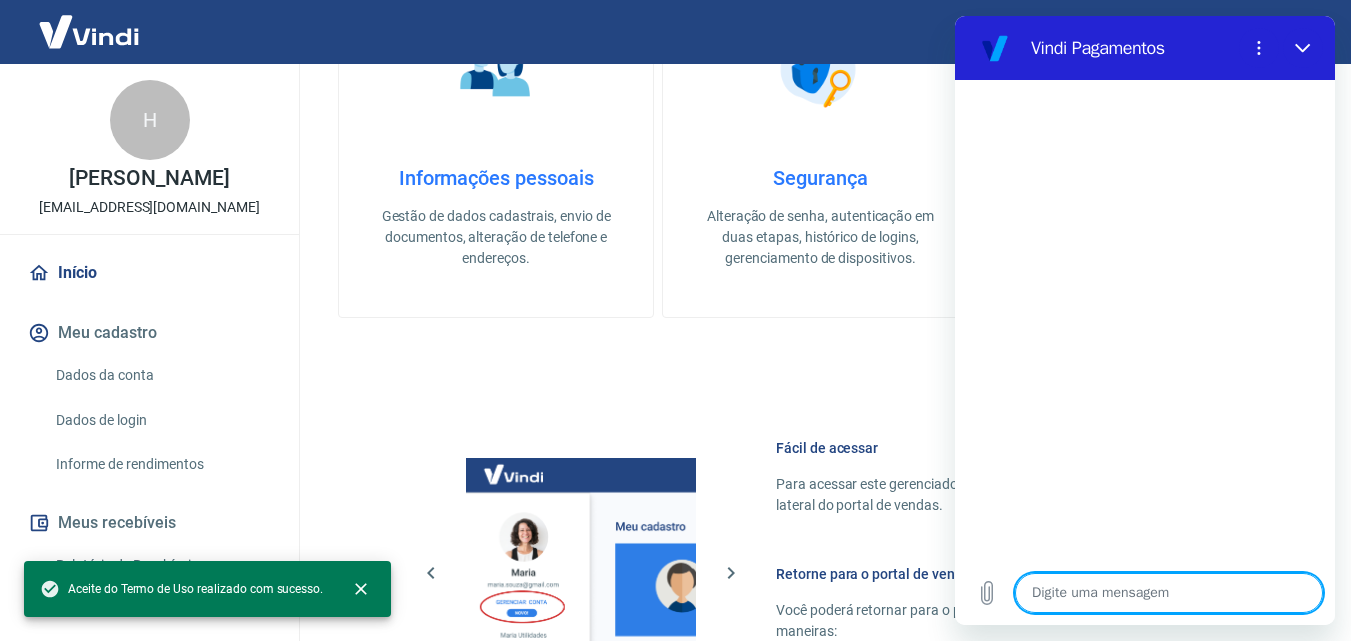 type on "o" 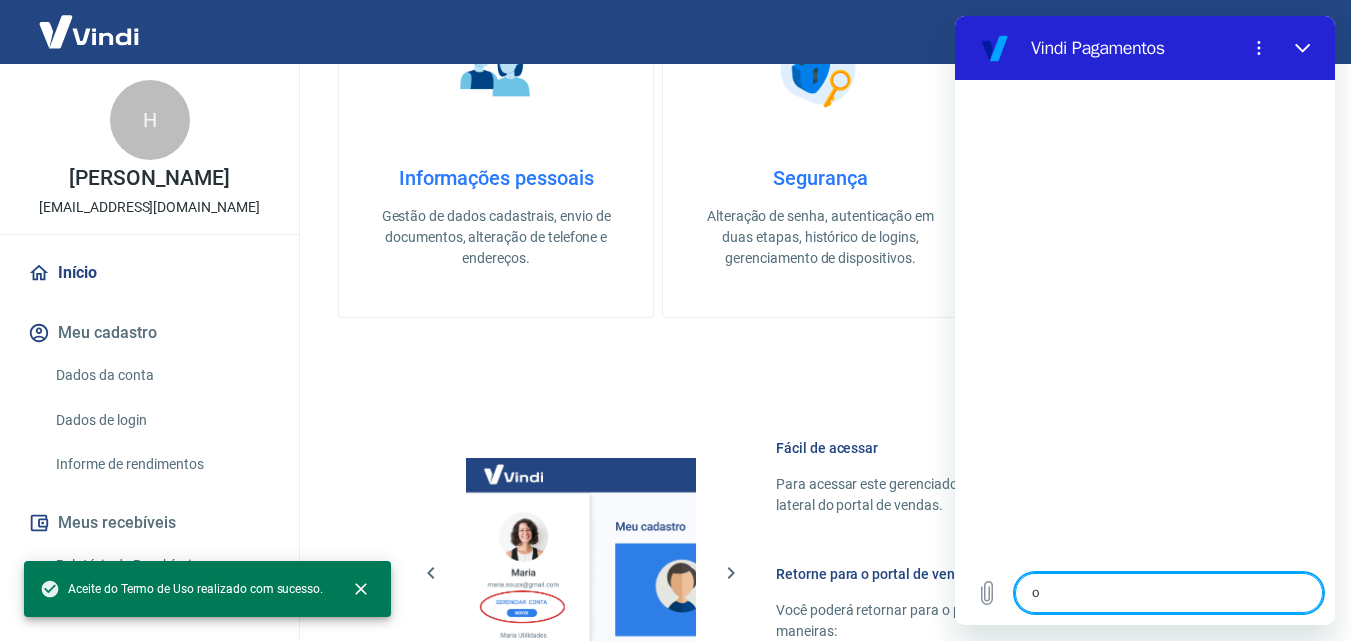 type on "ol" 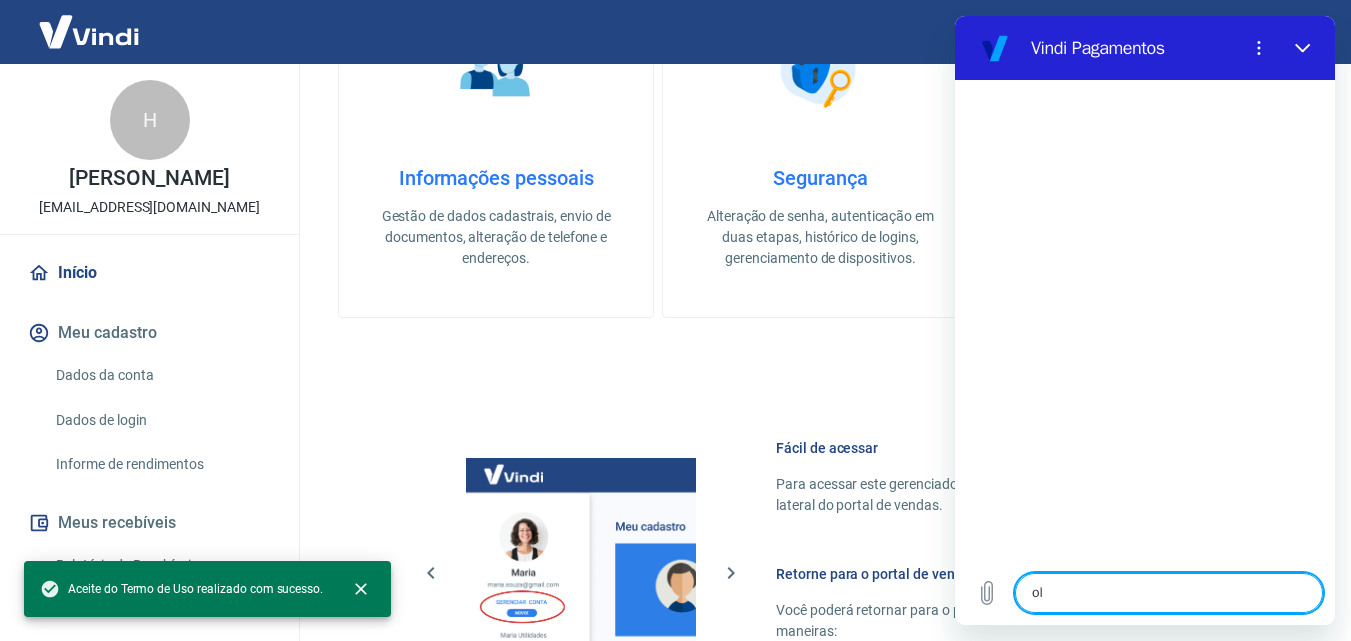 type on "x" 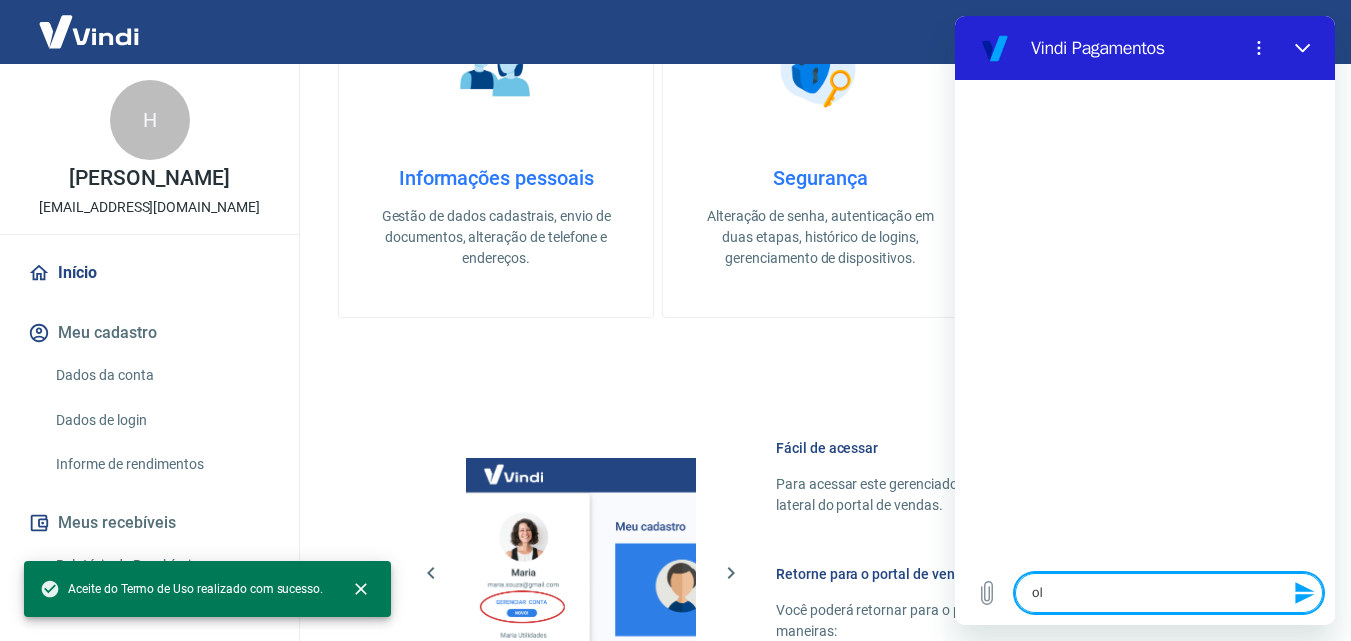type on "ola" 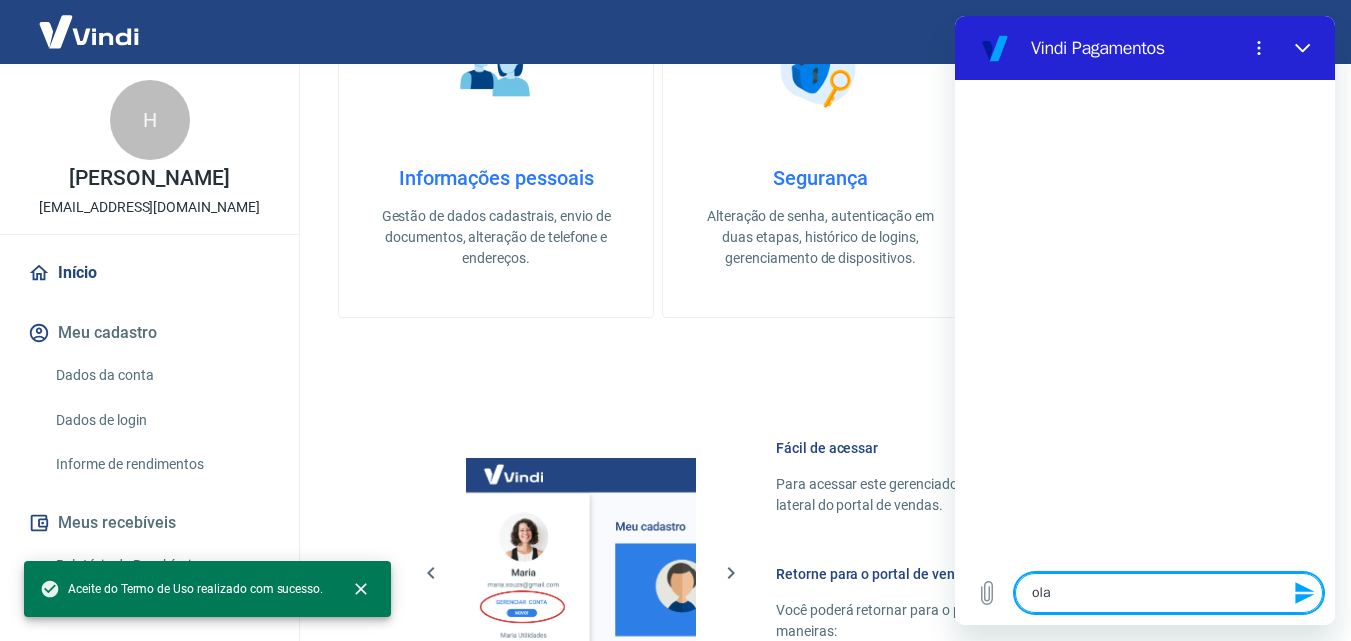 type 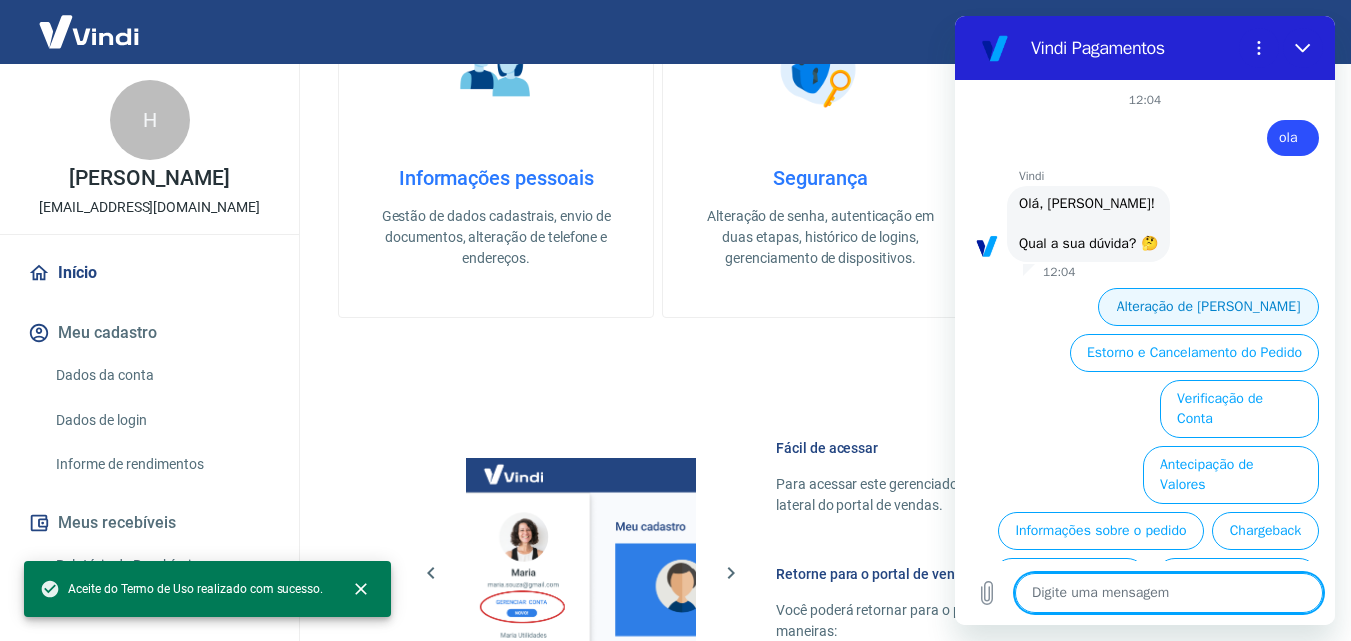 click on "Alteração de [PERSON_NAME]" at bounding box center (1208, 307) 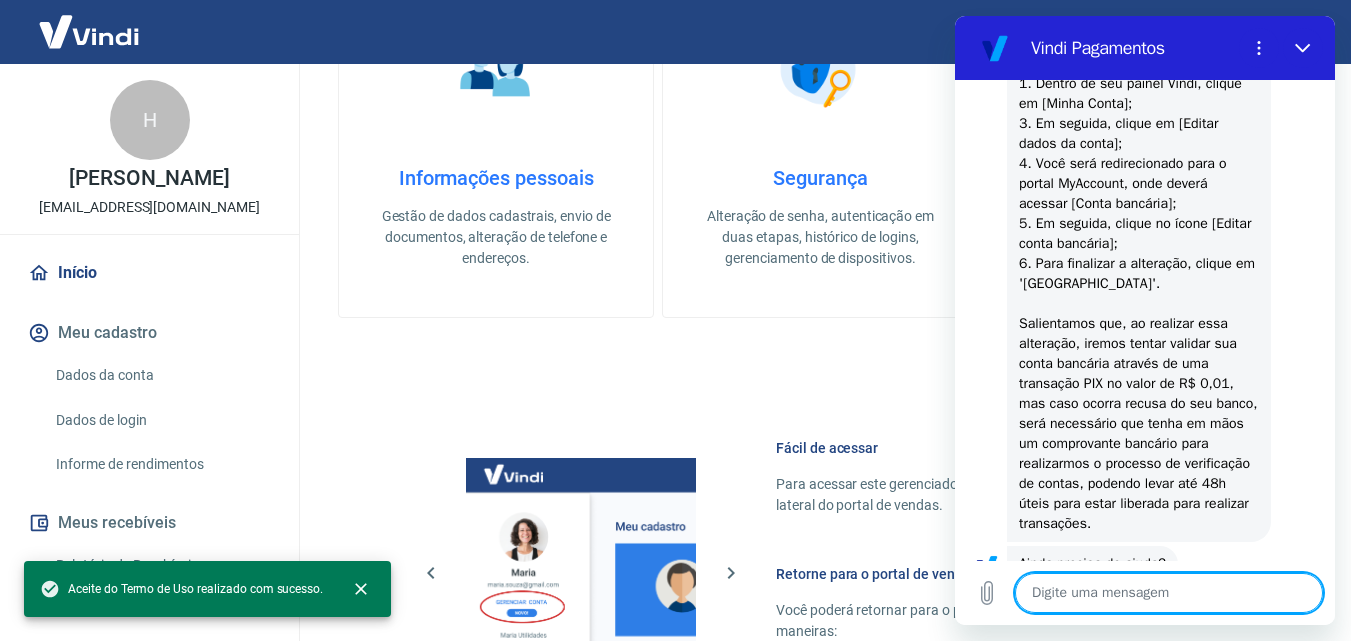 type on "x" 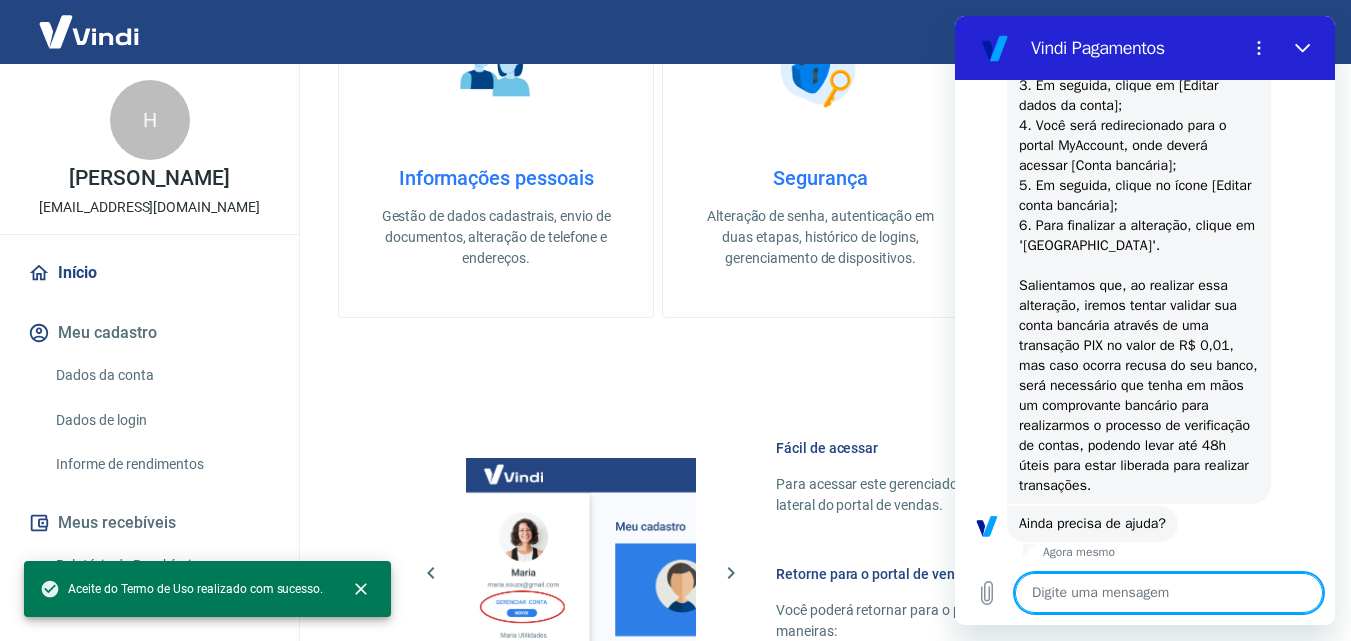 scroll, scrollTop: 462, scrollLeft: 0, axis: vertical 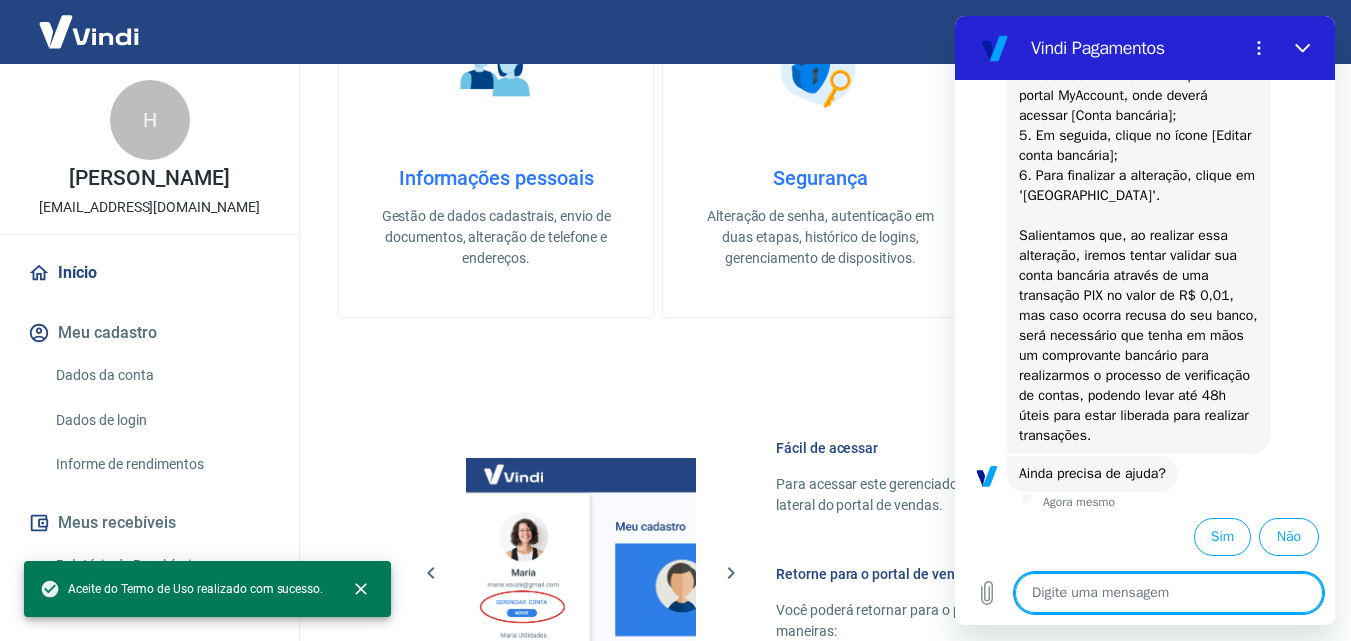 click at bounding box center (1169, 593) 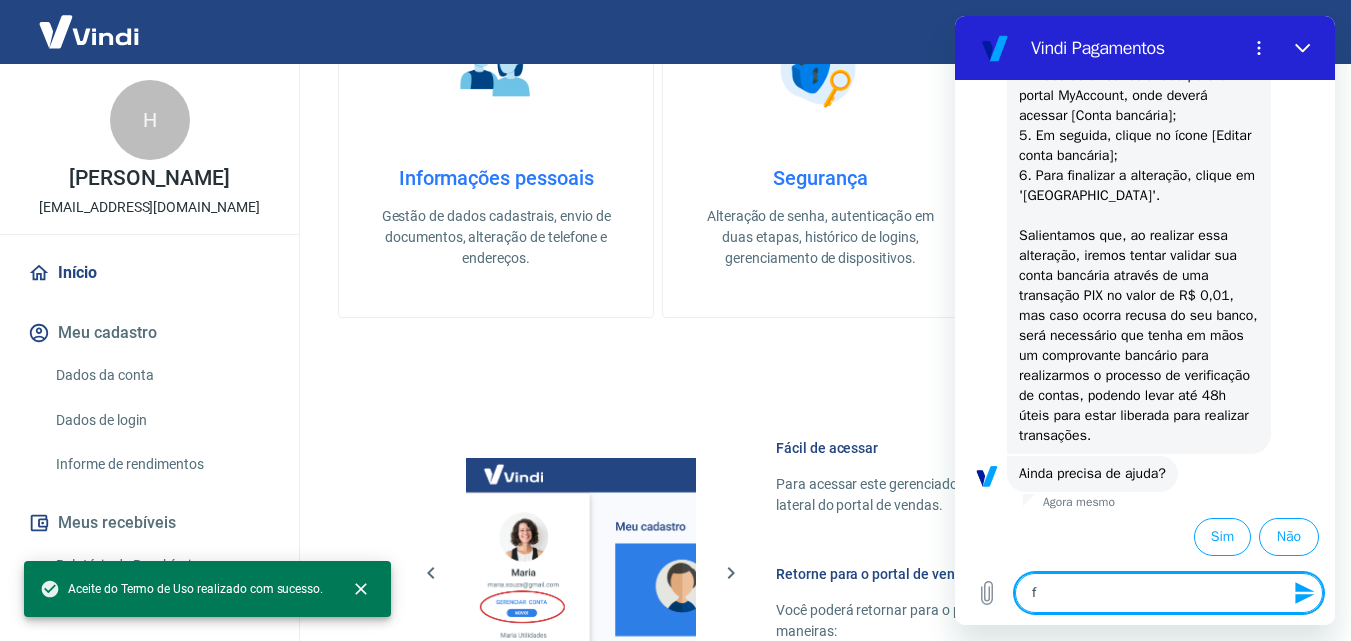 type on "fa" 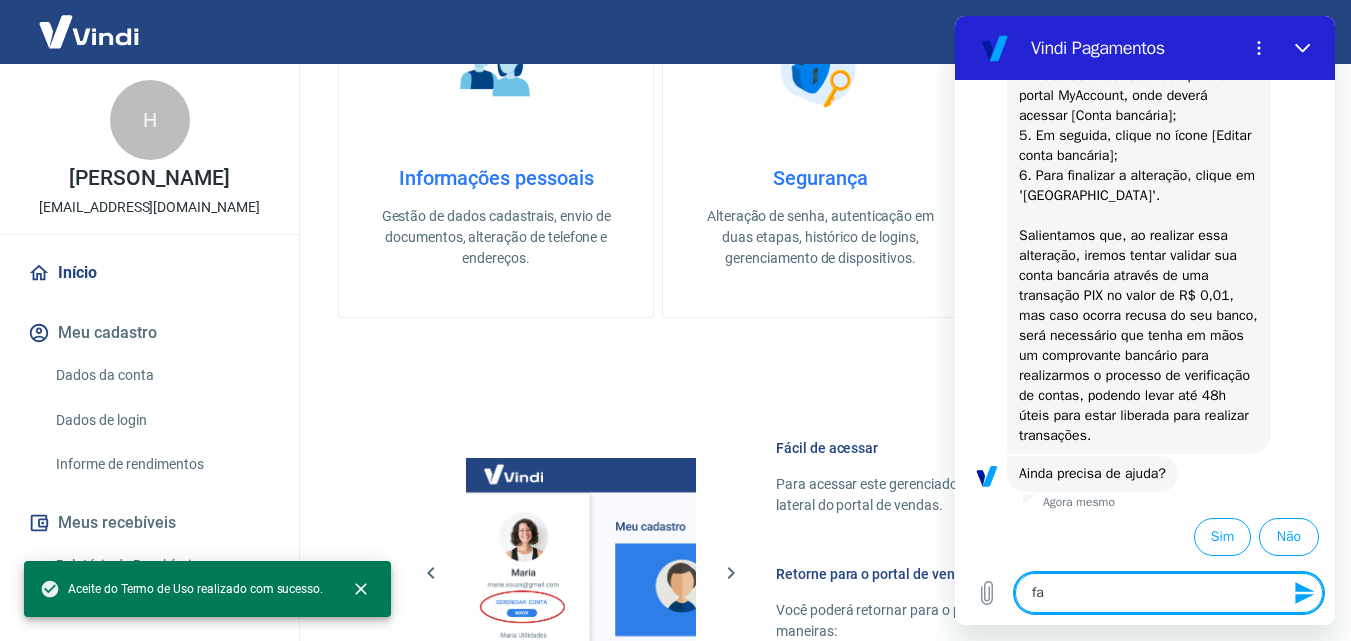 type on "fal" 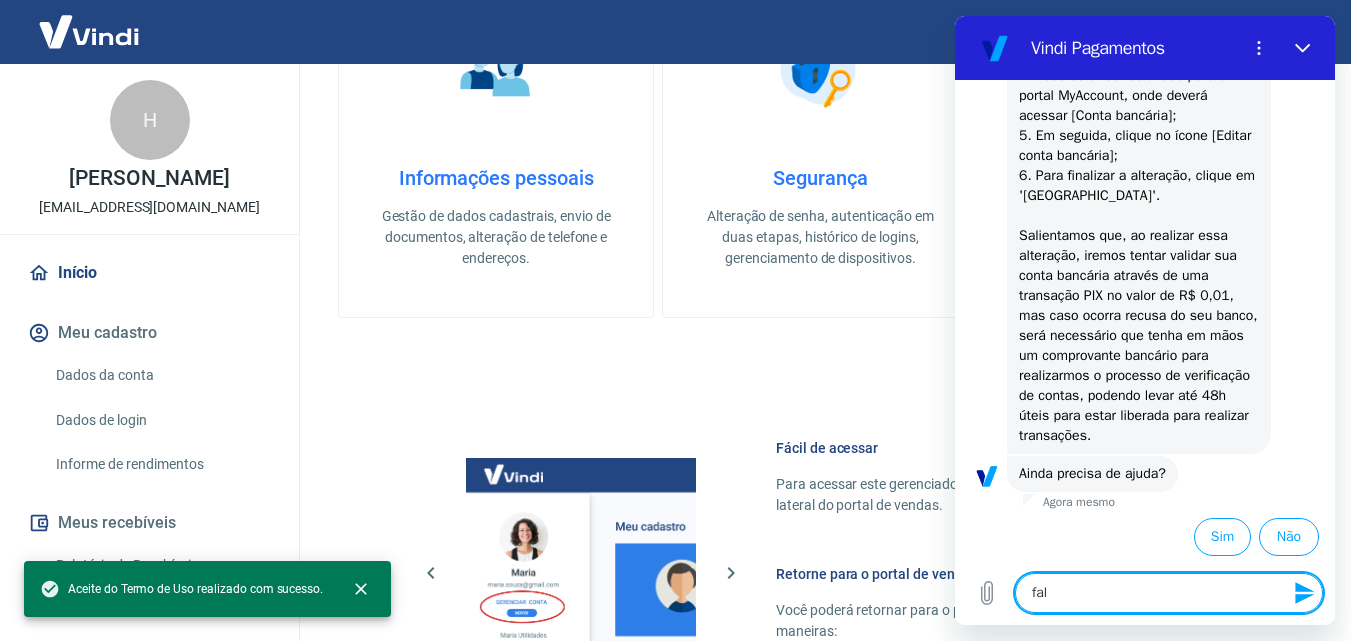 type on "fala" 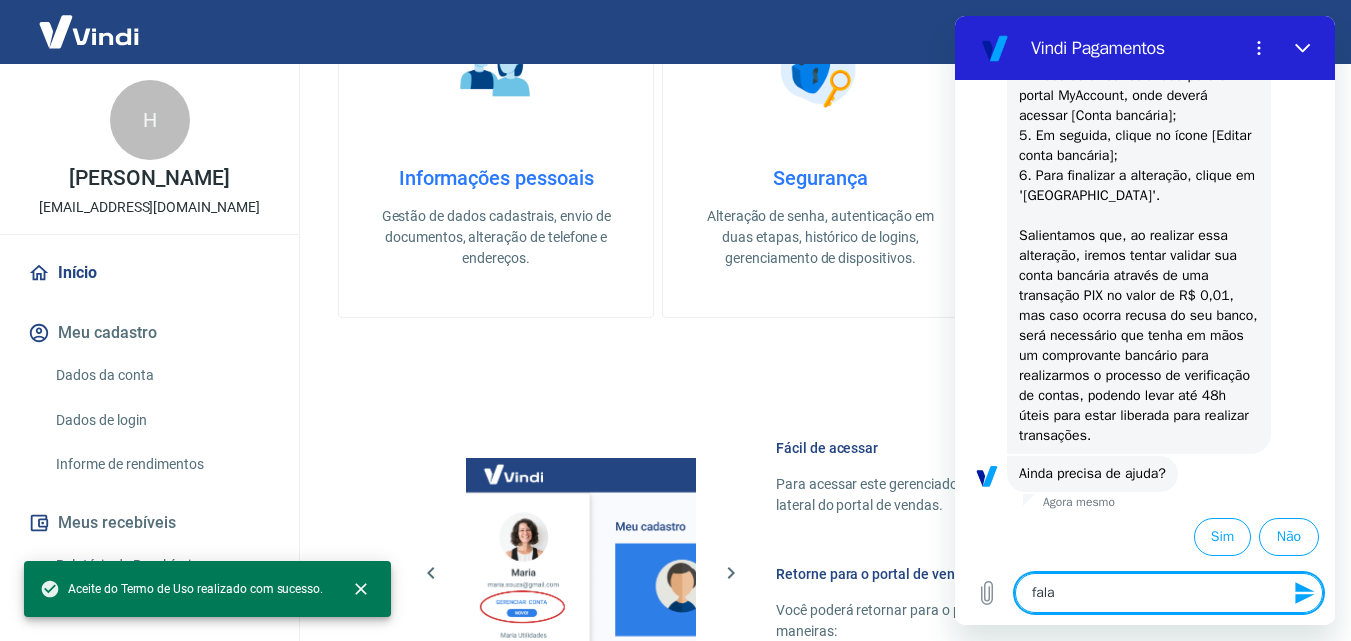 type on "falar" 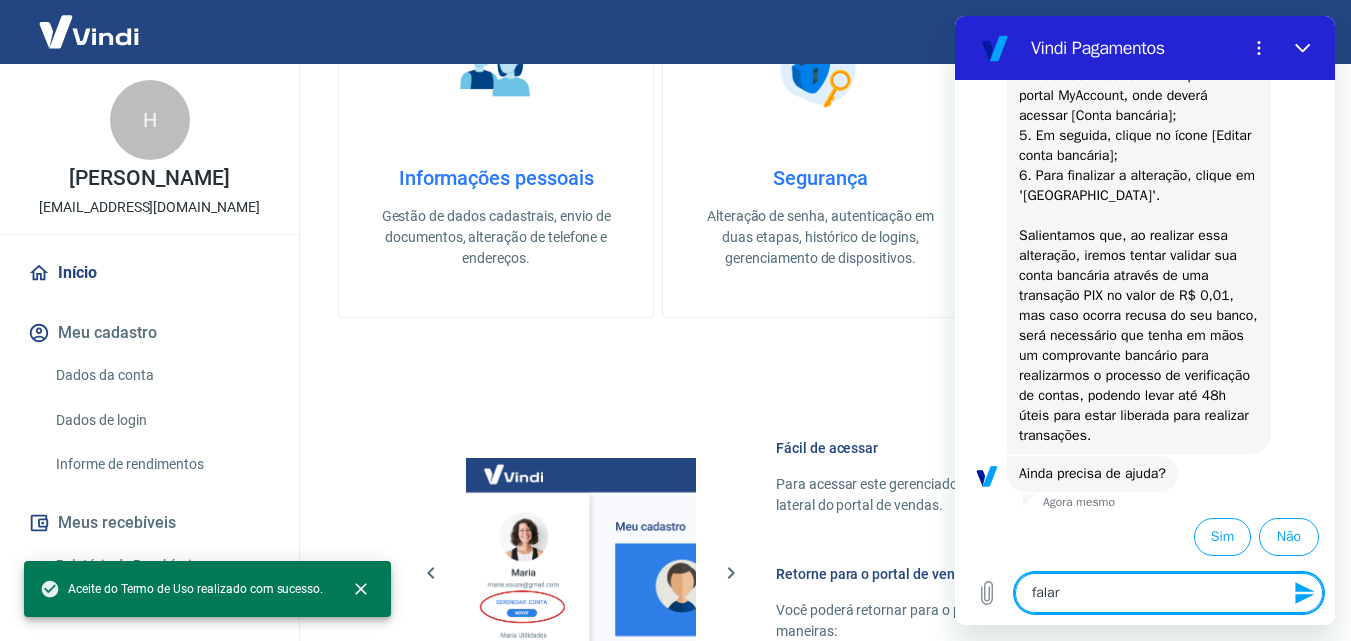type on "falar" 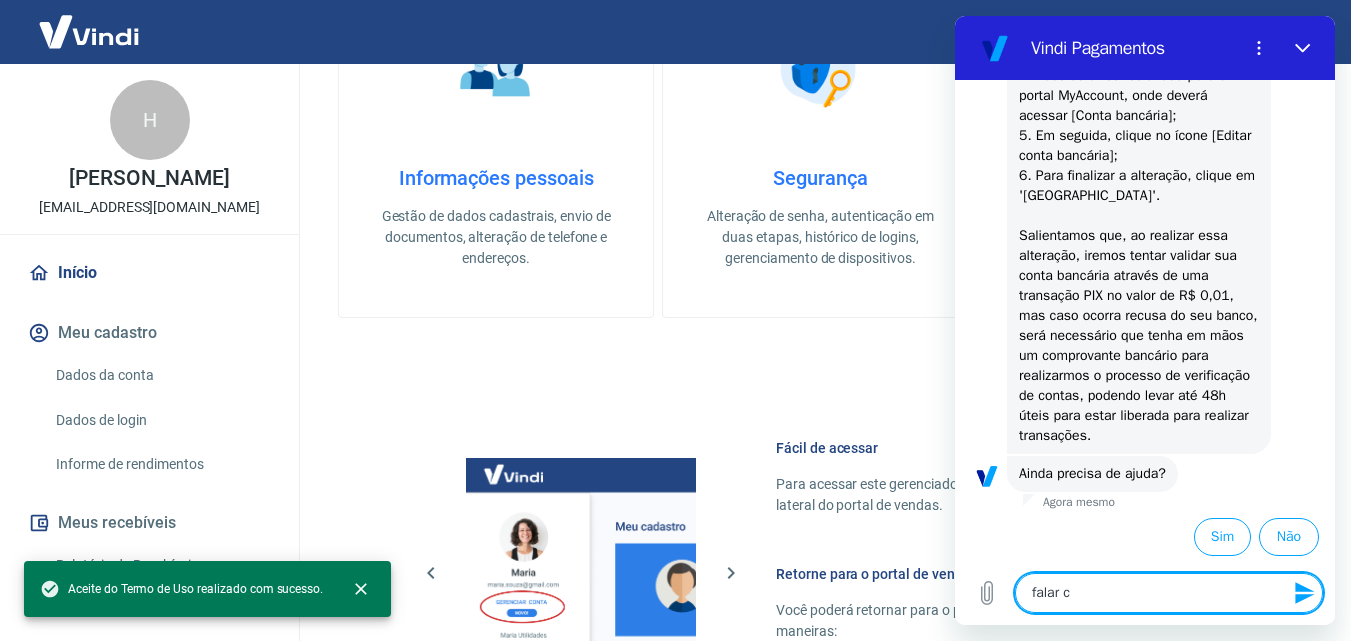 type on "falar co" 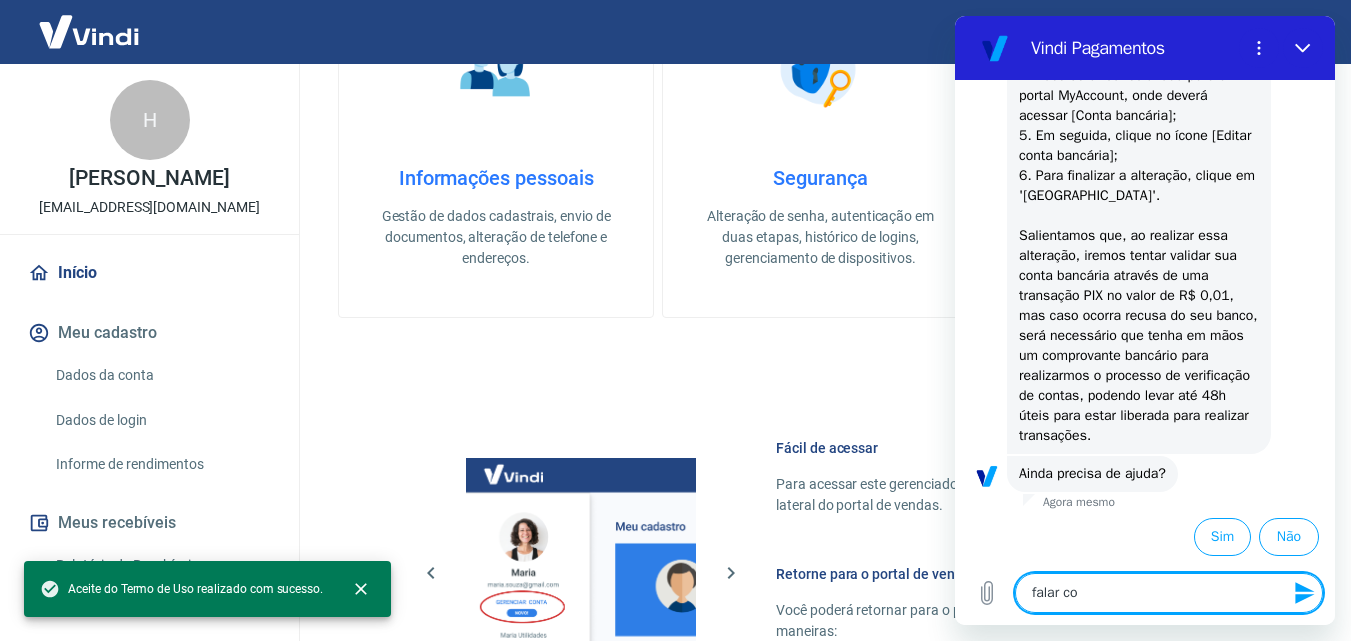 type on "falar com" 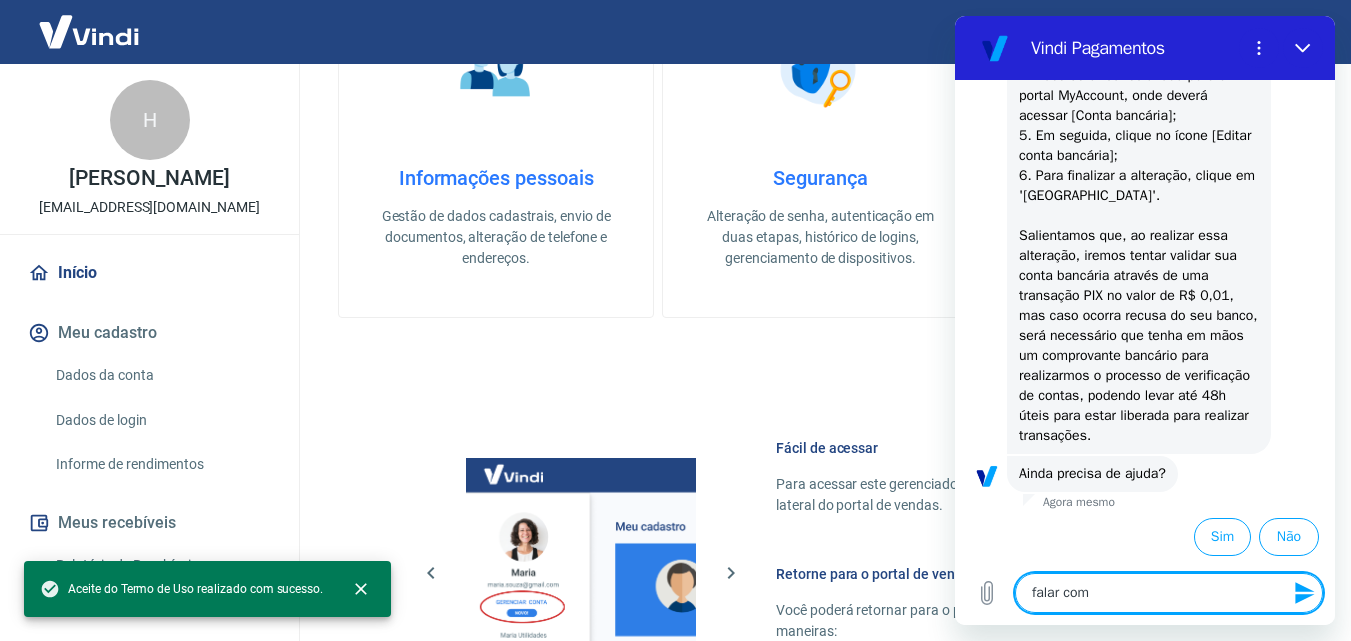 type on "falar com" 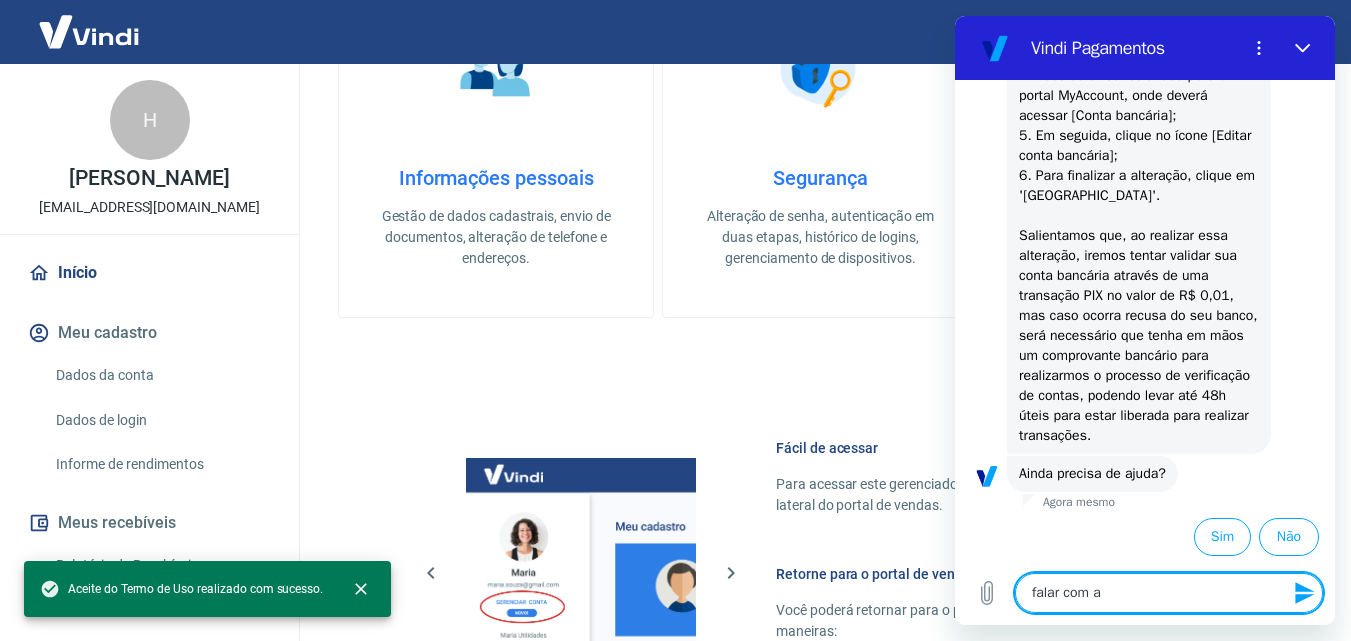 type on "falar com at" 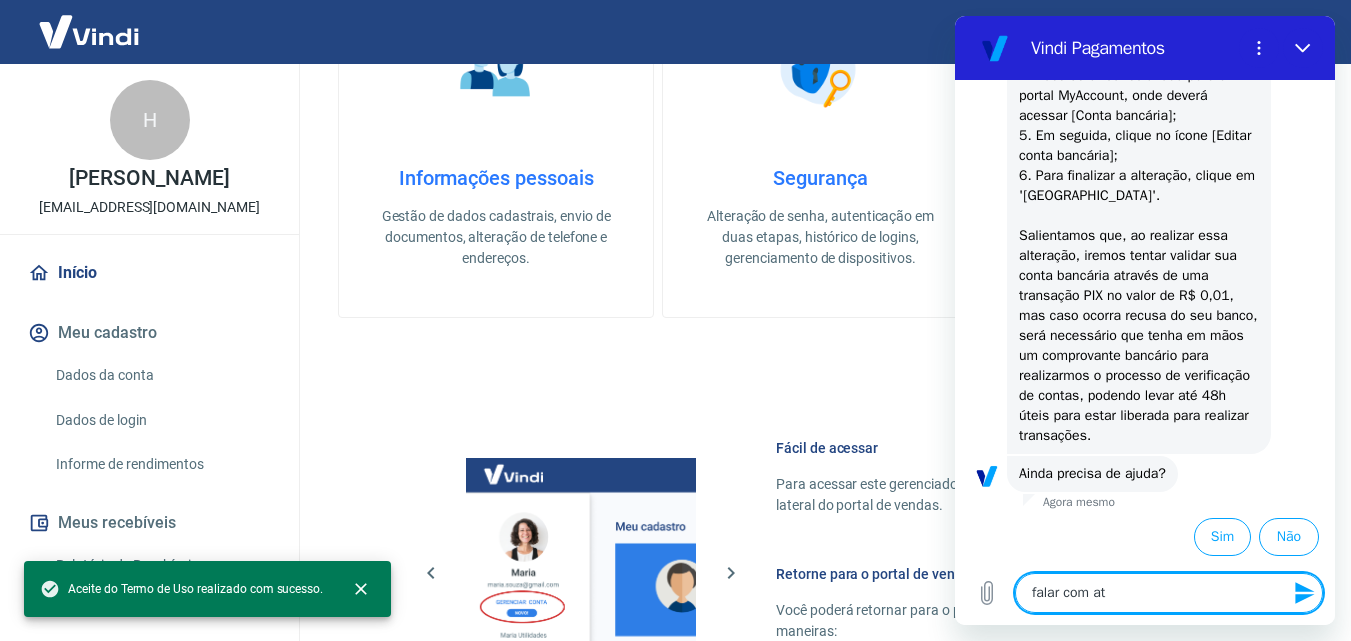 type on "falar com ate" 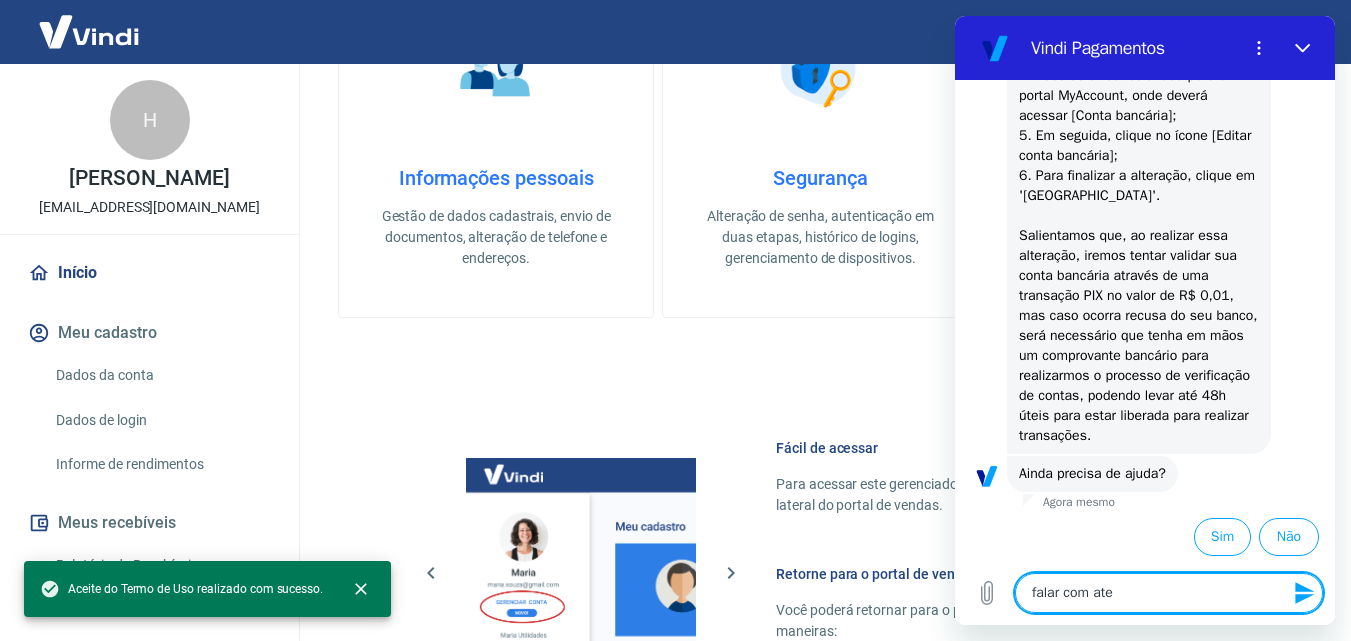type on "falar com [GEOGRAPHIC_DATA]" 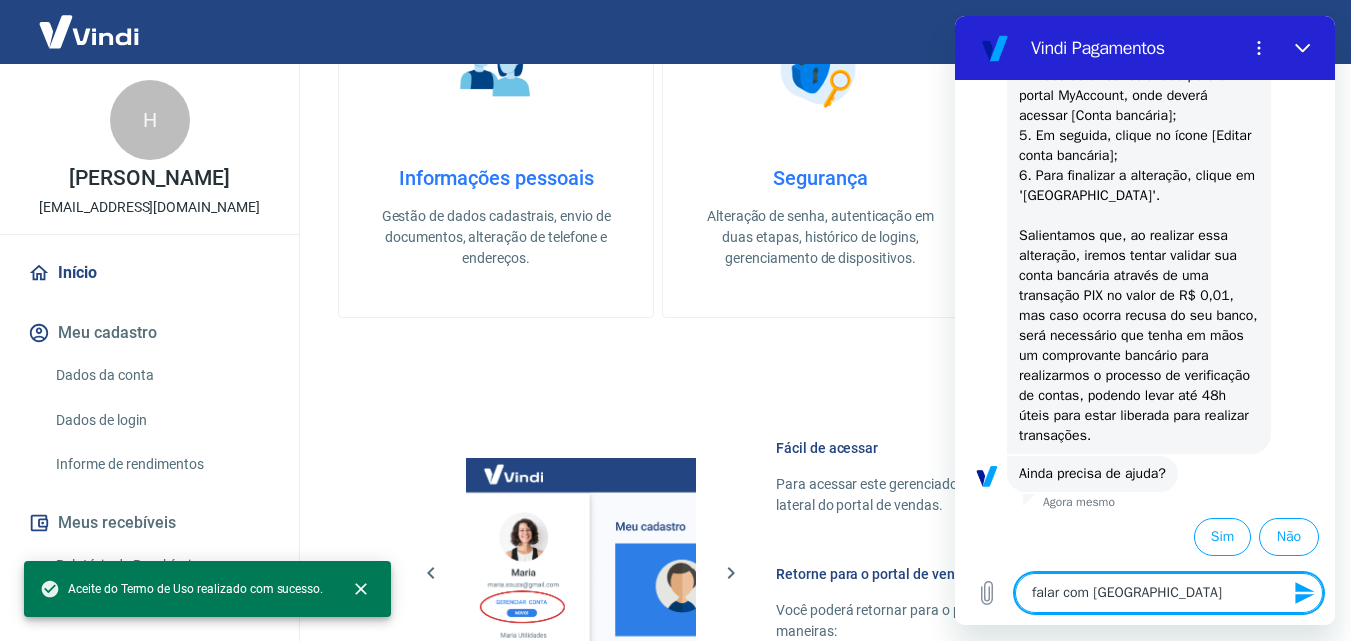 type on "x" 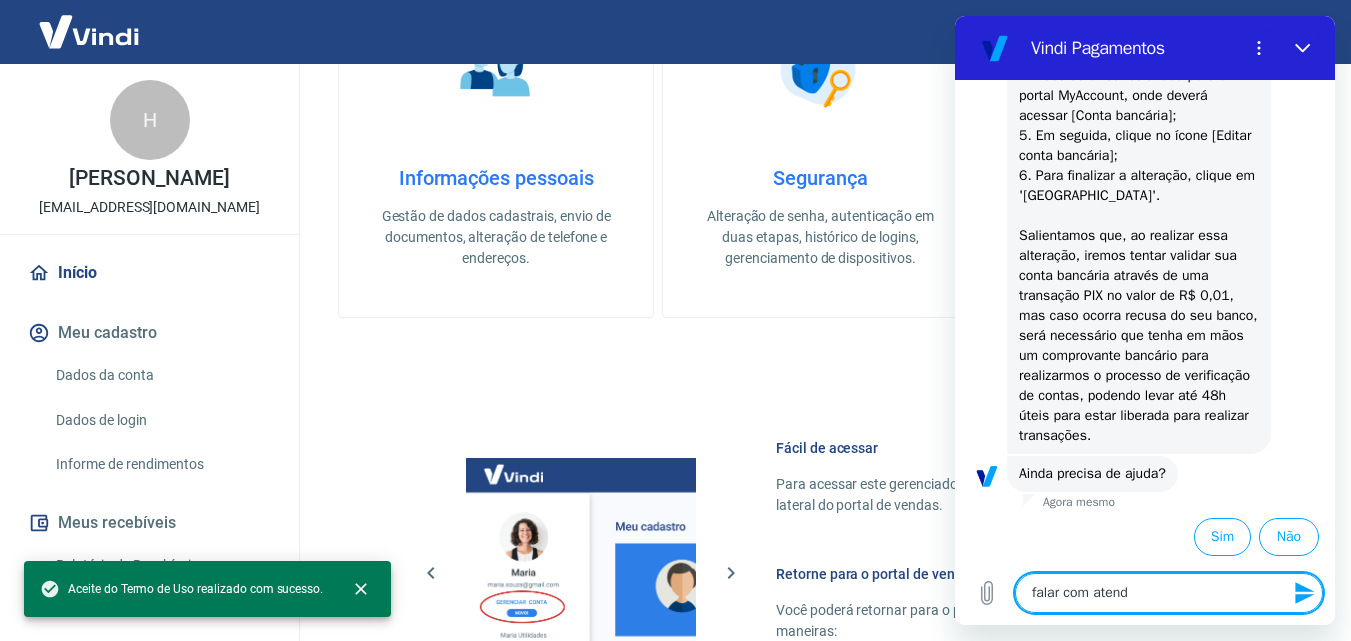type on "falar com atende" 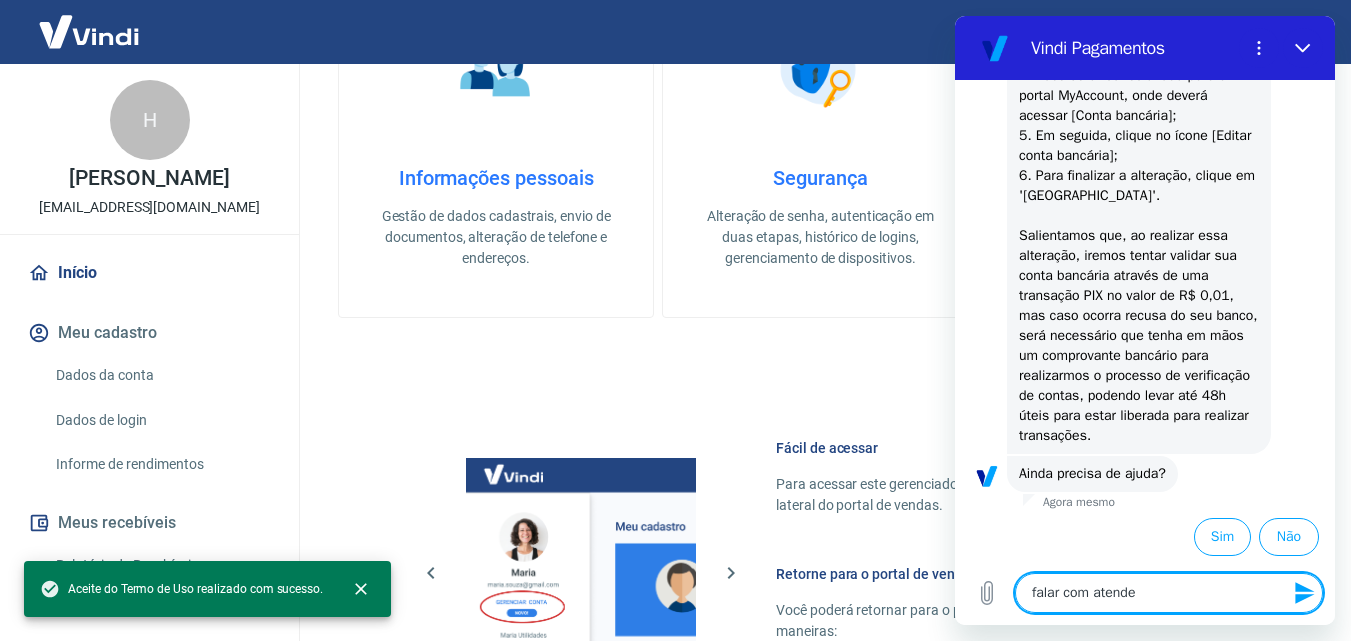 type on "falar com atenden" 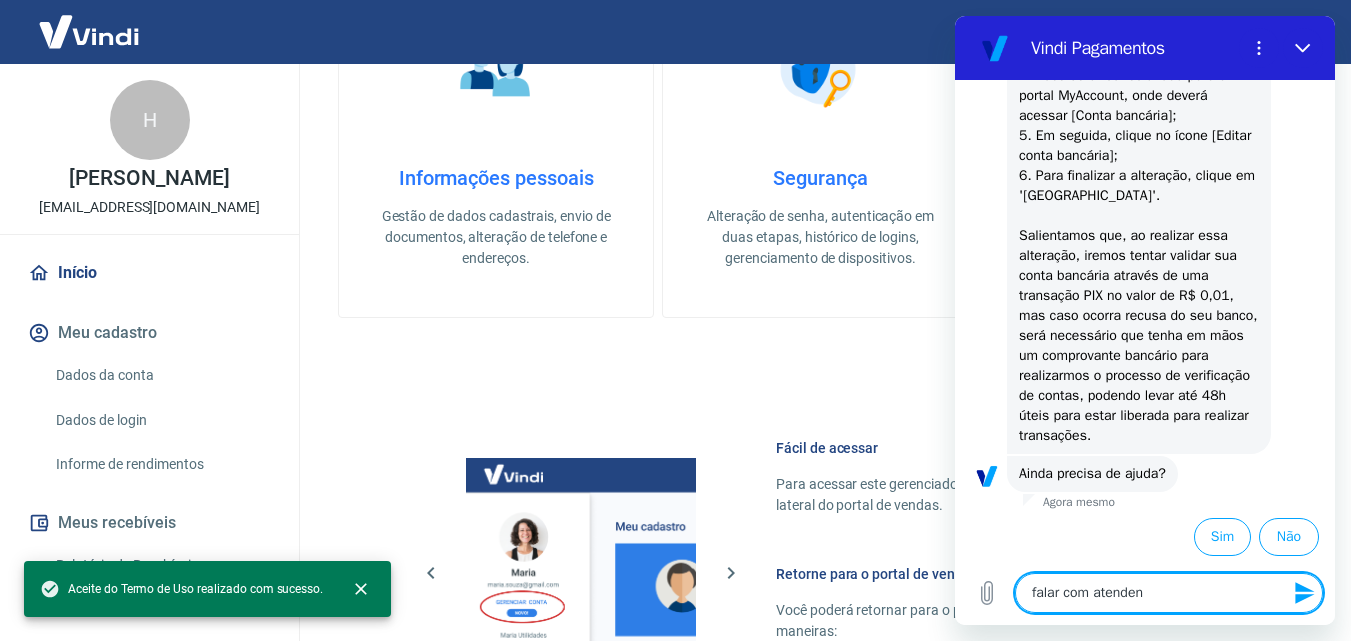 type on "falar com atendent" 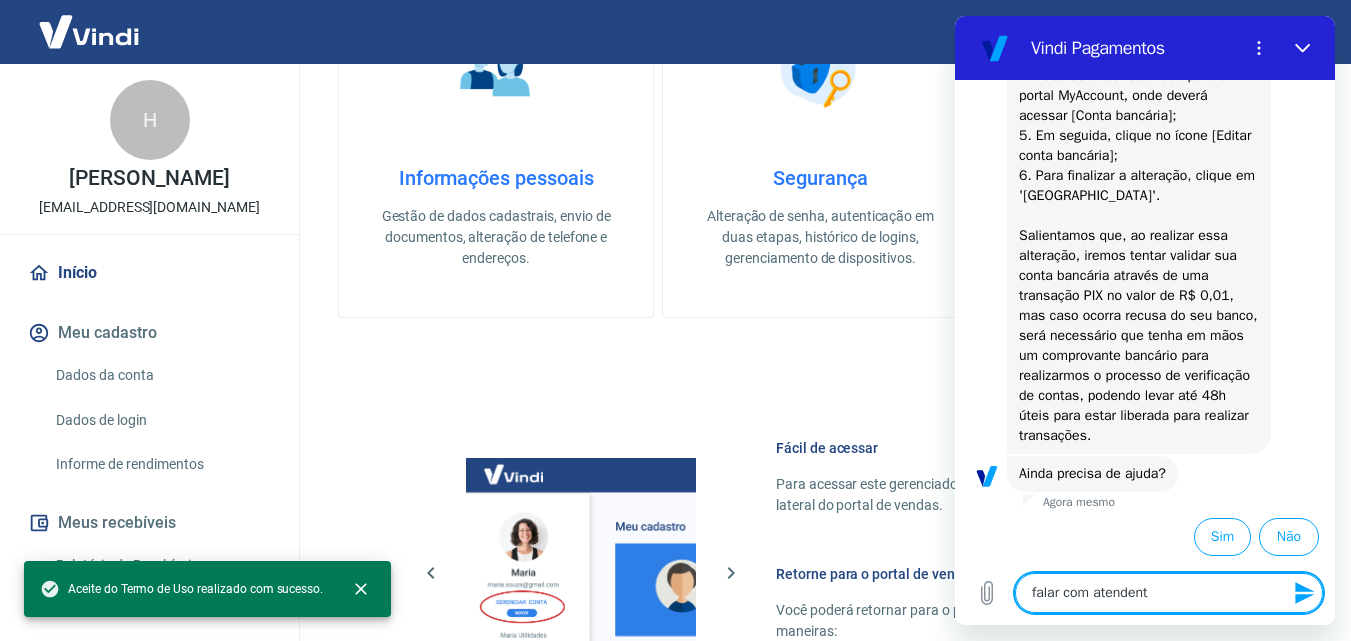 type on "falar com atendente" 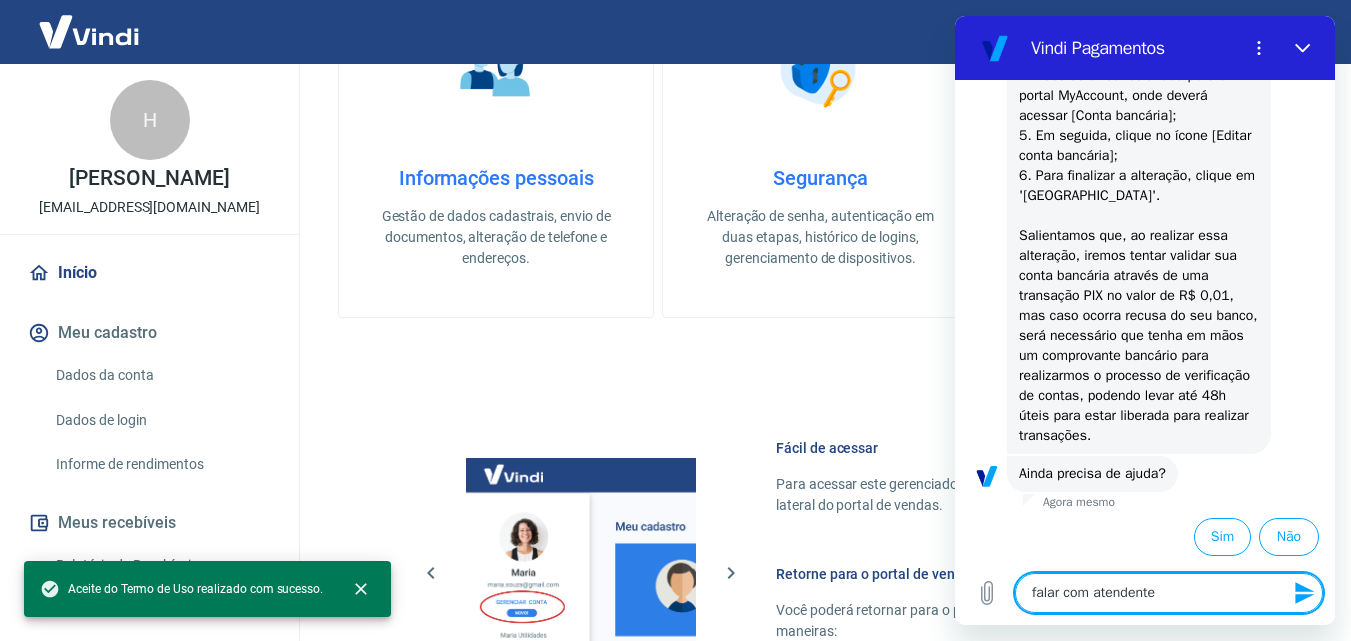 type 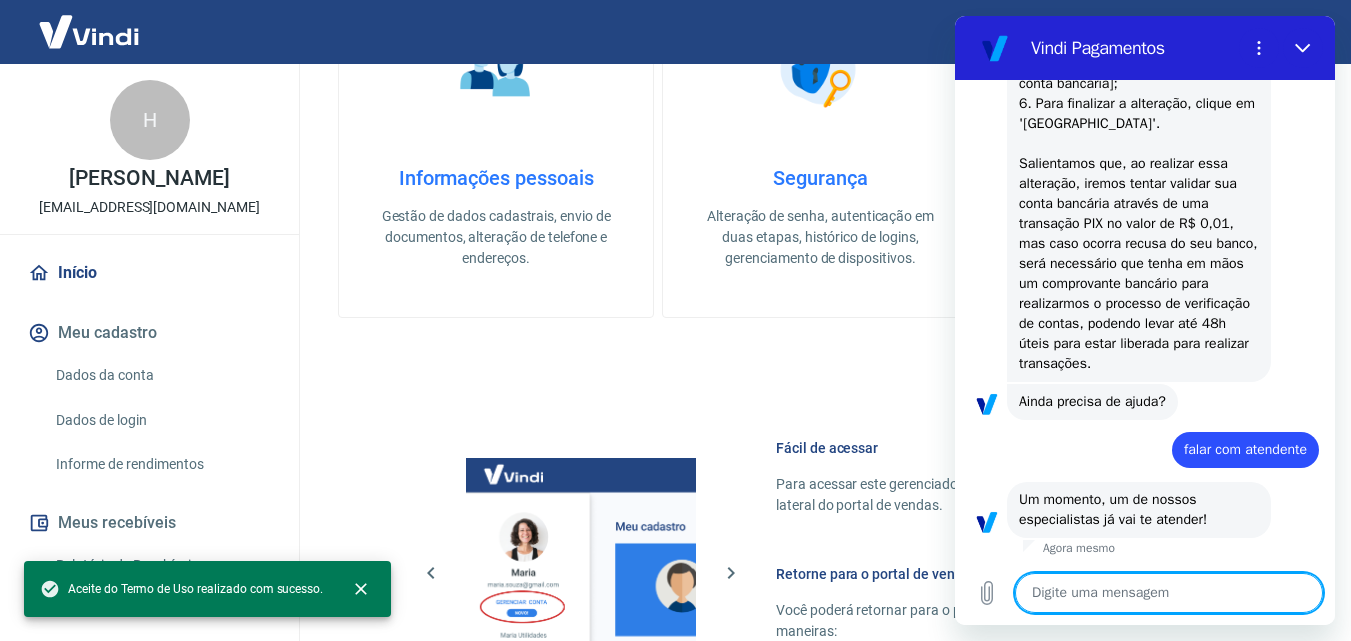 scroll, scrollTop: 624, scrollLeft: 0, axis: vertical 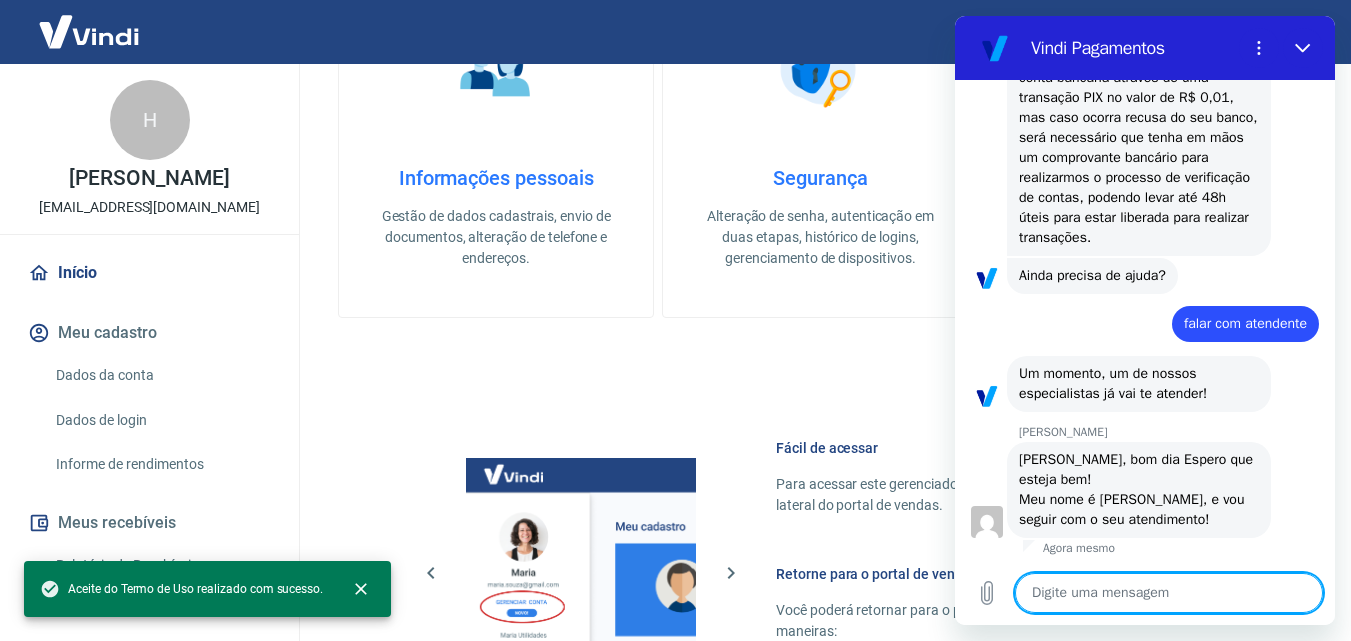 type on "x" 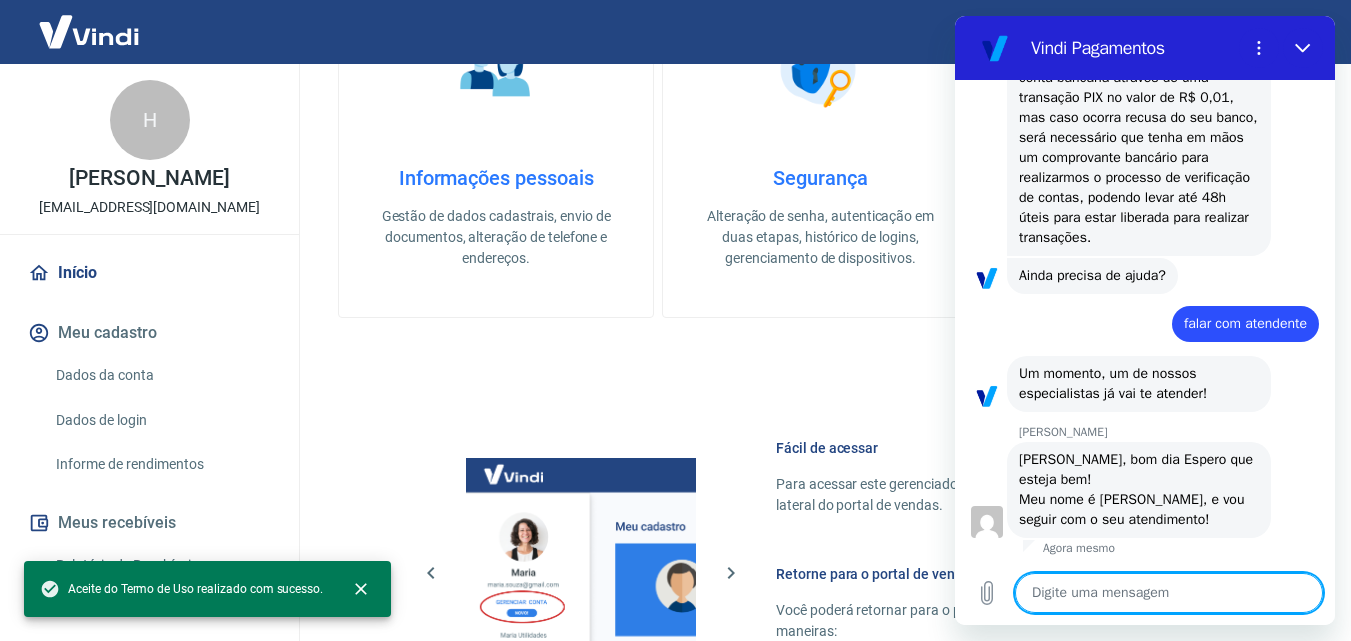 type on "o" 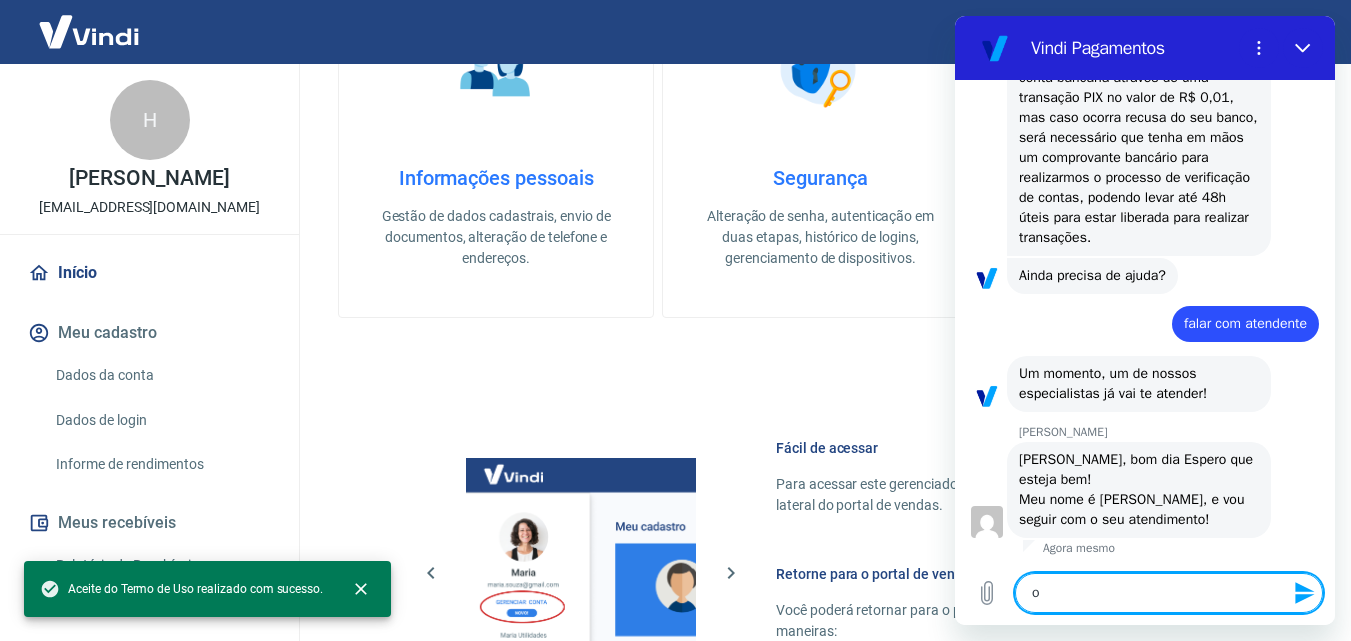 type on "ol" 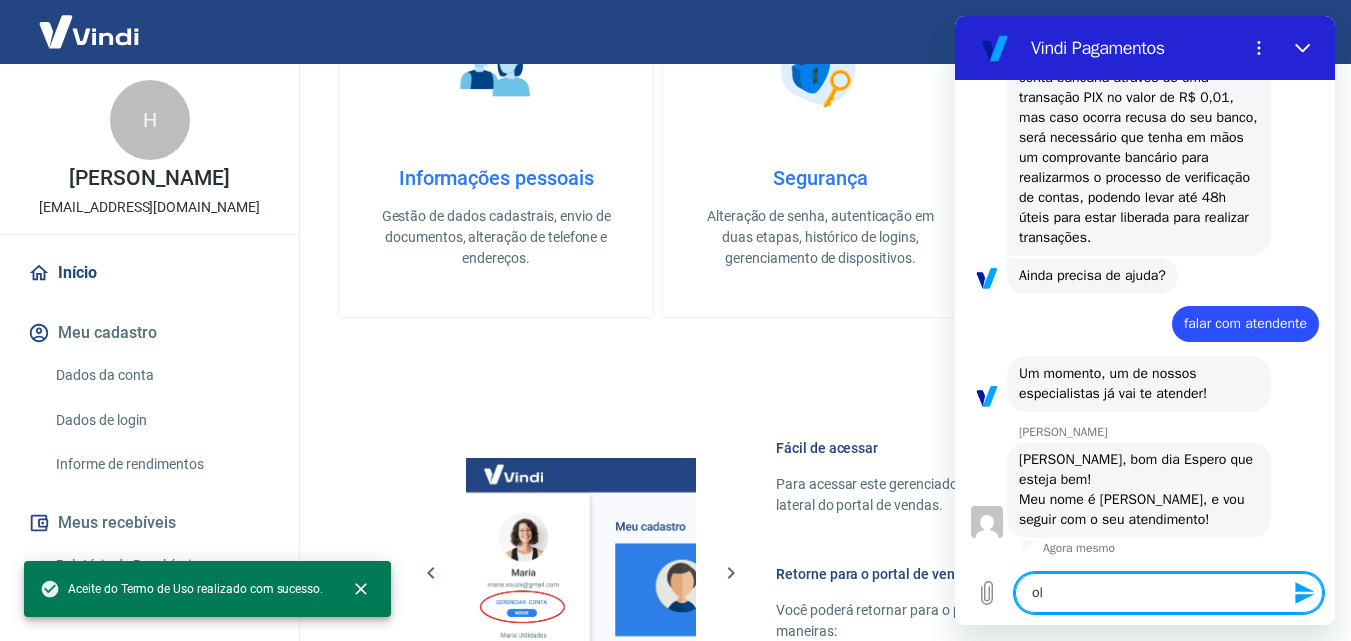 type on "ola" 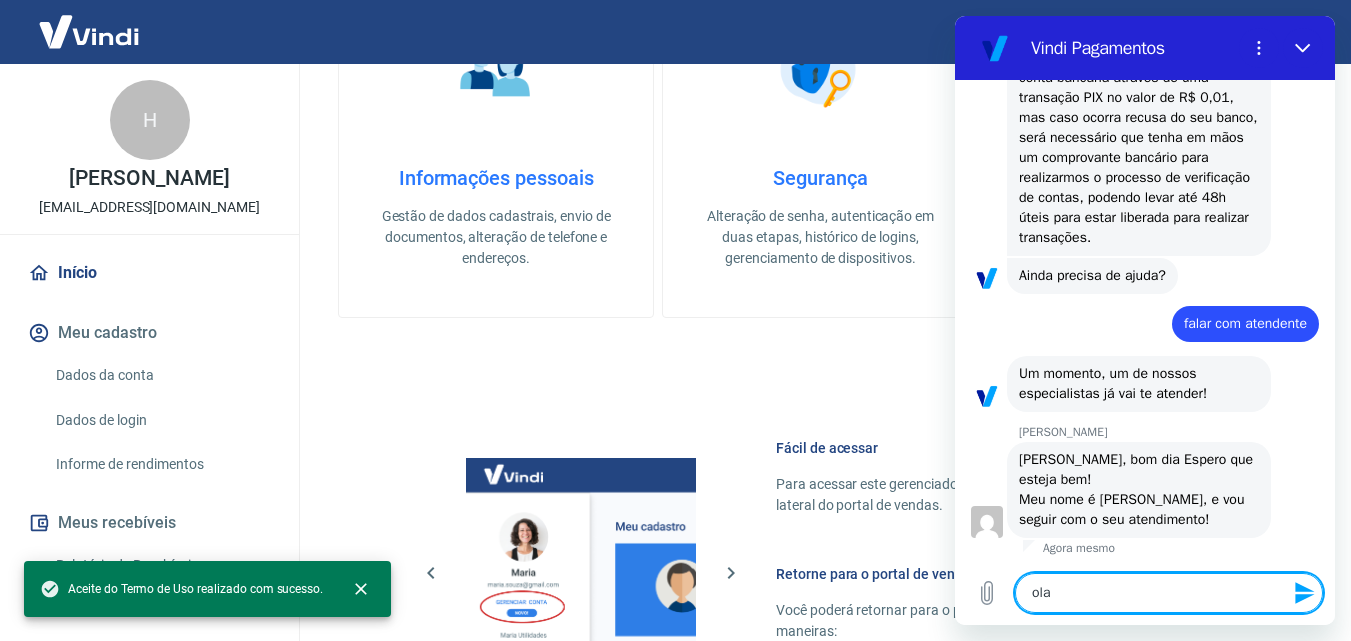 type 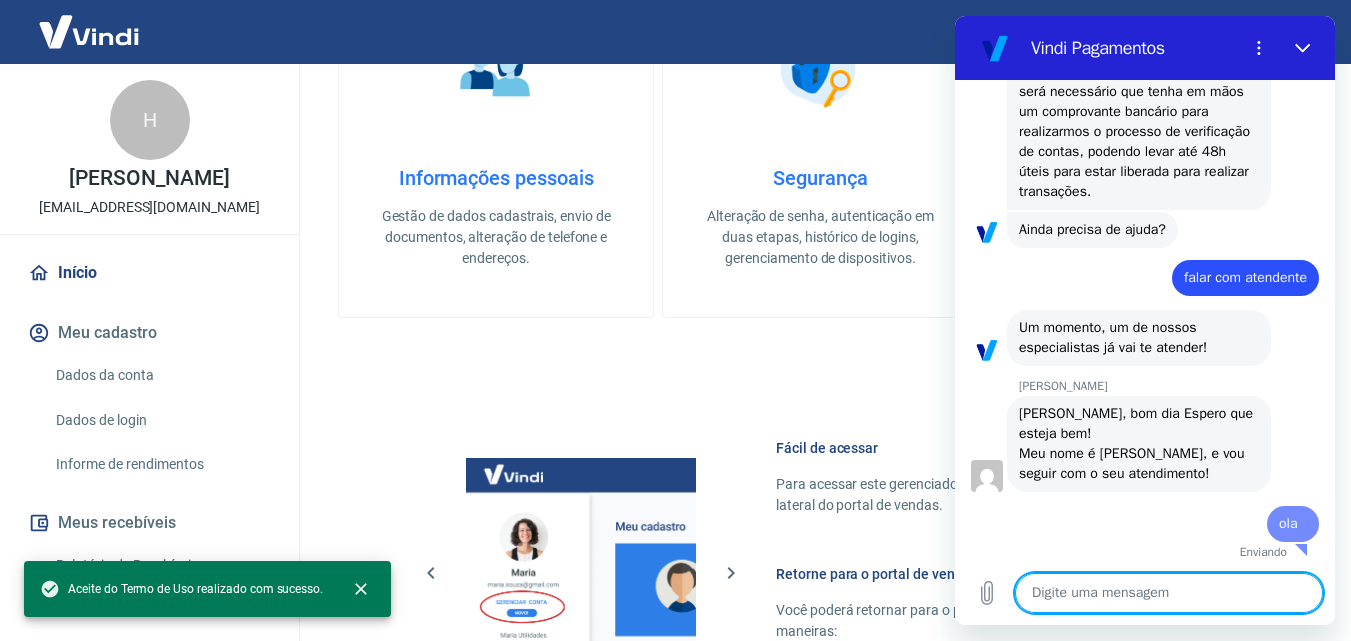 type on "x" 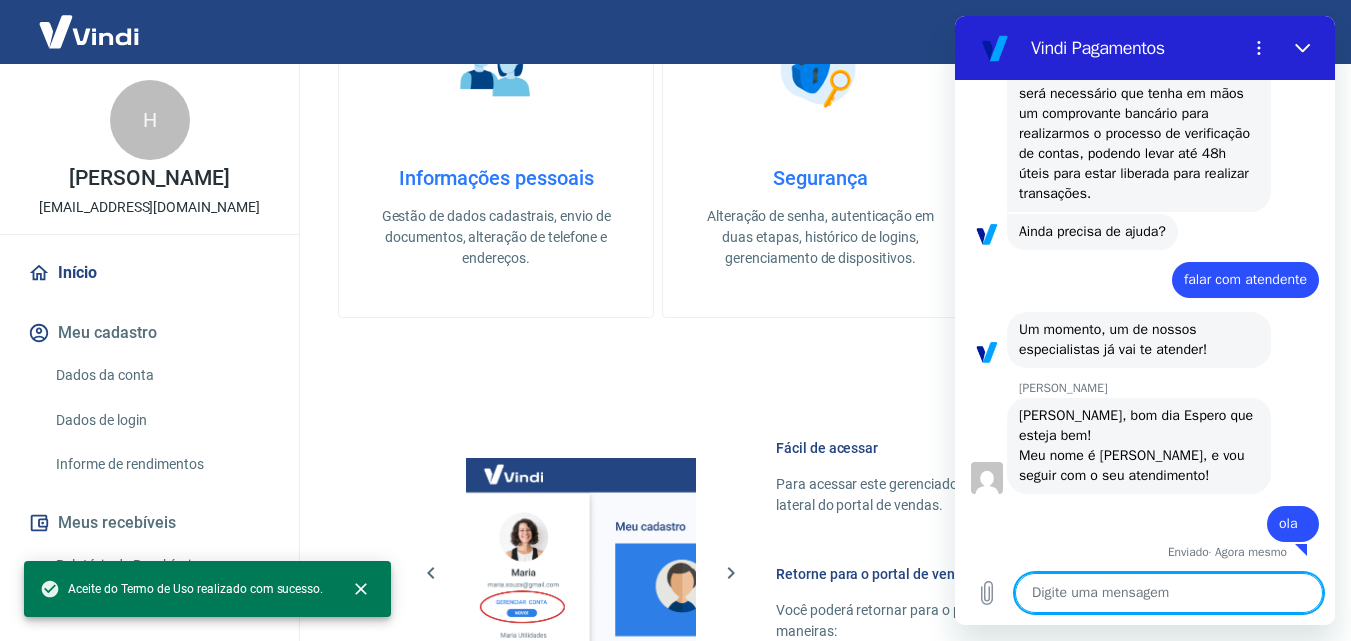scroll, scrollTop: 708, scrollLeft: 0, axis: vertical 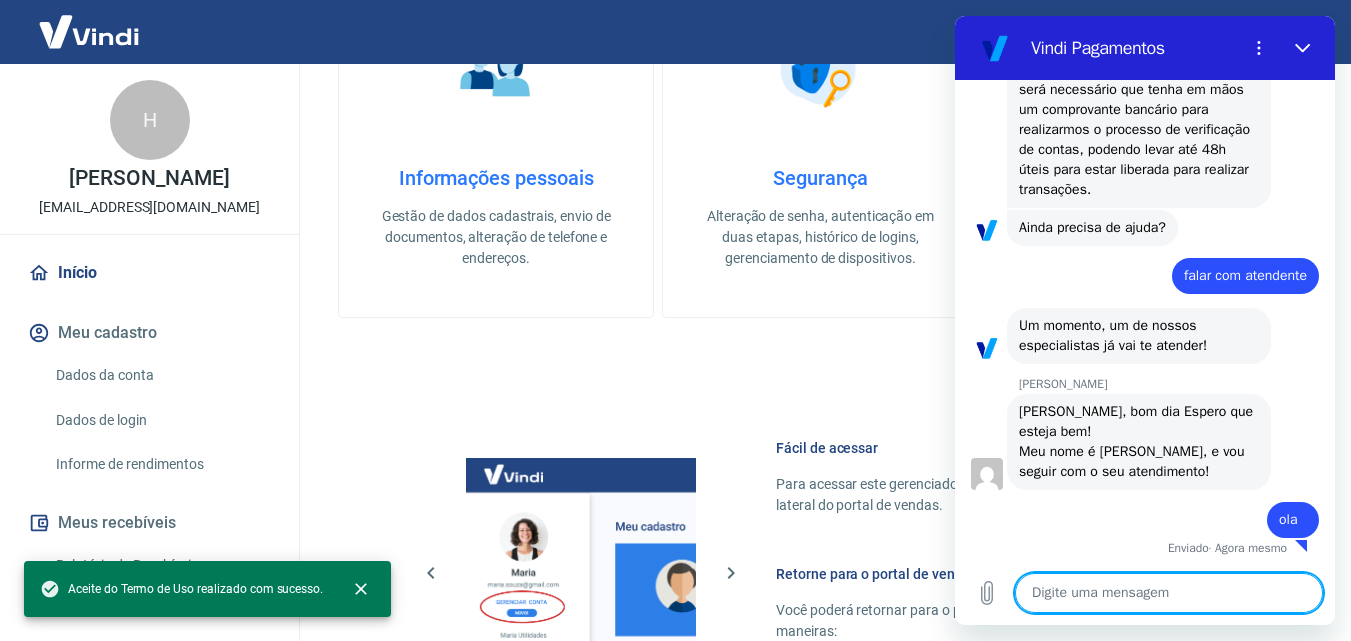 type on "t" 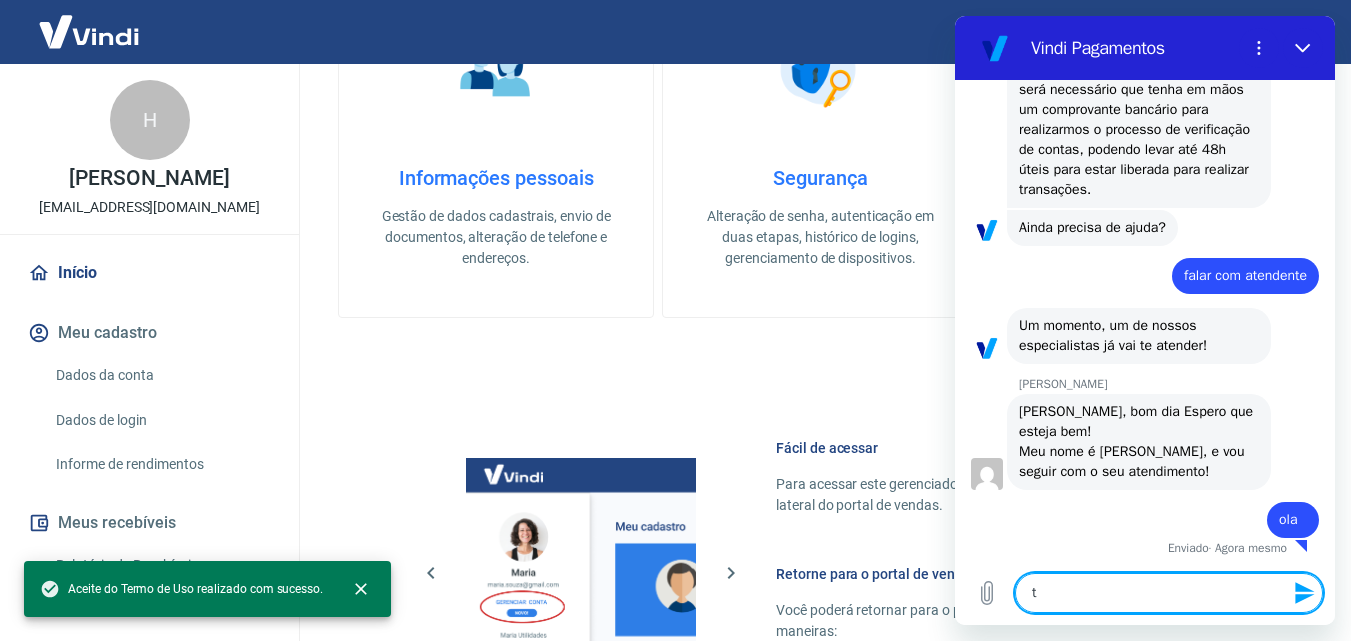 type on "tu" 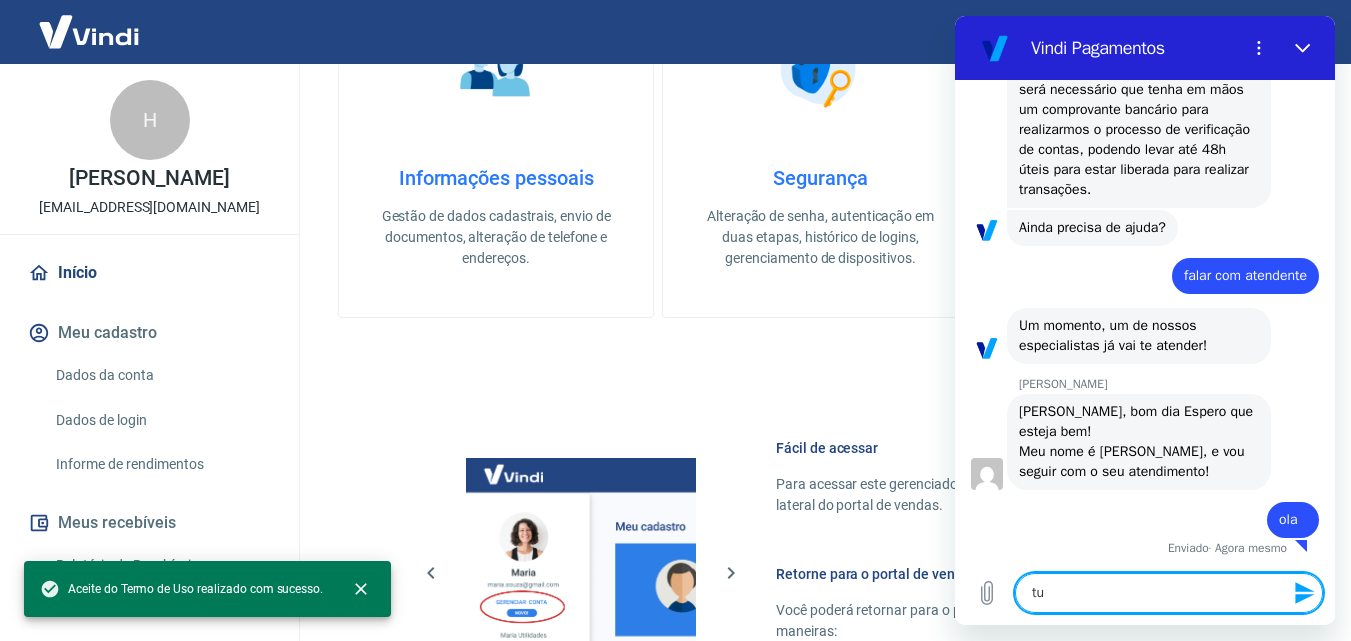 type on "tud" 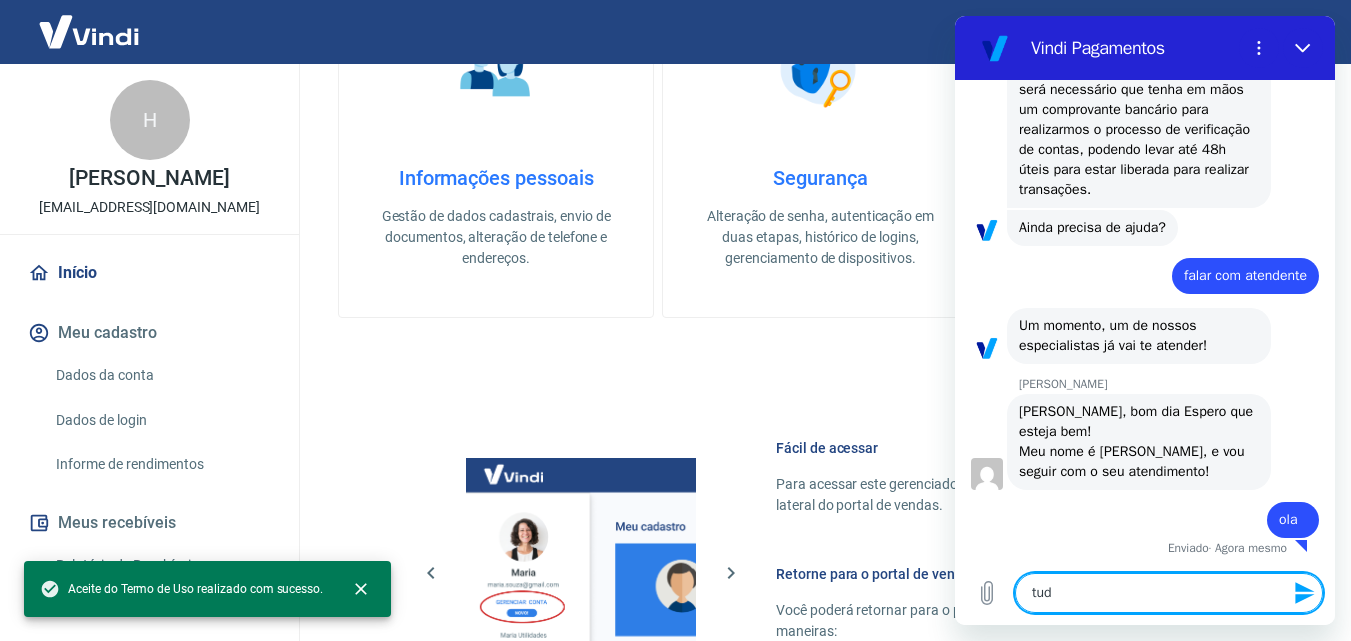 type on "tudo" 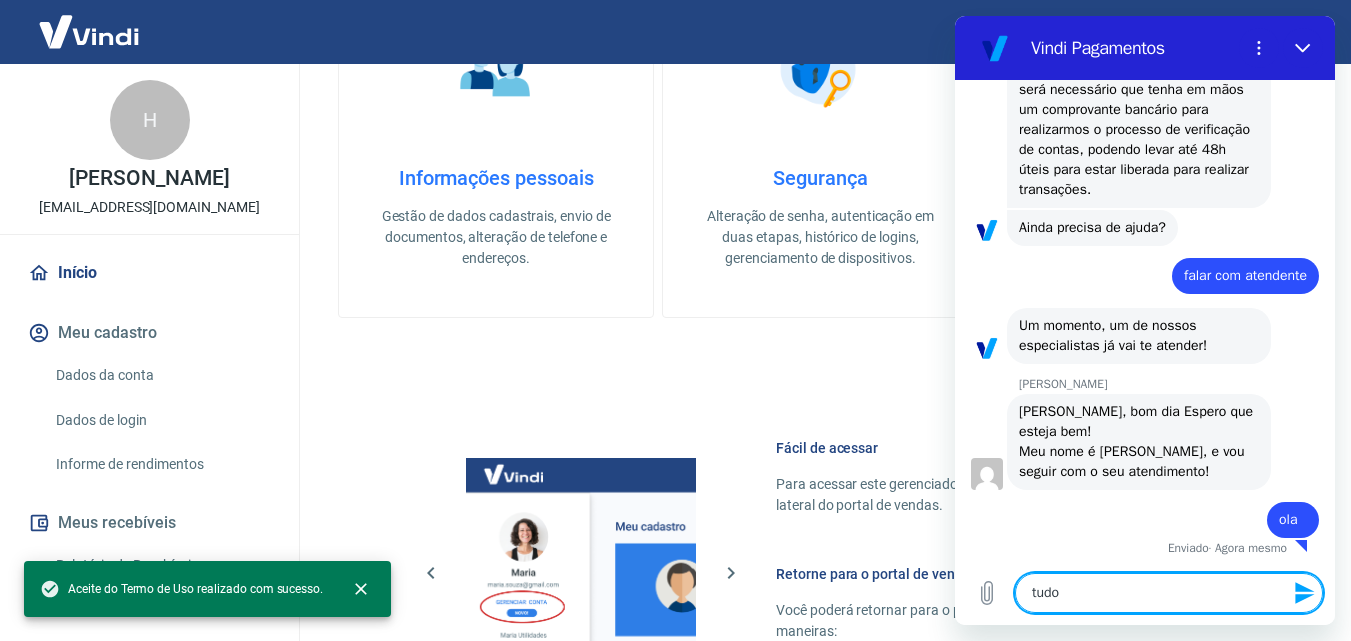 type on "tudo" 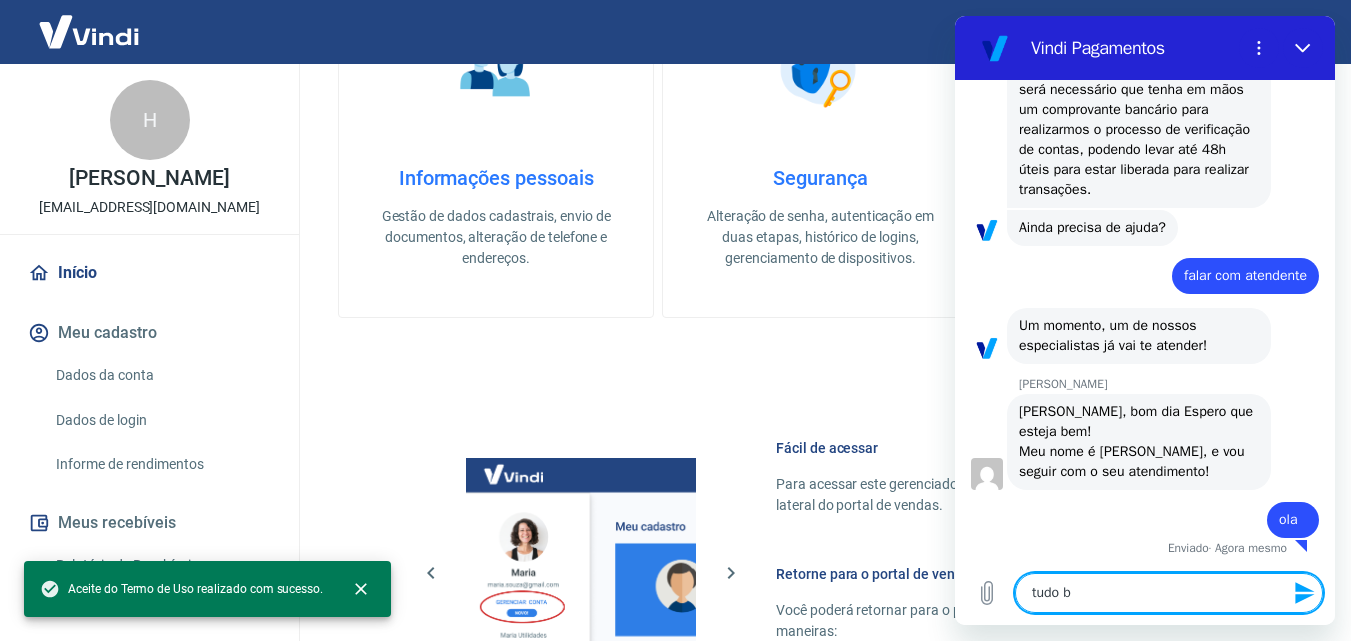 type on "tudo be" 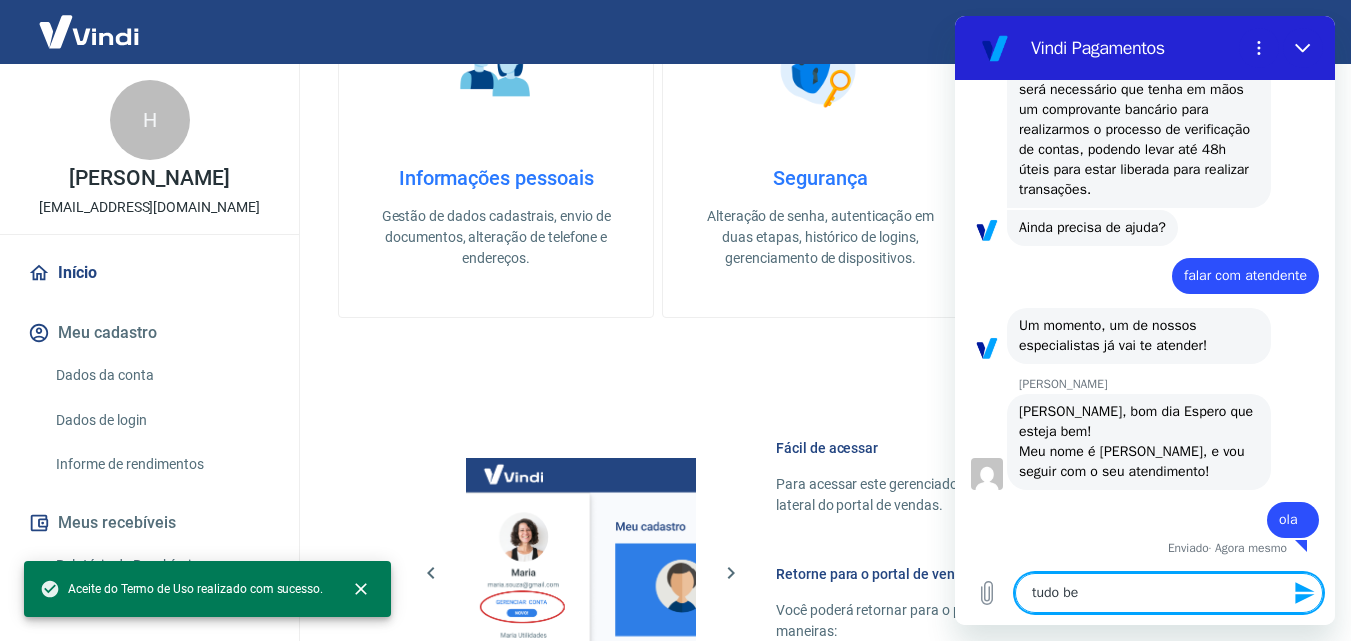 type on "x" 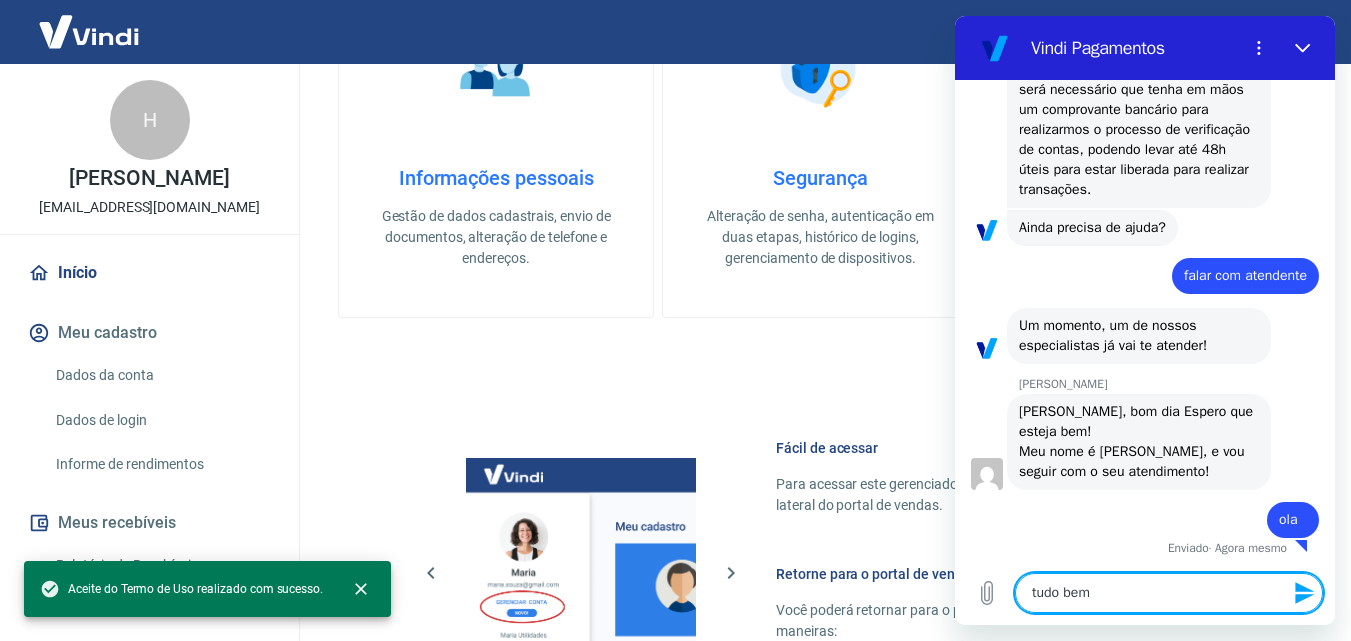 type on "tudo bem?" 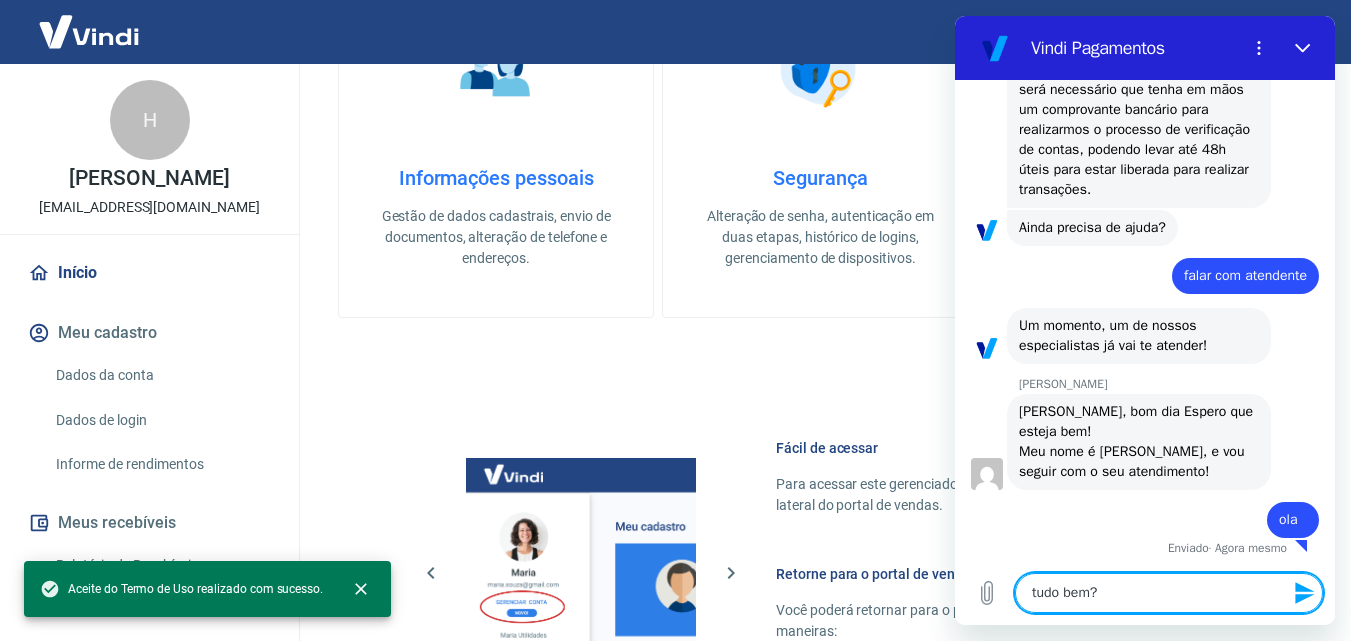 type 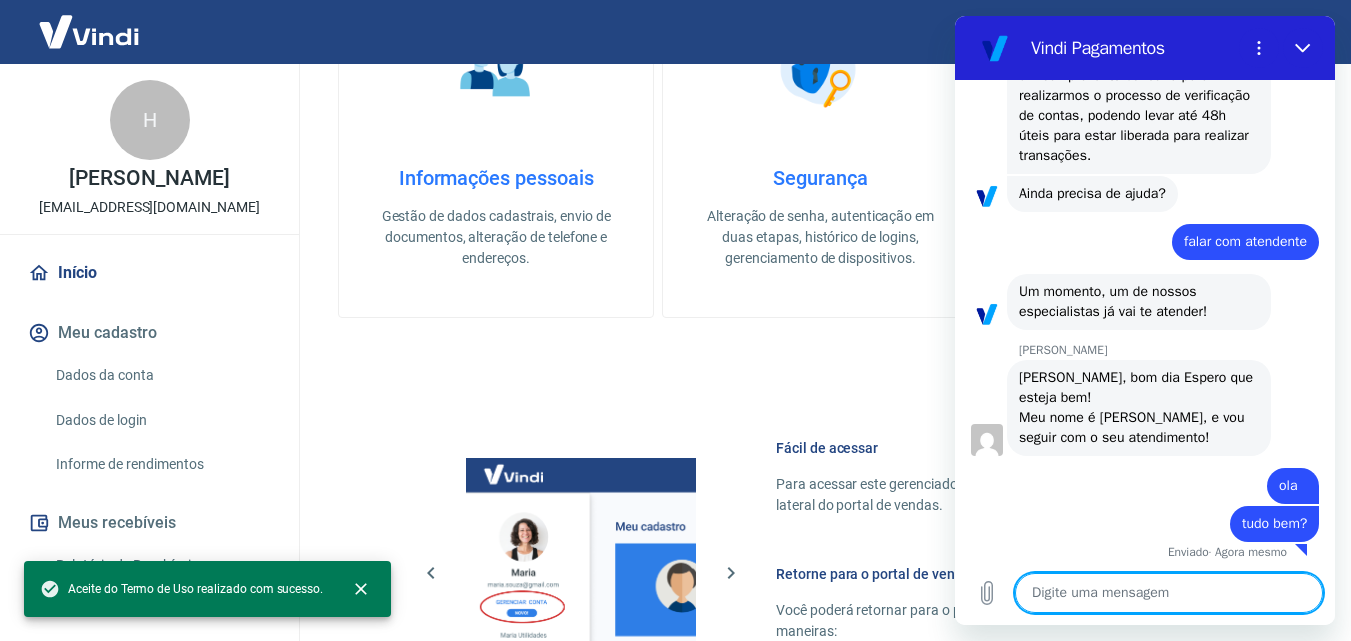 scroll, scrollTop: 746, scrollLeft: 0, axis: vertical 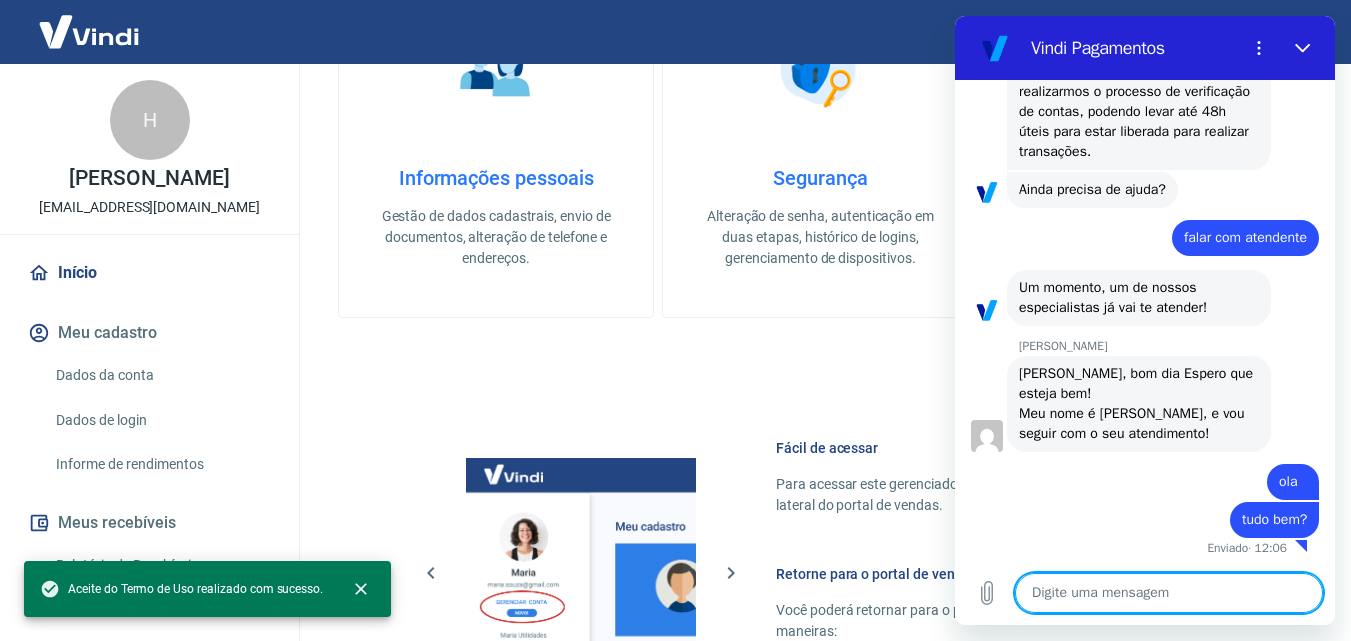 type on "x" 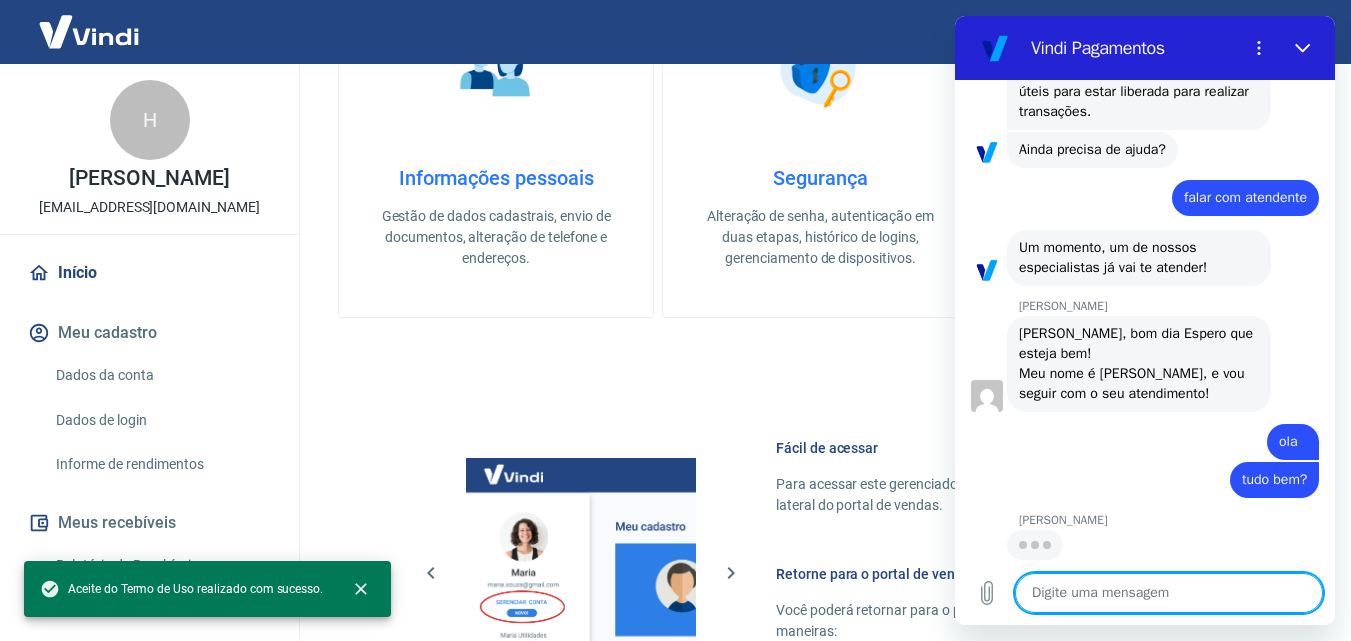 scroll, scrollTop: 784, scrollLeft: 0, axis: vertical 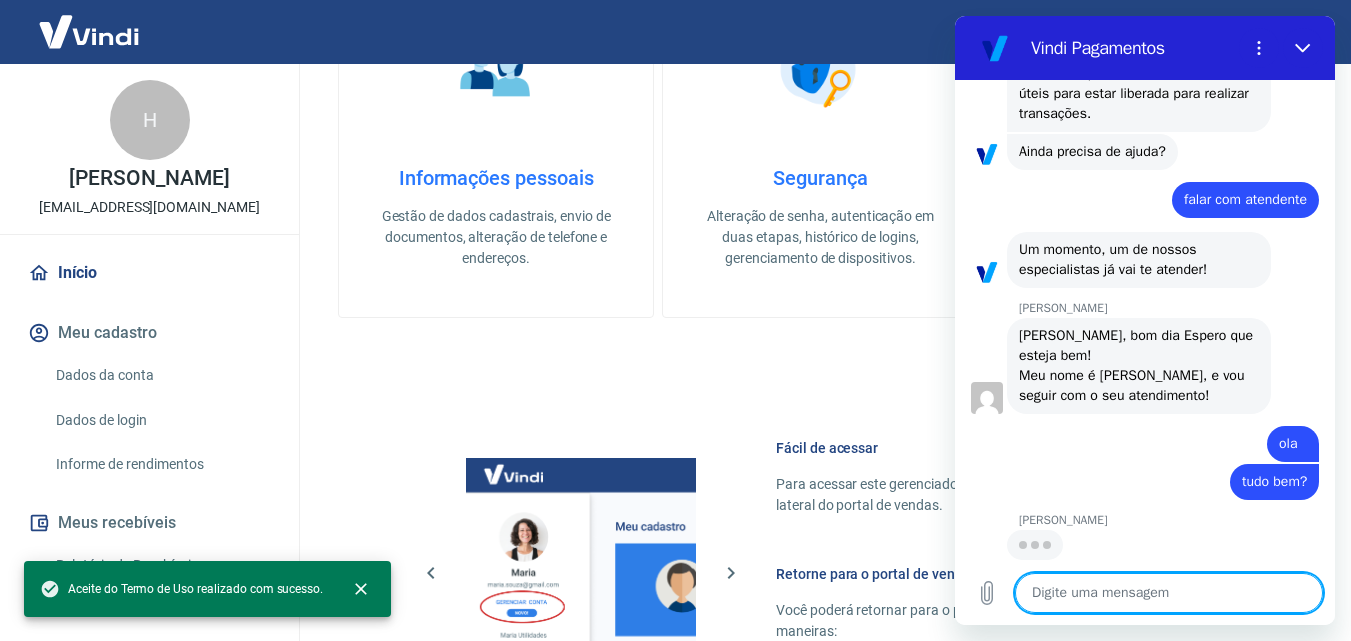 type on "N" 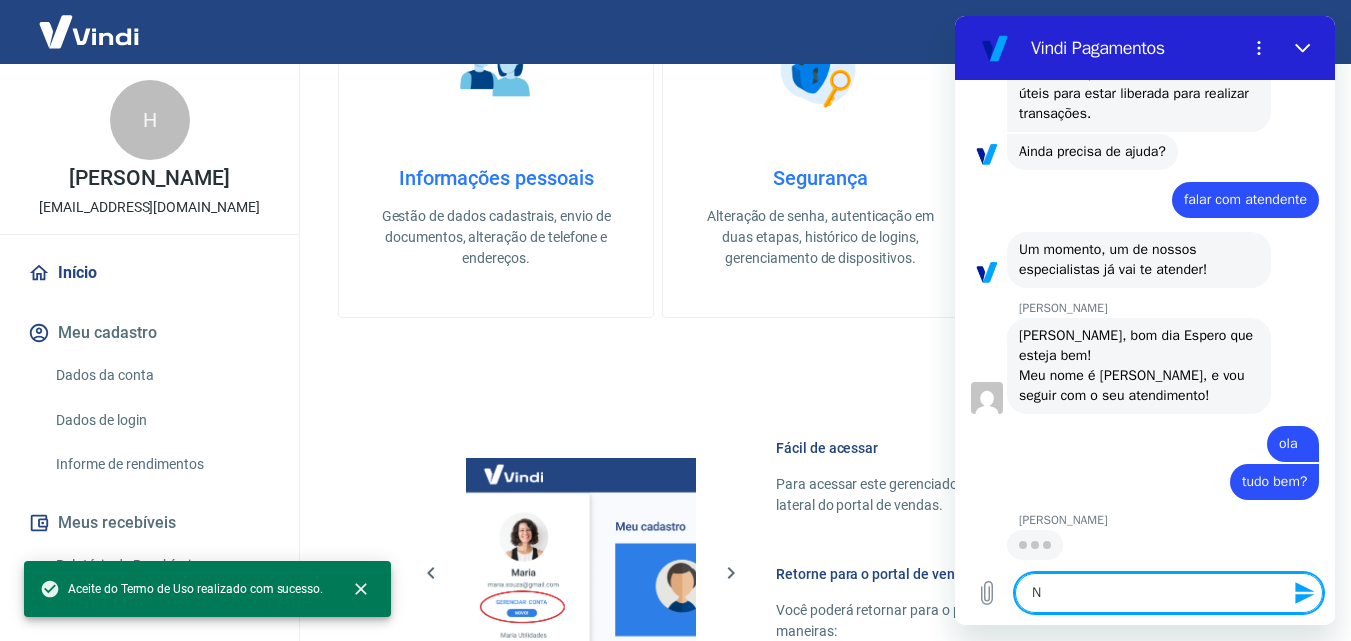type on "Na" 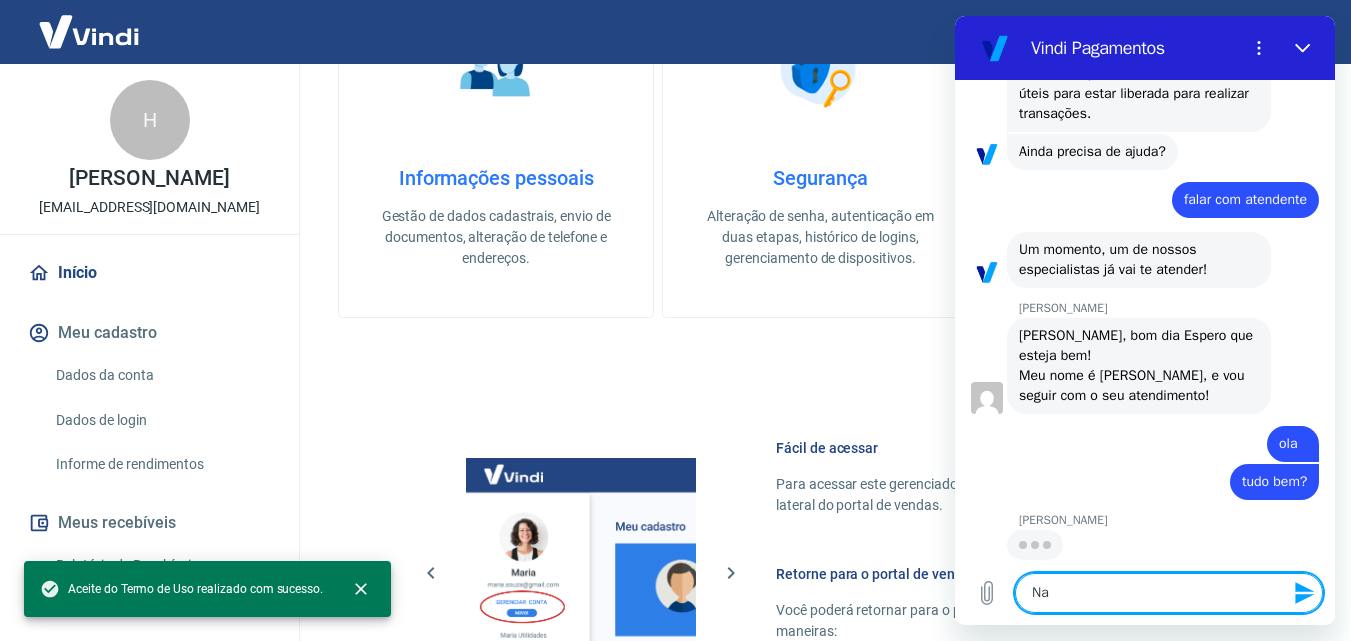 type on "Nan" 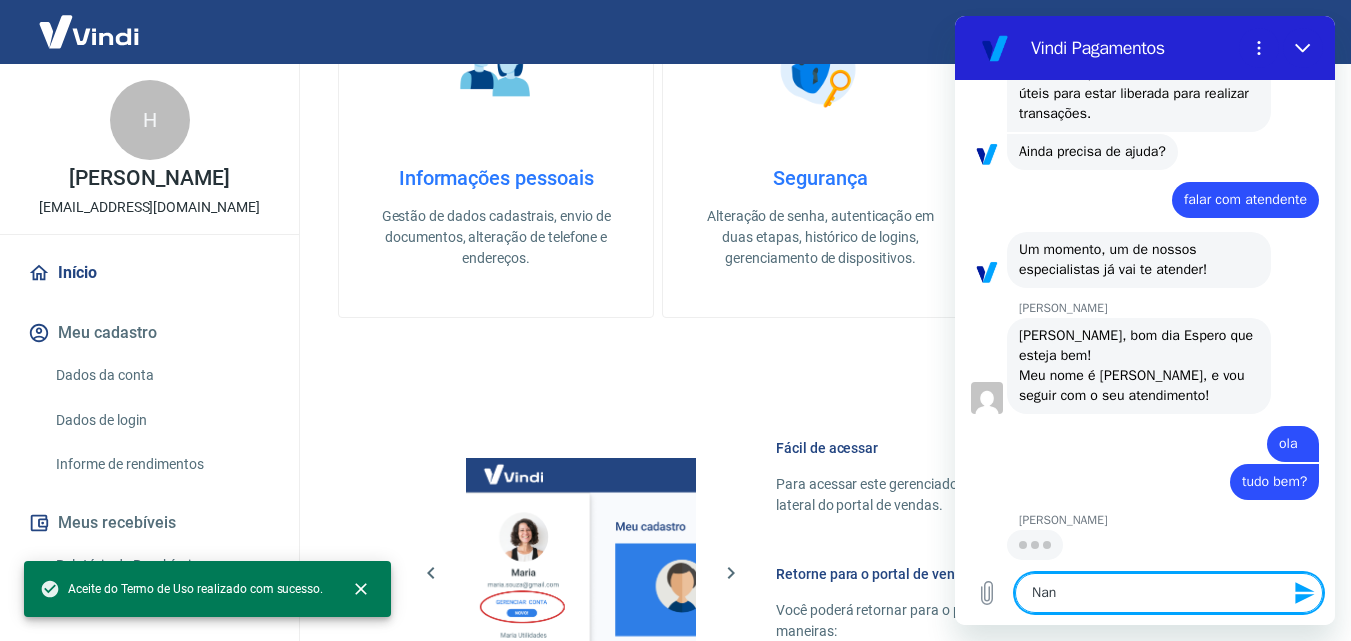 type on "Nani" 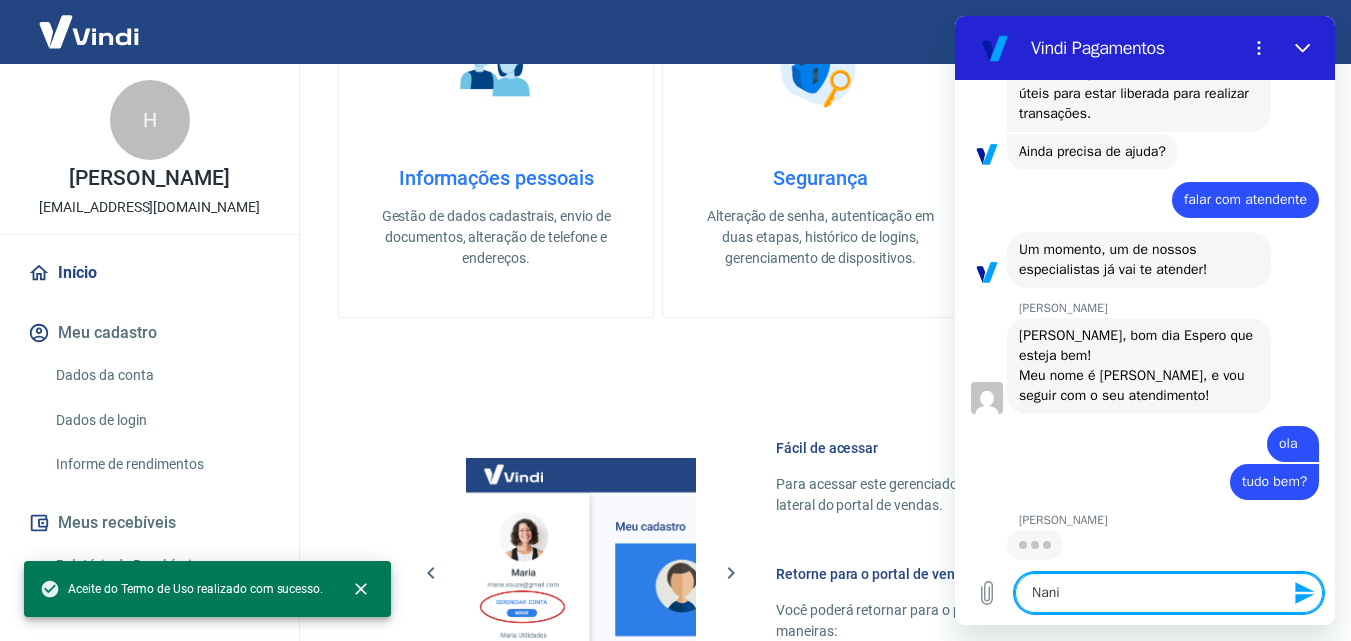 type on "x" 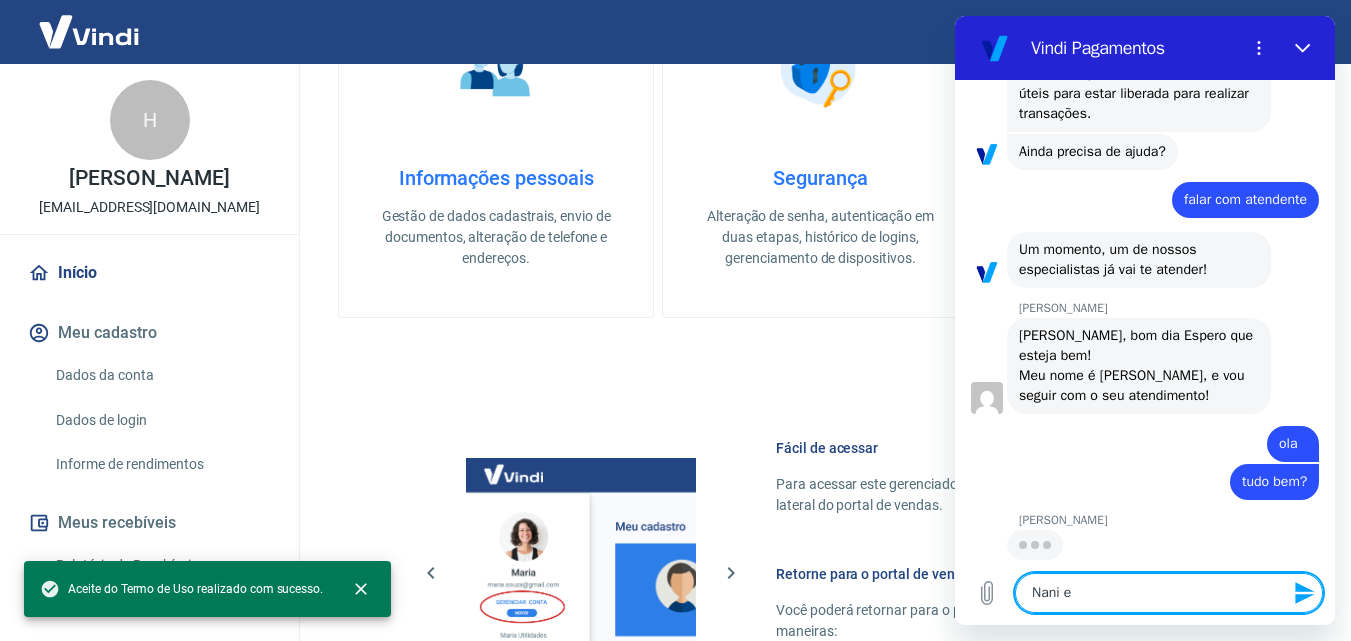 type on "Nani eu" 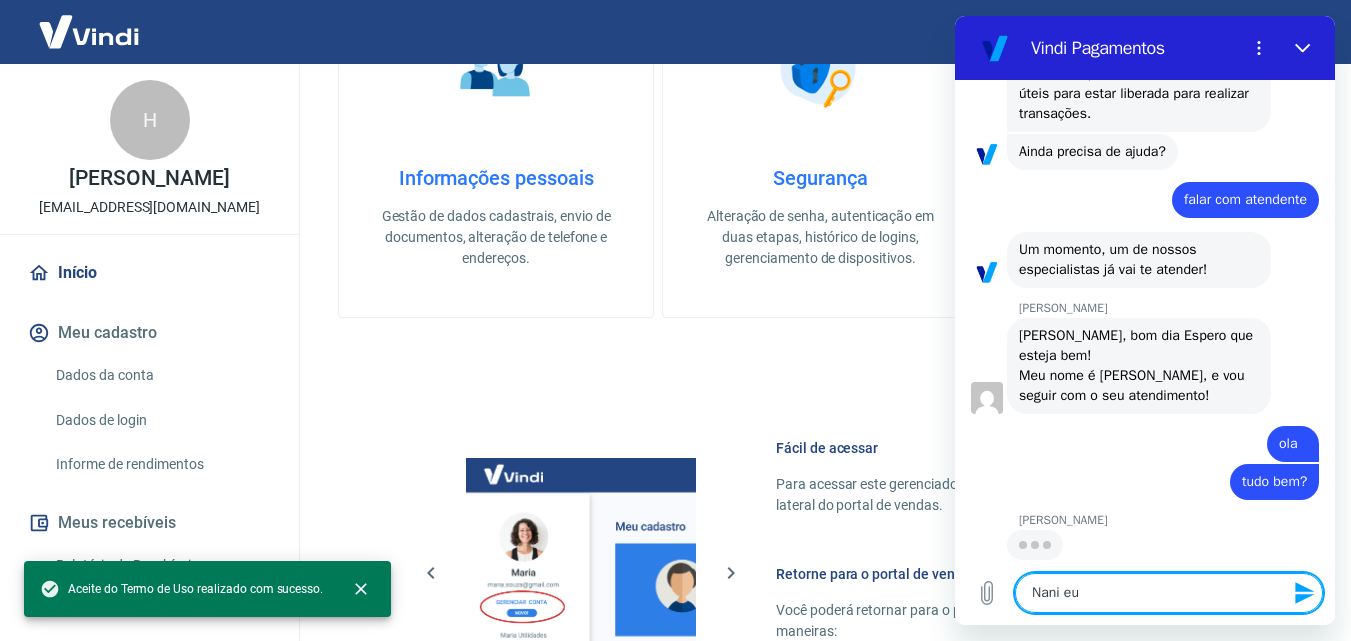 type on "Nani e" 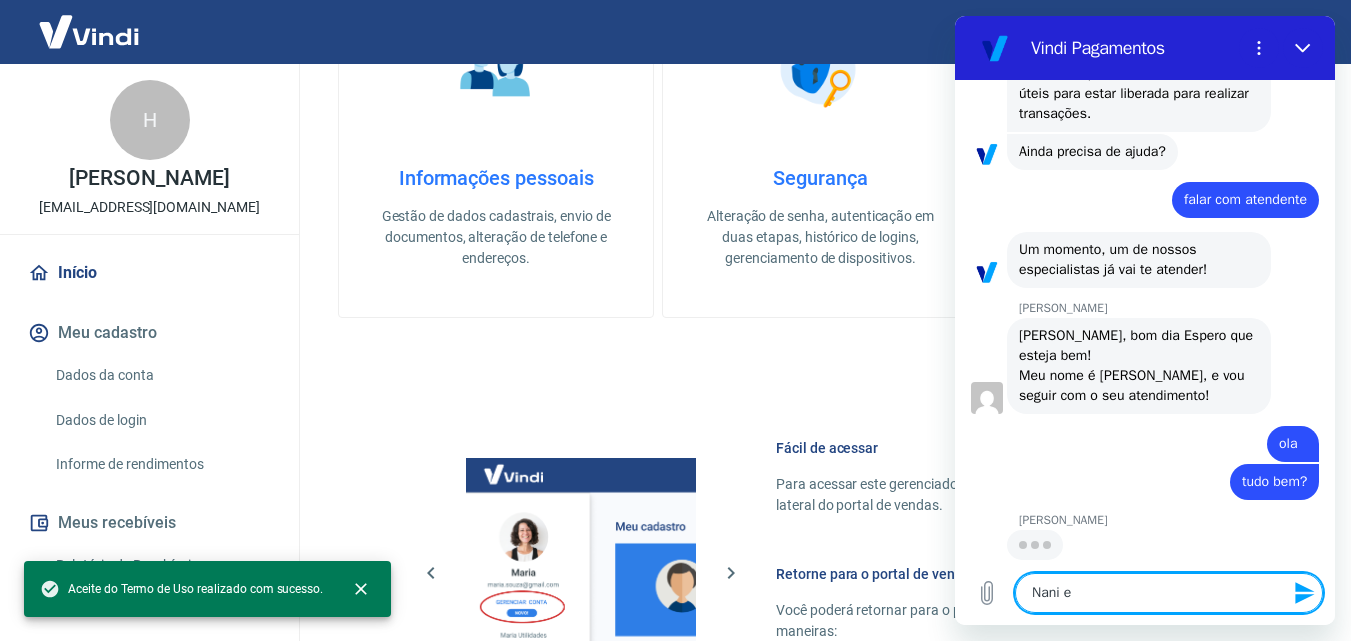 type on "Nani" 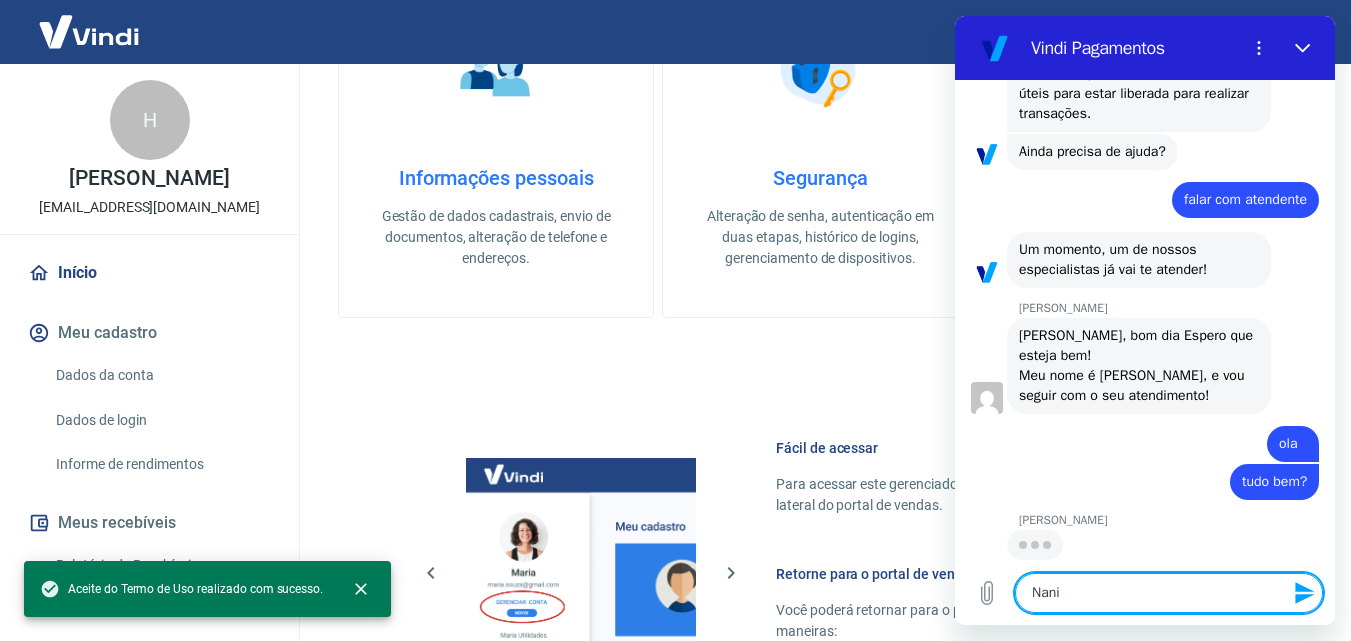 type on "x" 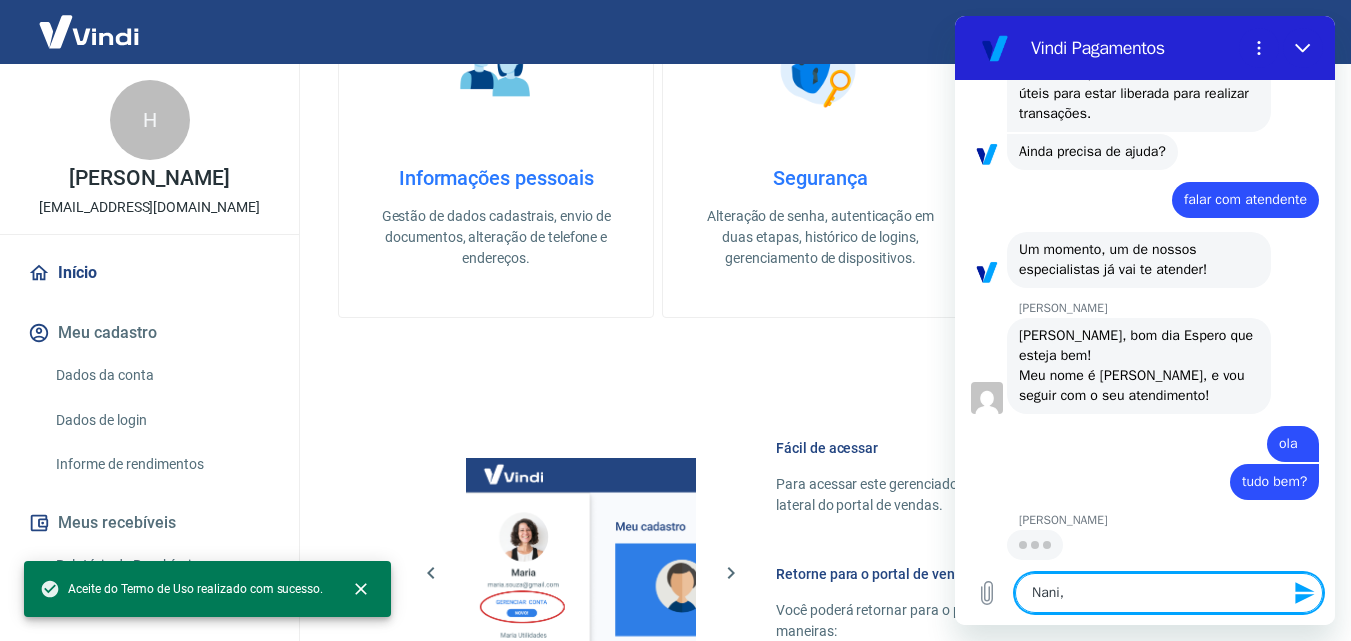 type on "Nani," 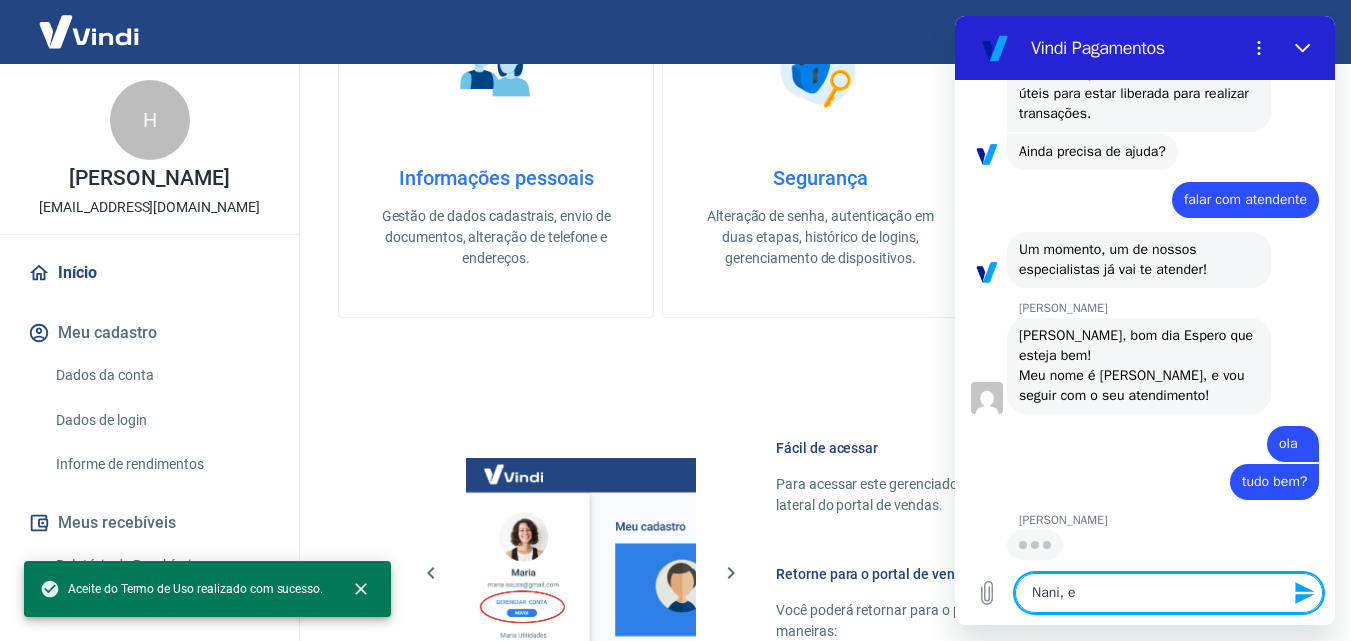 type on "Nani, [GEOGRAPHIC_DATA]" 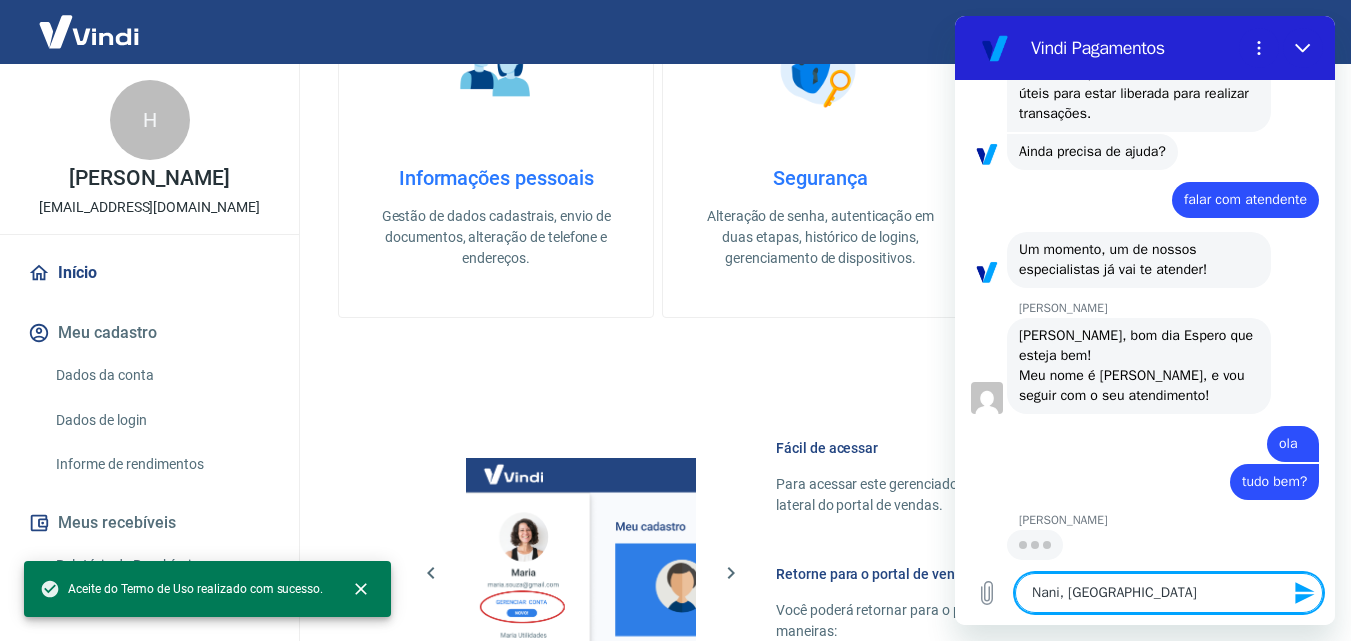 type on "Nani, [GEOGRAPHIC_DATA]" 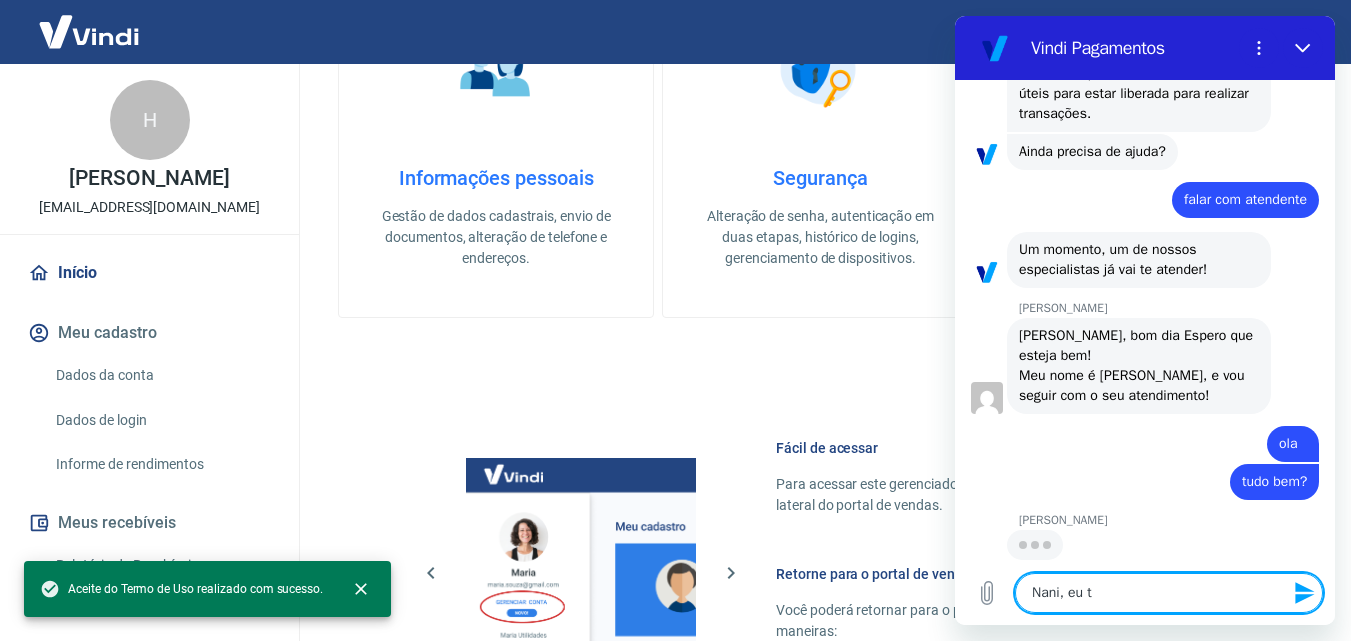 type on "Nani, eu te" 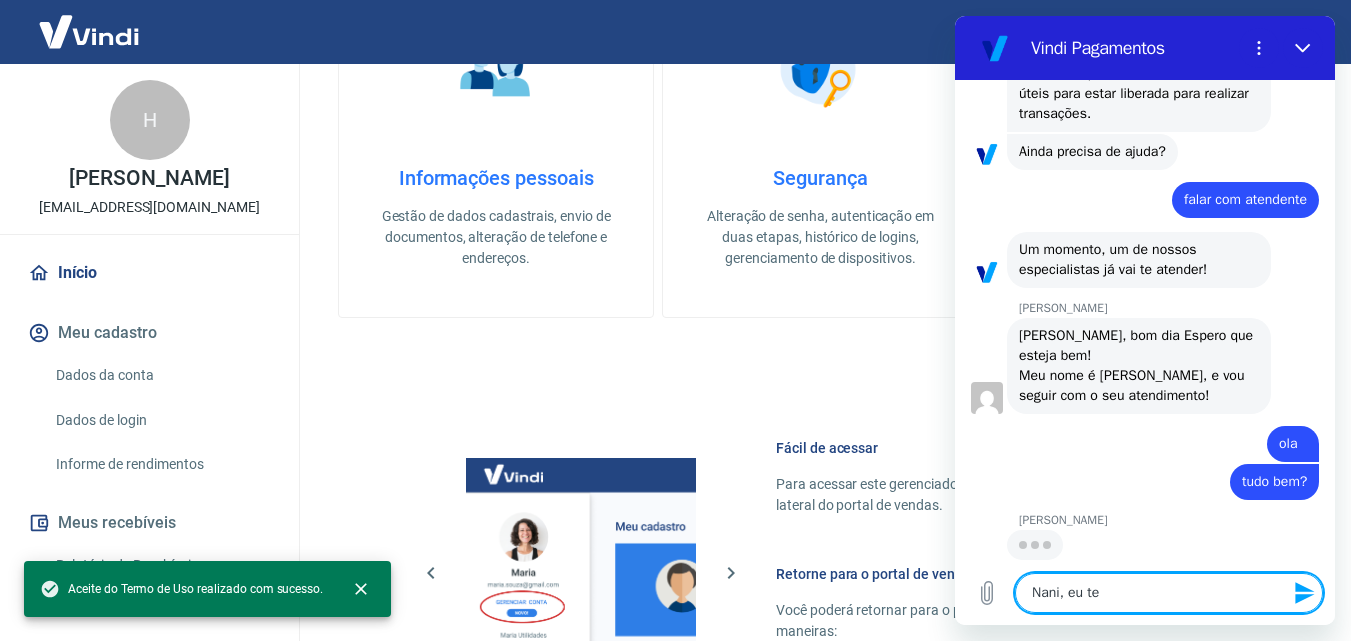 type on "Nani, eu ten" 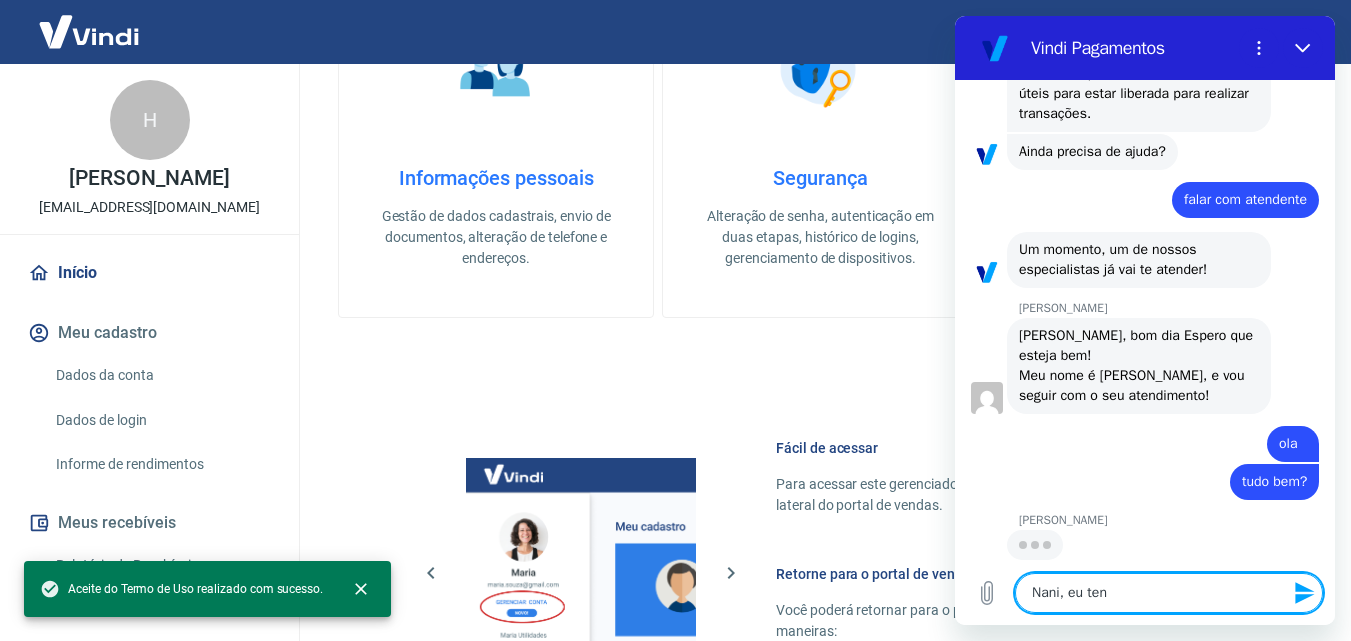 type on "Nani, eu tenh" 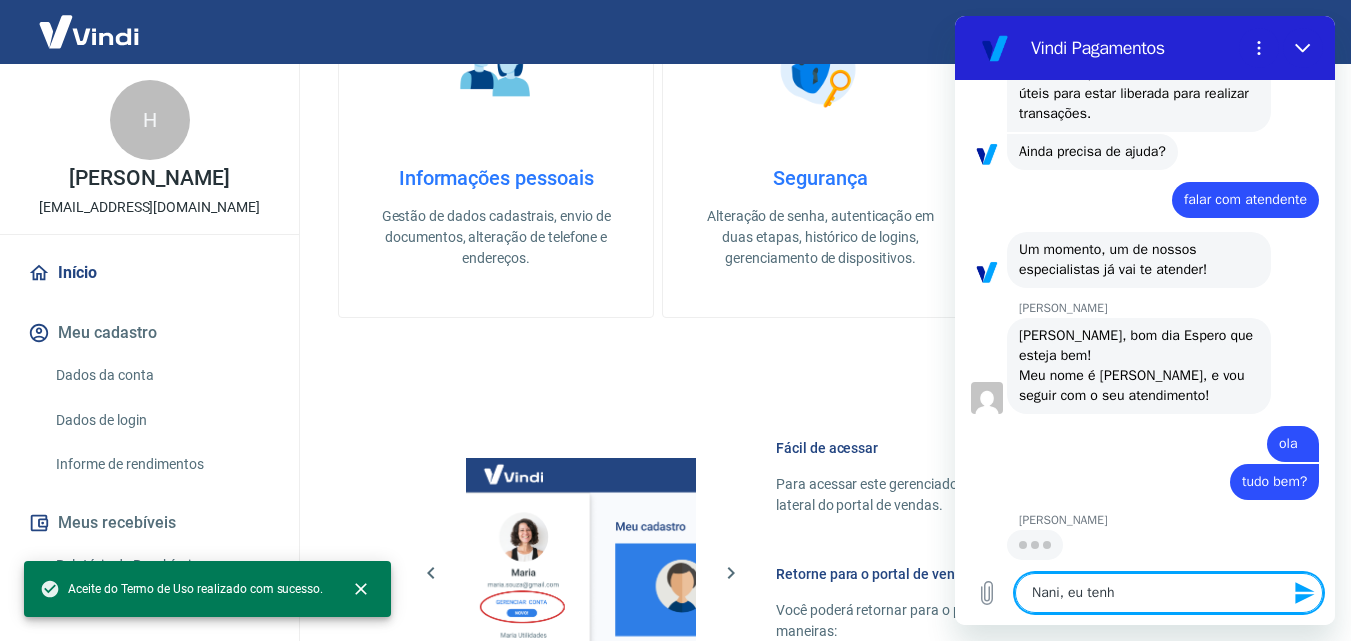 type on "Nani, eu tenho" 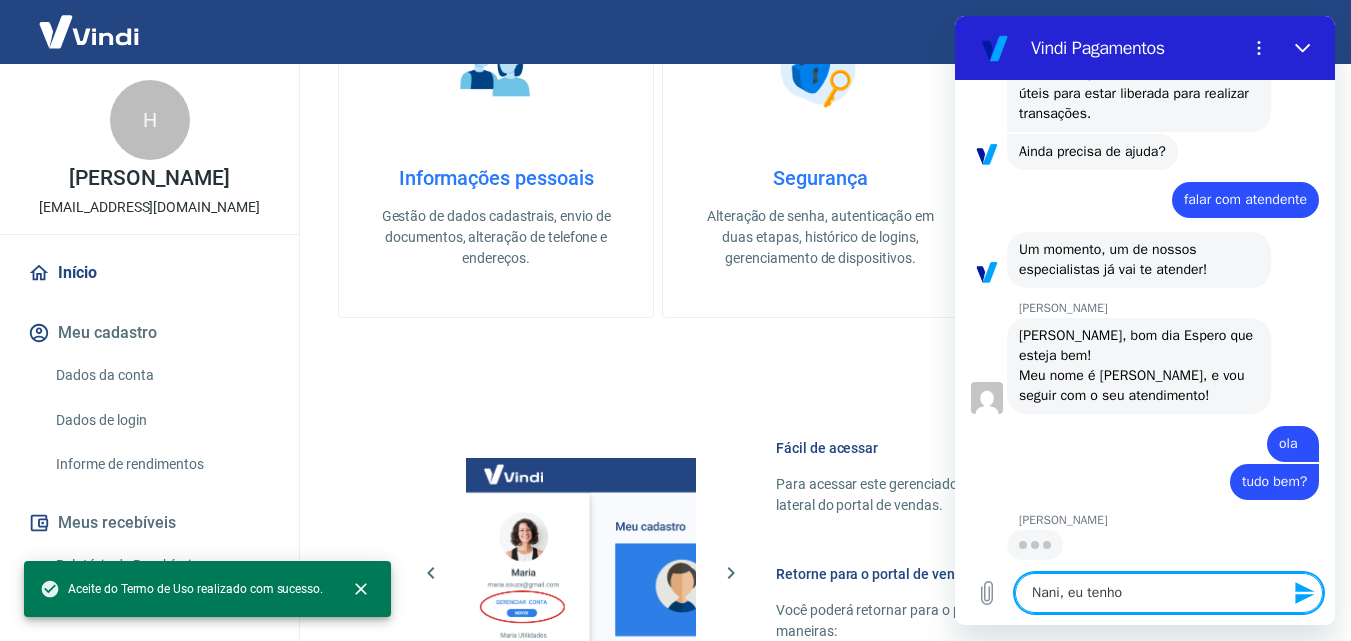 type on "Nani, eu tenho" 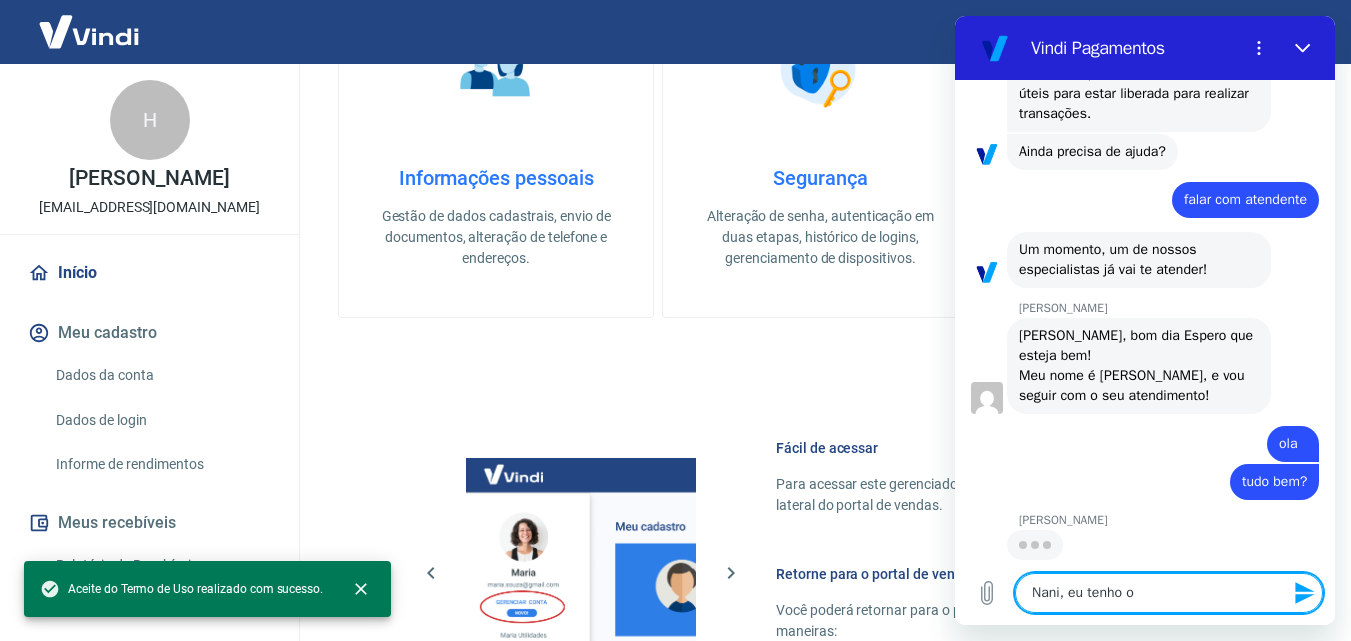 type on "Nani, eu tenho ou" 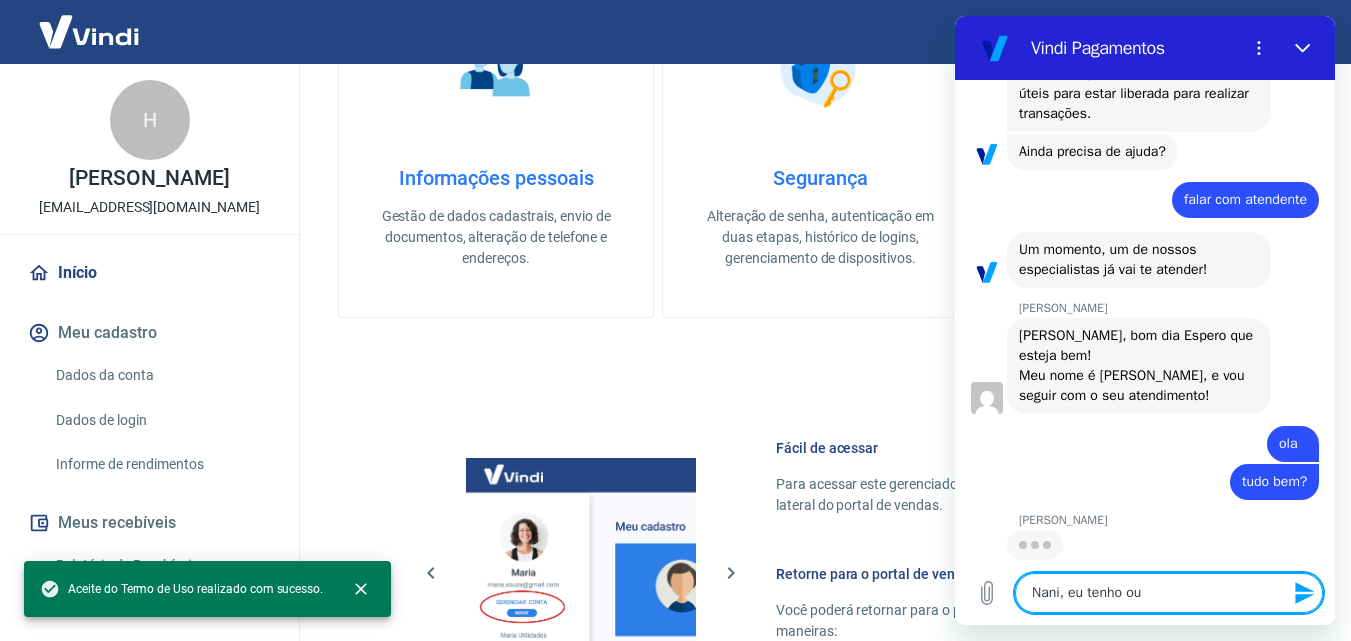type on "Nani, eu tenho out" 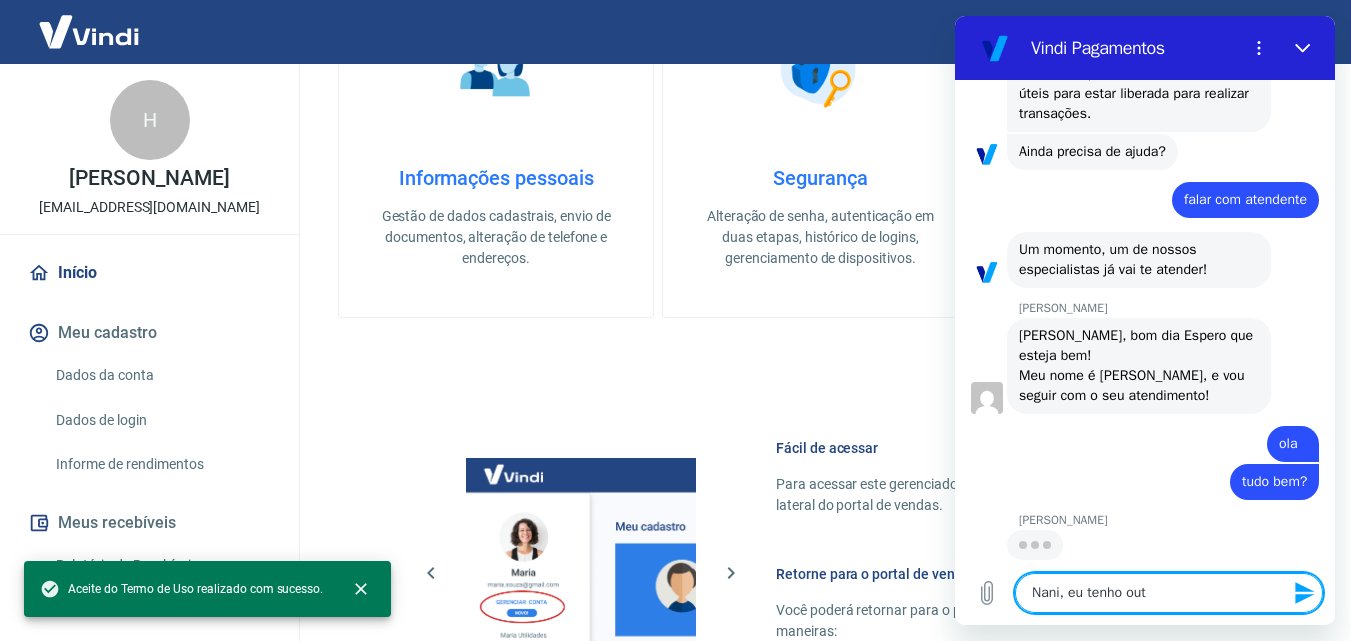 type on "Nani, eu tenho outr" 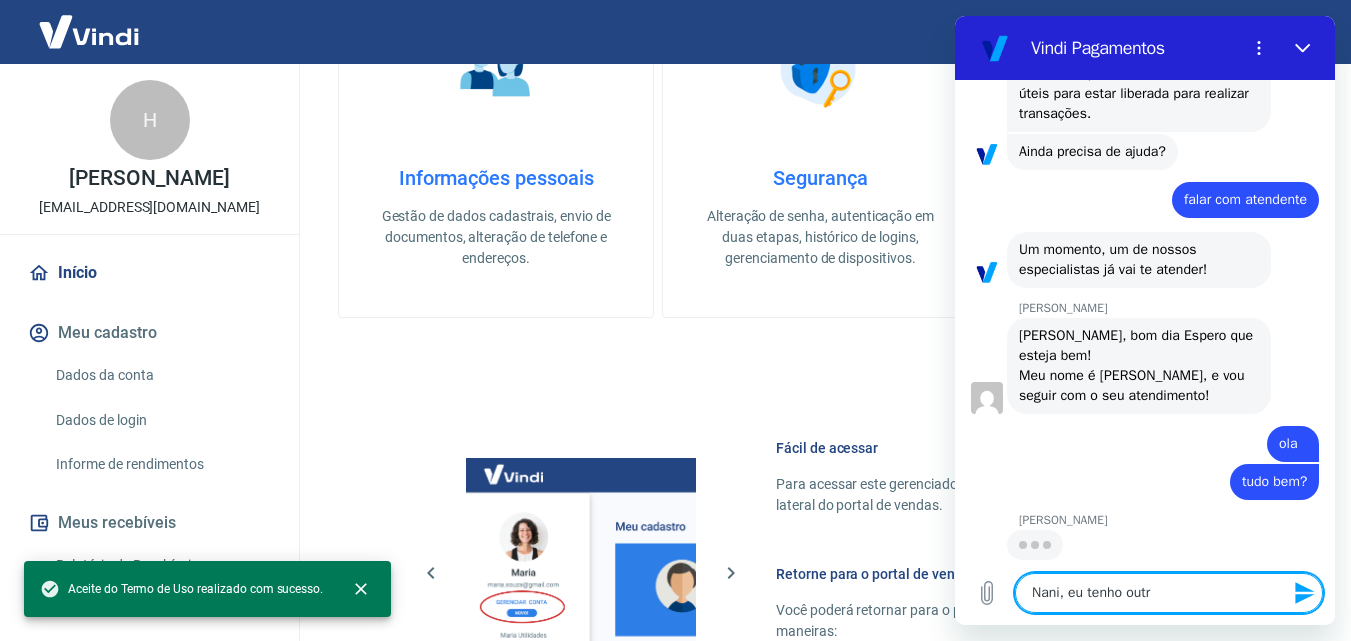 type on "Nani, eu tenho outra" 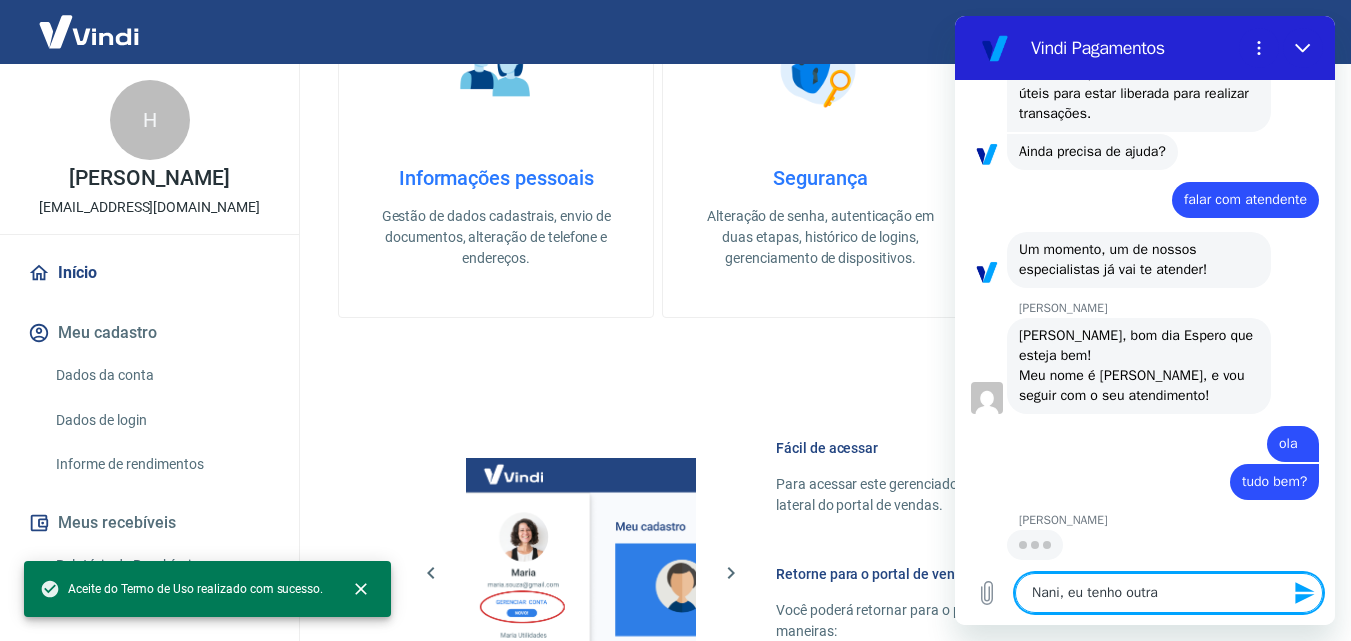 type on "Nani, eu tenho outra" 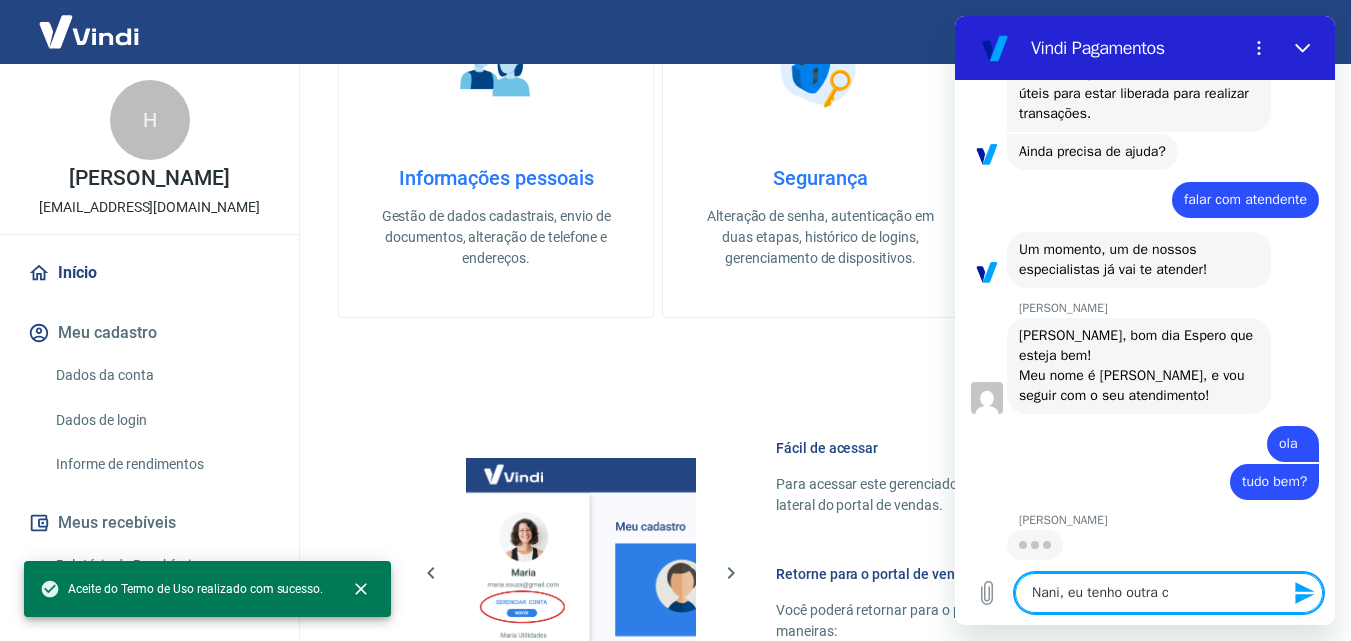 type on "Nani, eu tenho outra co" 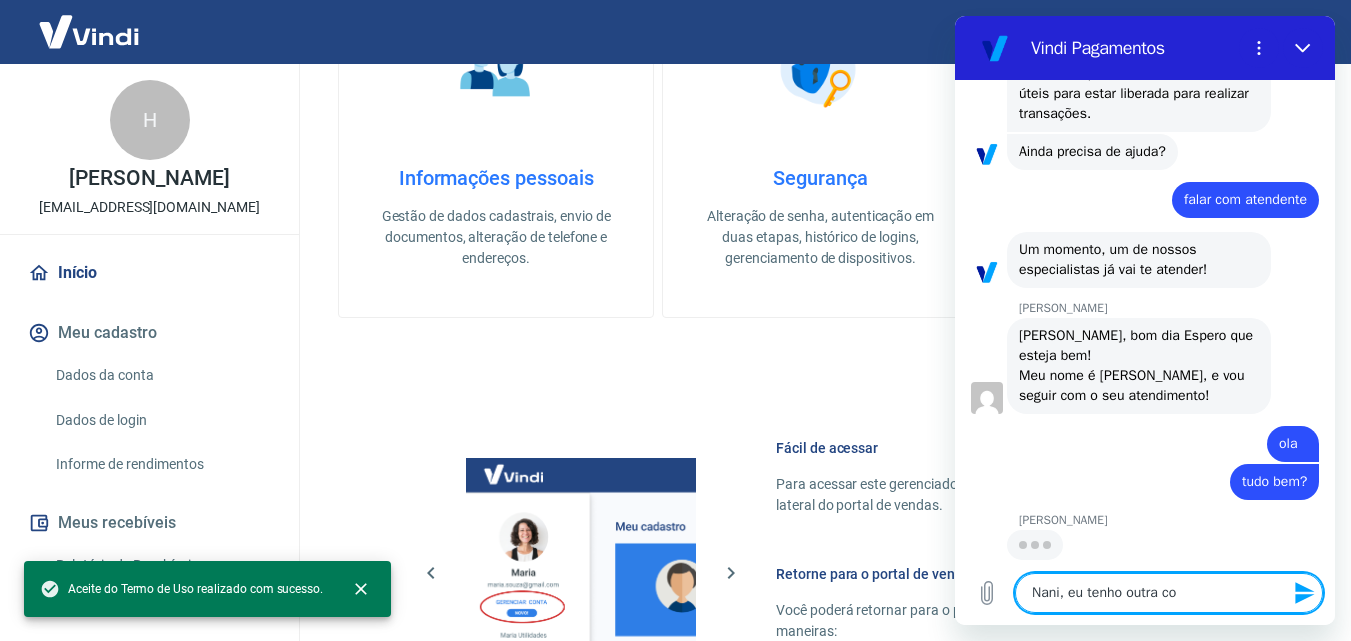 type on "Nani, eu tenho outra con" 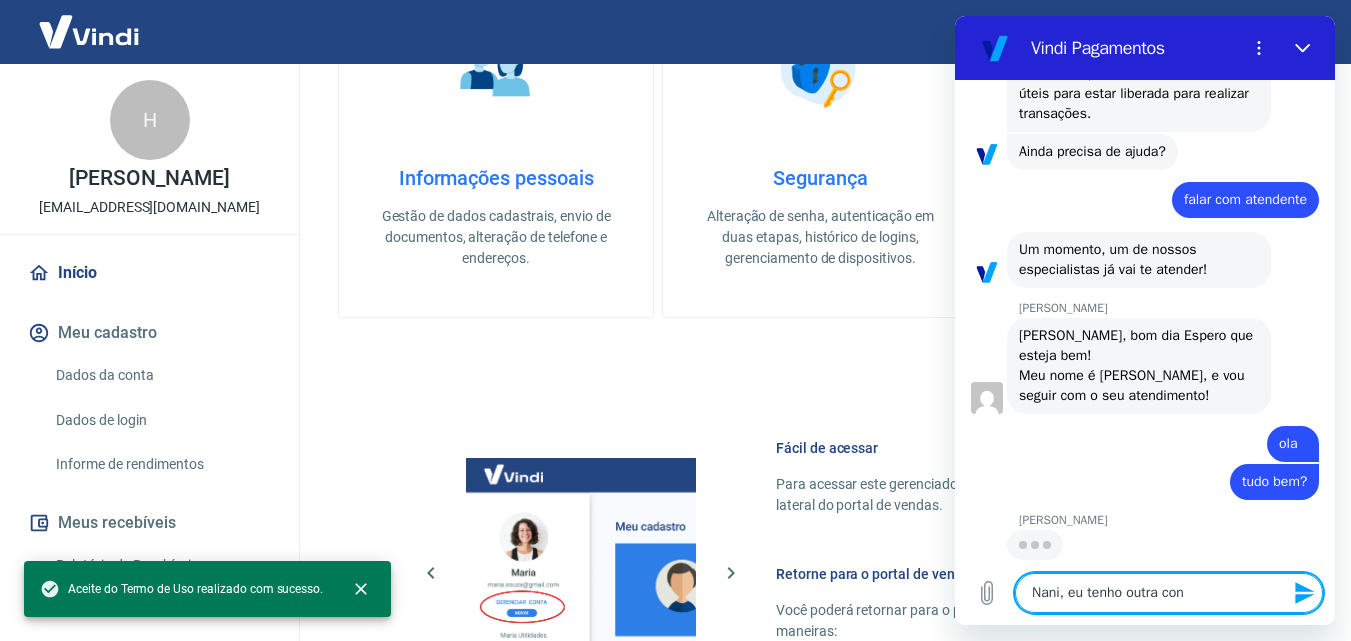 type on "Nani, eu tenho outra cont" 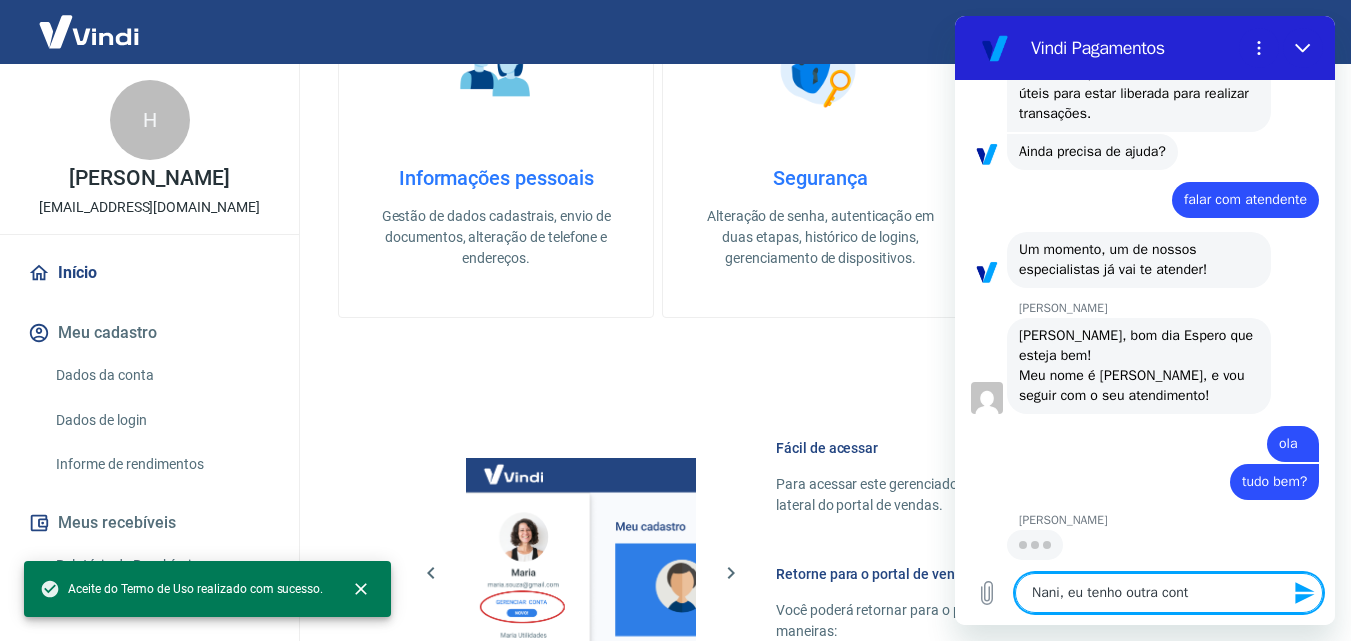 type on "Nani, eu tenho outra conta" 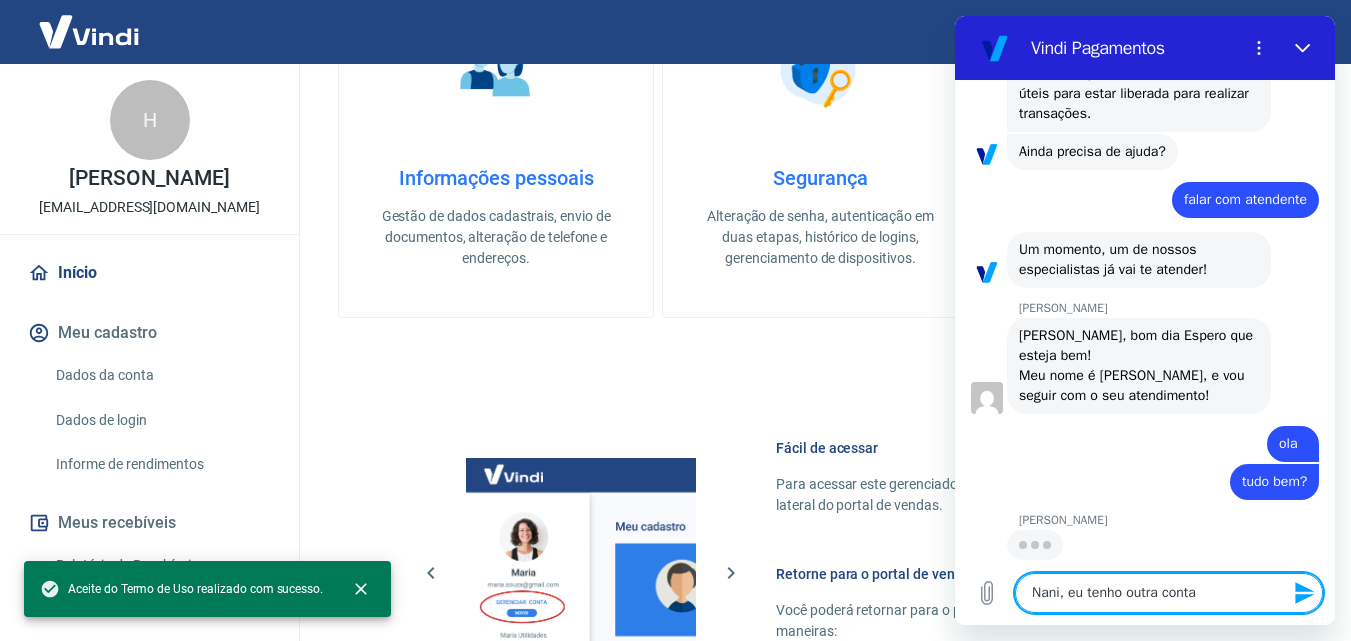 type on "Nani, eu tenho outra conta" 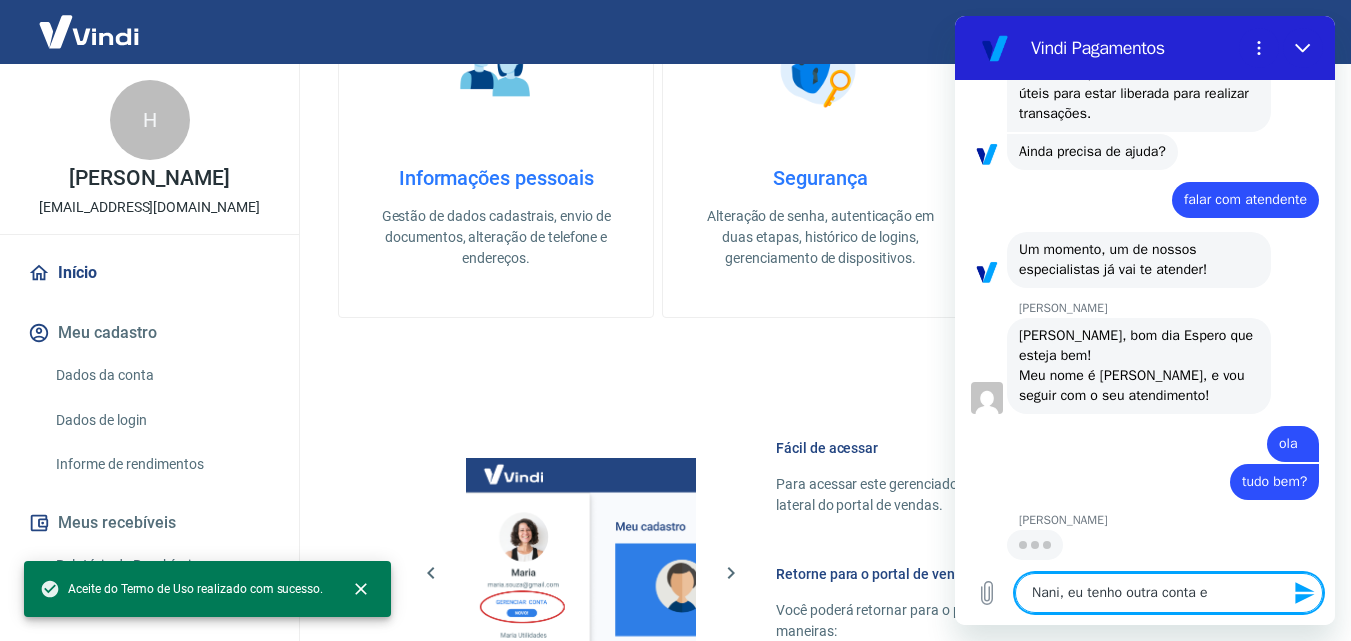 type on "x" 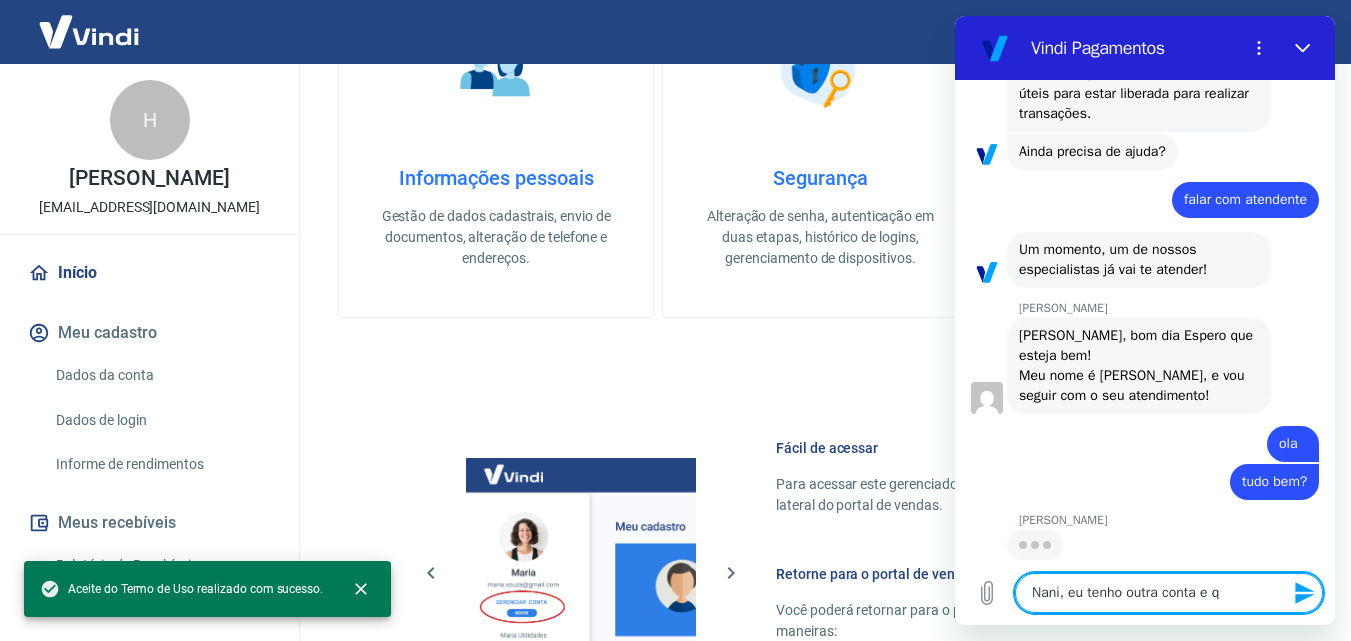 type on "Nani, eu tenho outra conta e qu" 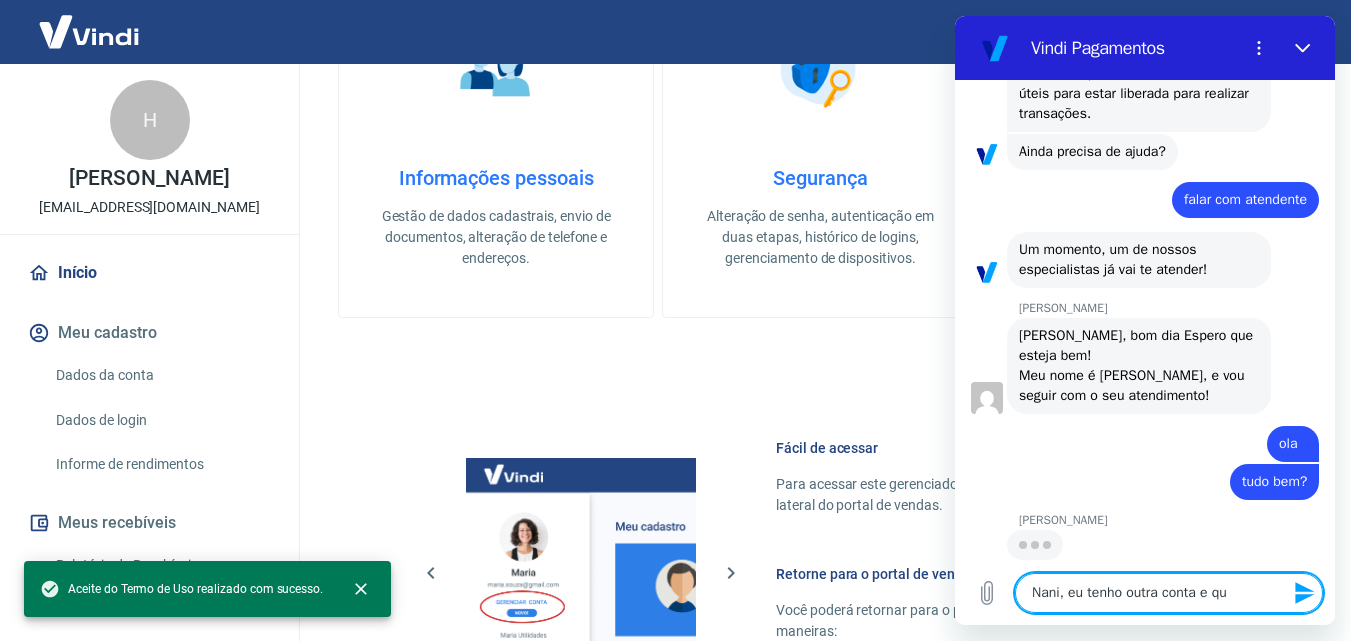 type on "Nani, eu tenho outra conta e que" 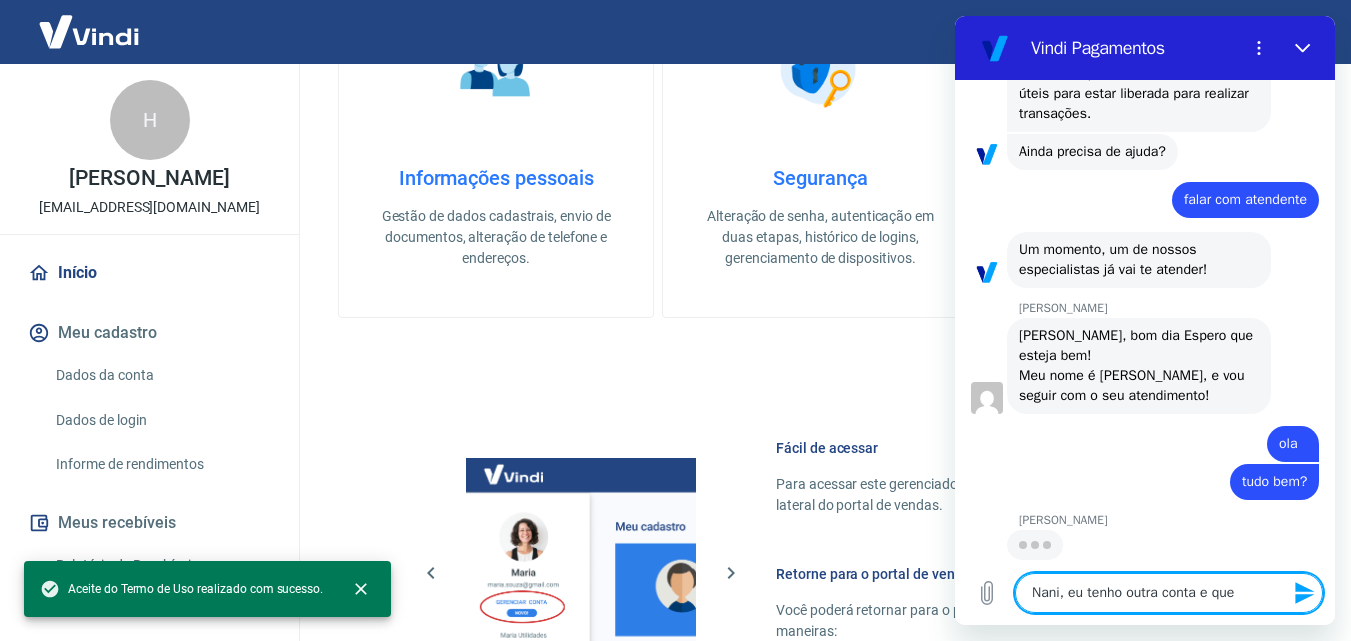 type on "Nani, eu tenho outra conta e quer" 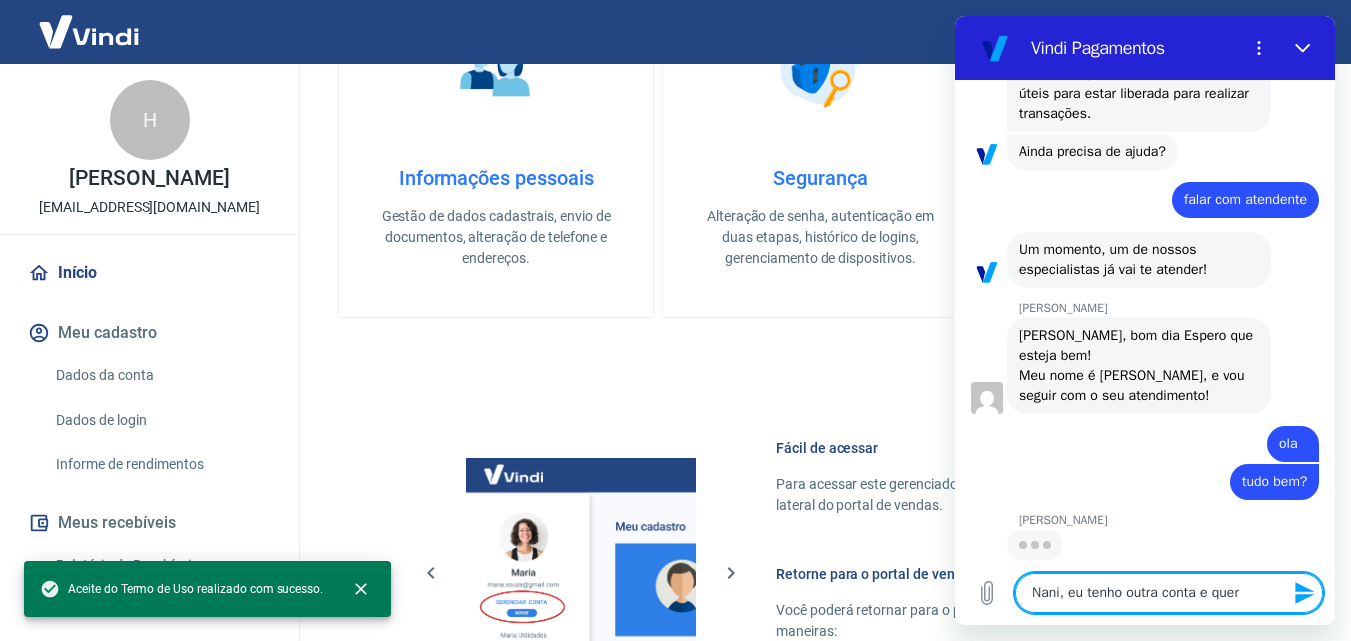 type on "Nani, eu tenho outra conta e quero" 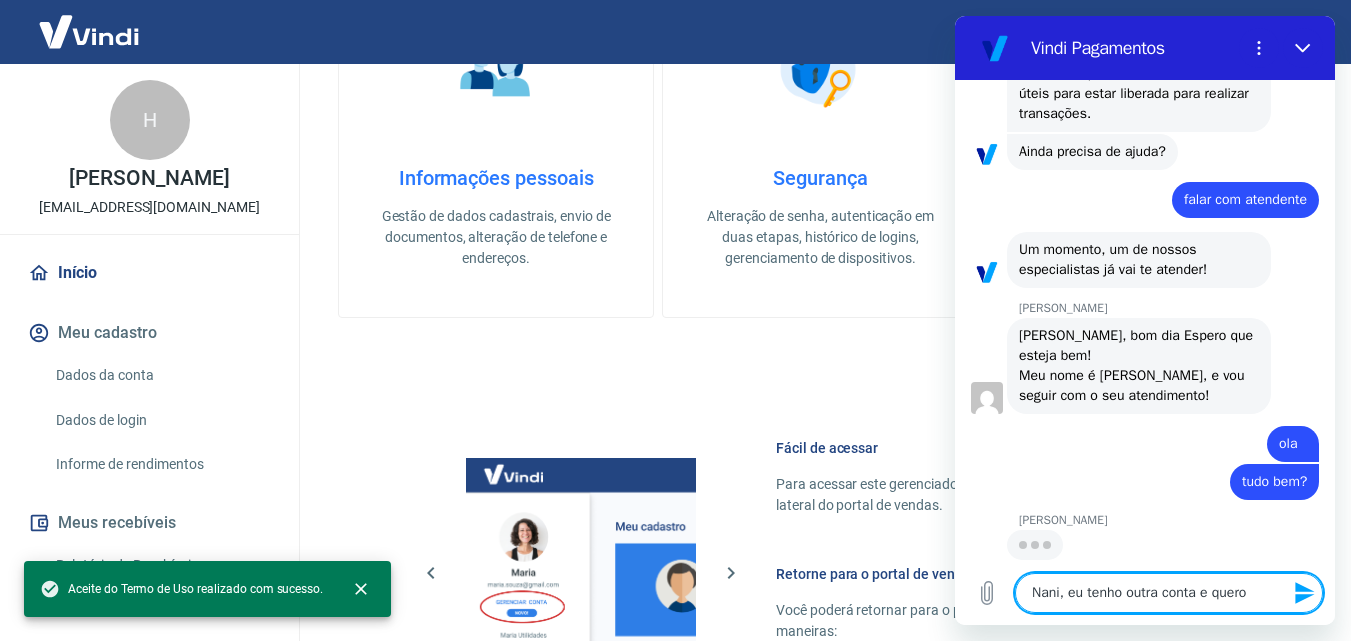 type on "Nani, eu tenho outra conta e quero" 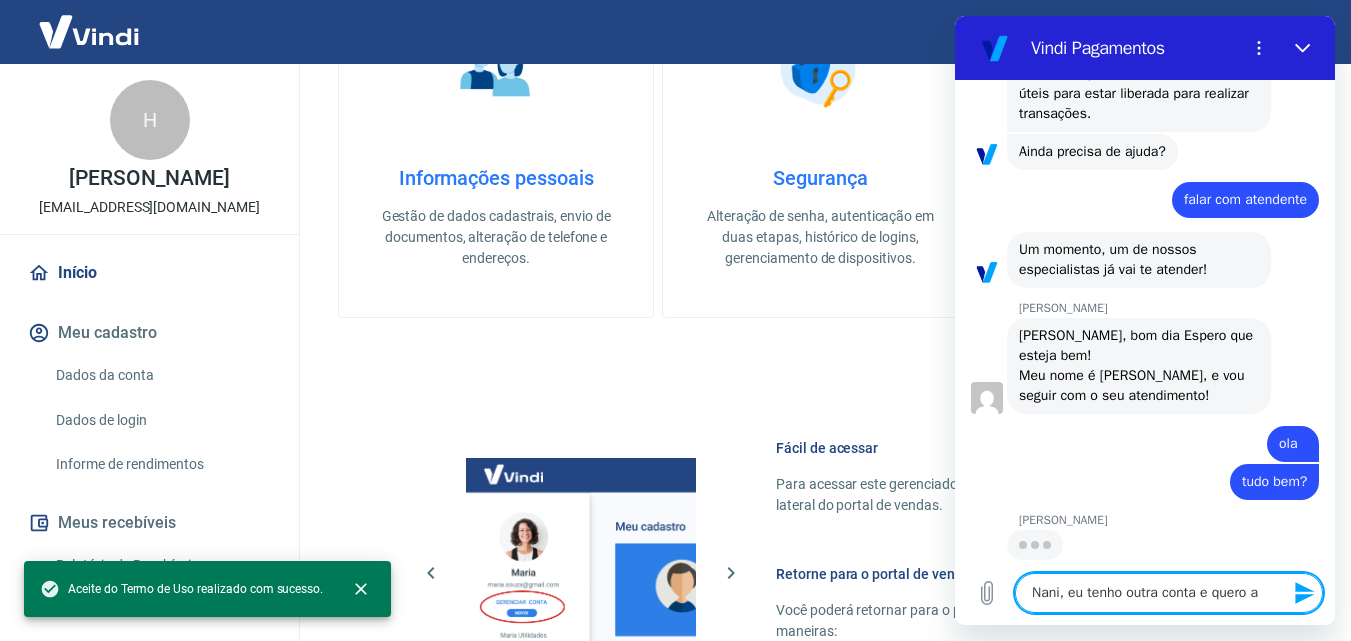 type on "Nani, eu tenho outra conta e quero al" 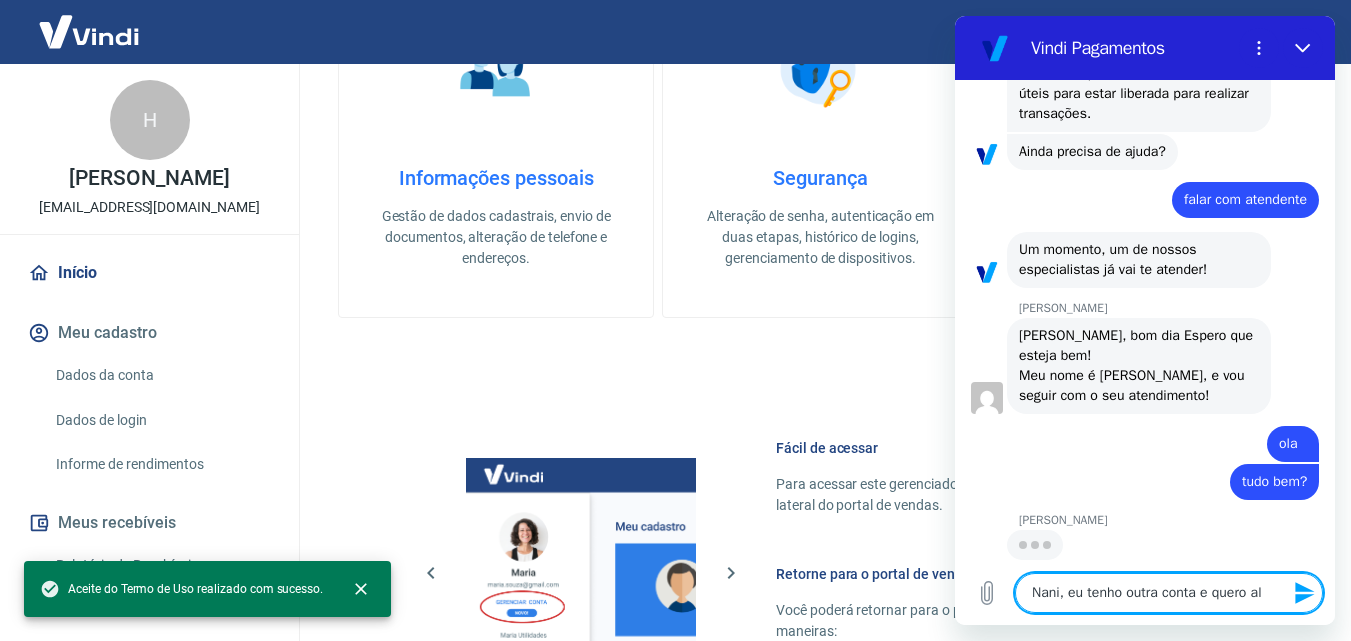 type on "Nani, eu tenho outra conta e quero alt" 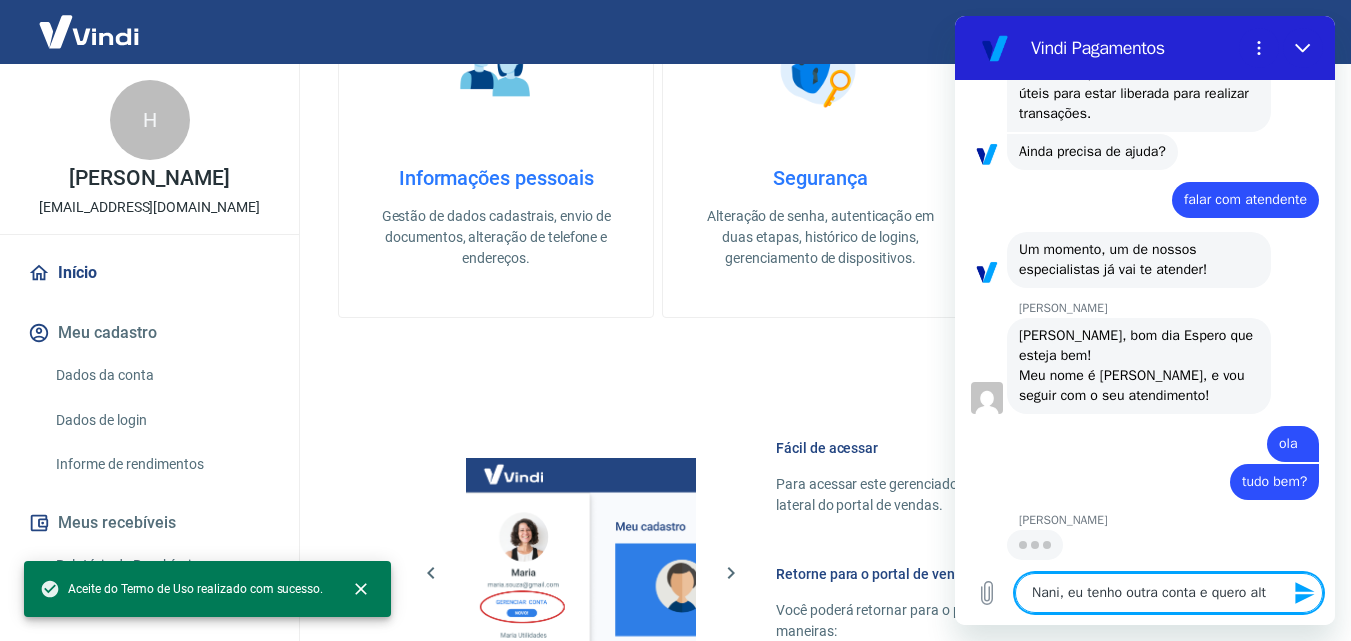 type on "Nani, eu tenho outra conta e quero alte" 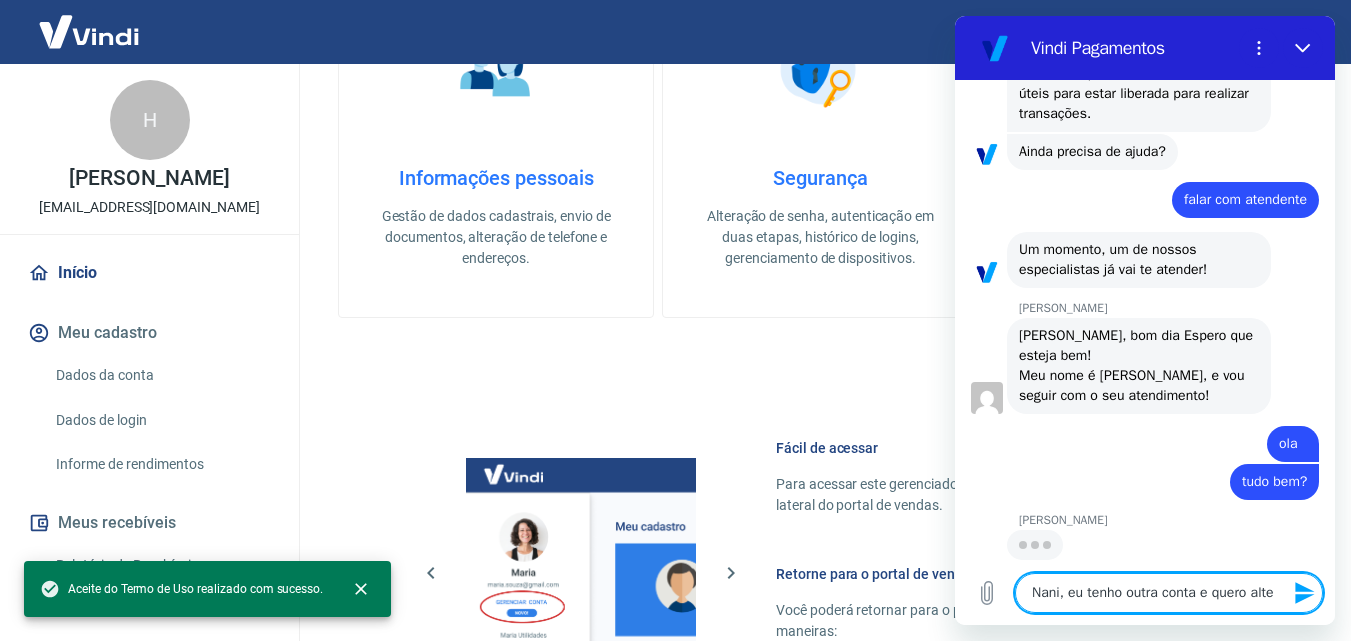 type on "Nani, eu tenho outra conta e quero alter" 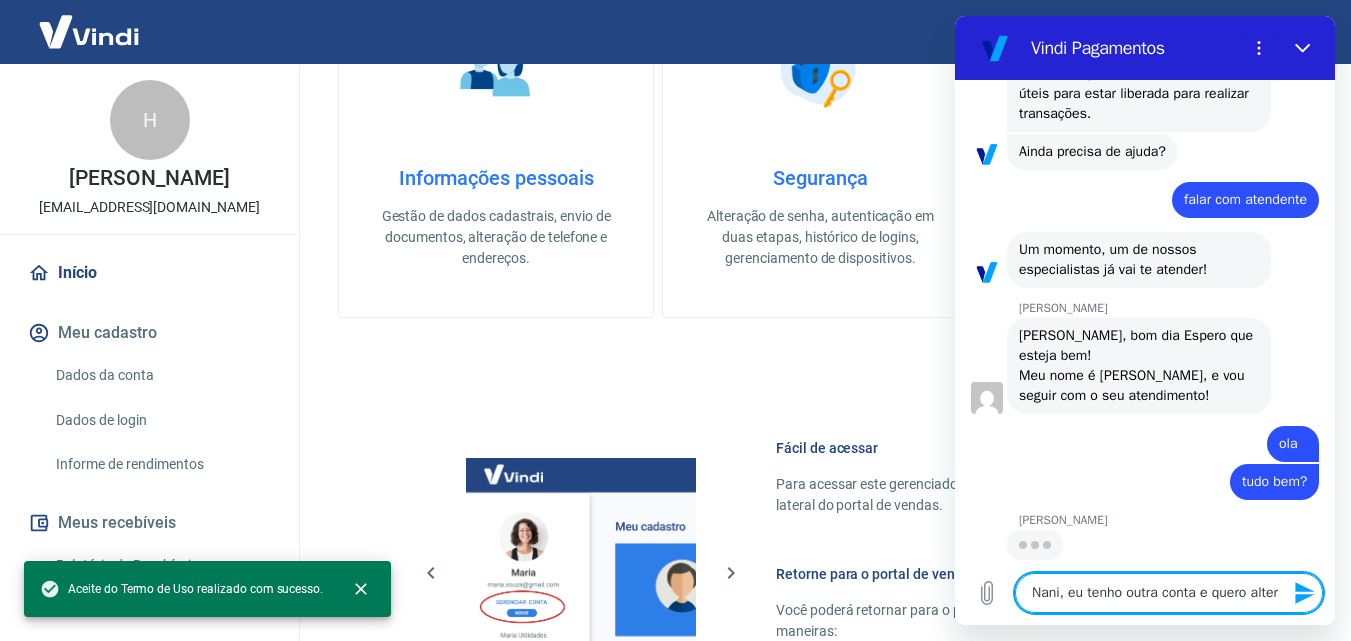type on "Nani, eu tenho outra conta e quero altera" 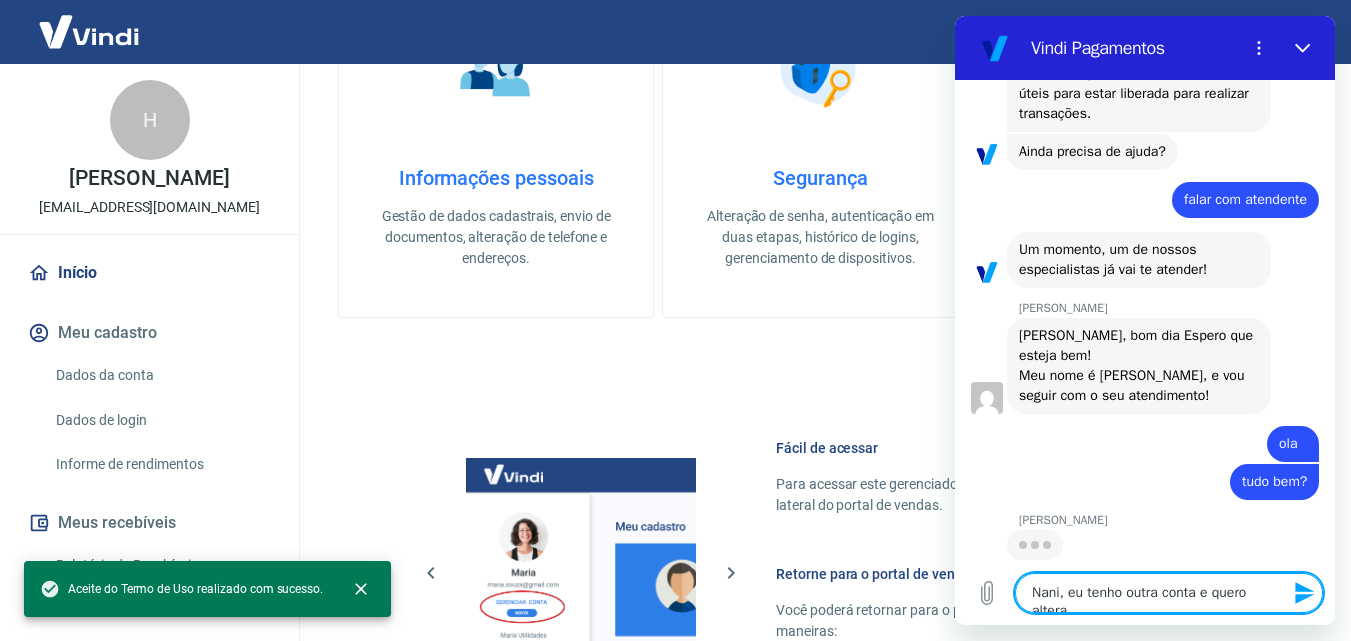 scroll, scrollTop: 786, scrollLeft: 0, axis: vertical 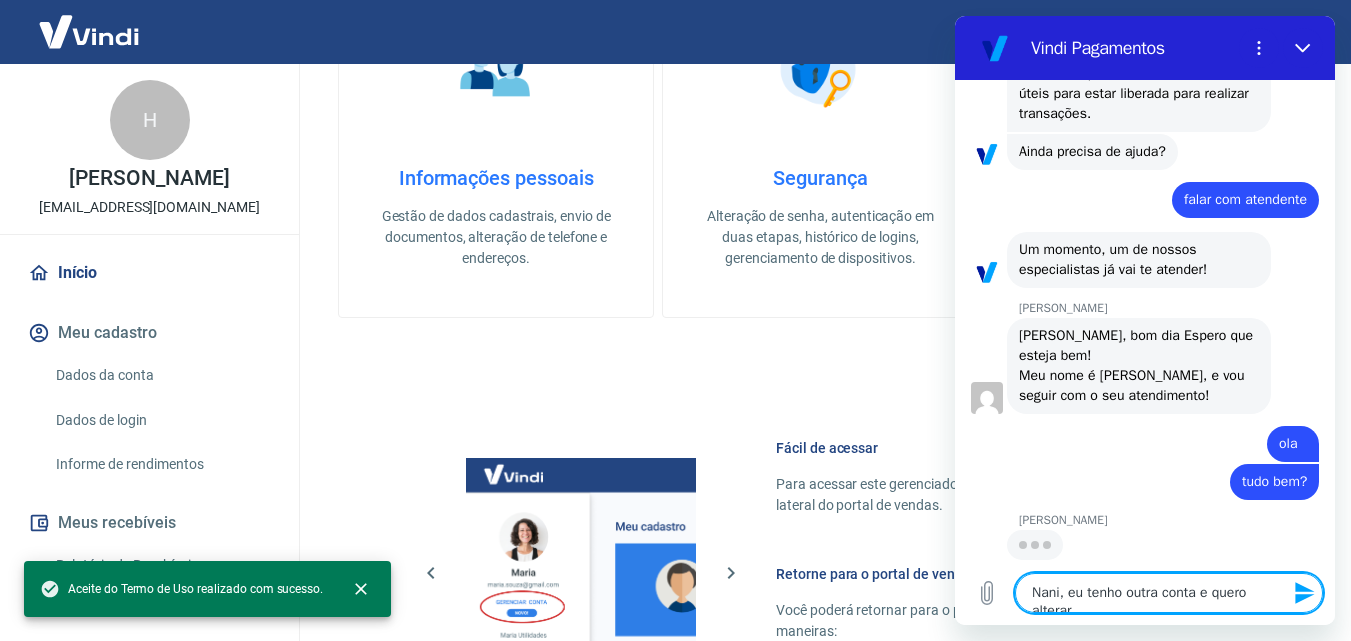 type on "x" 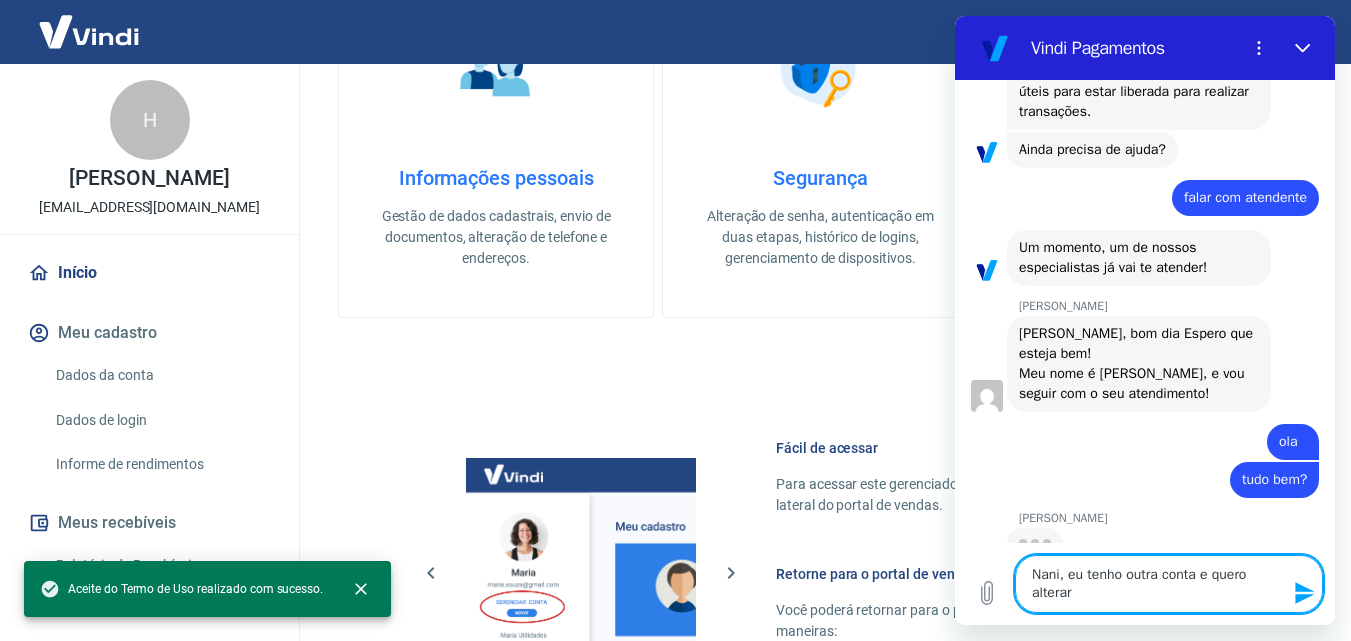 type on "Nani, eu tenho outra conta e quero alterar" 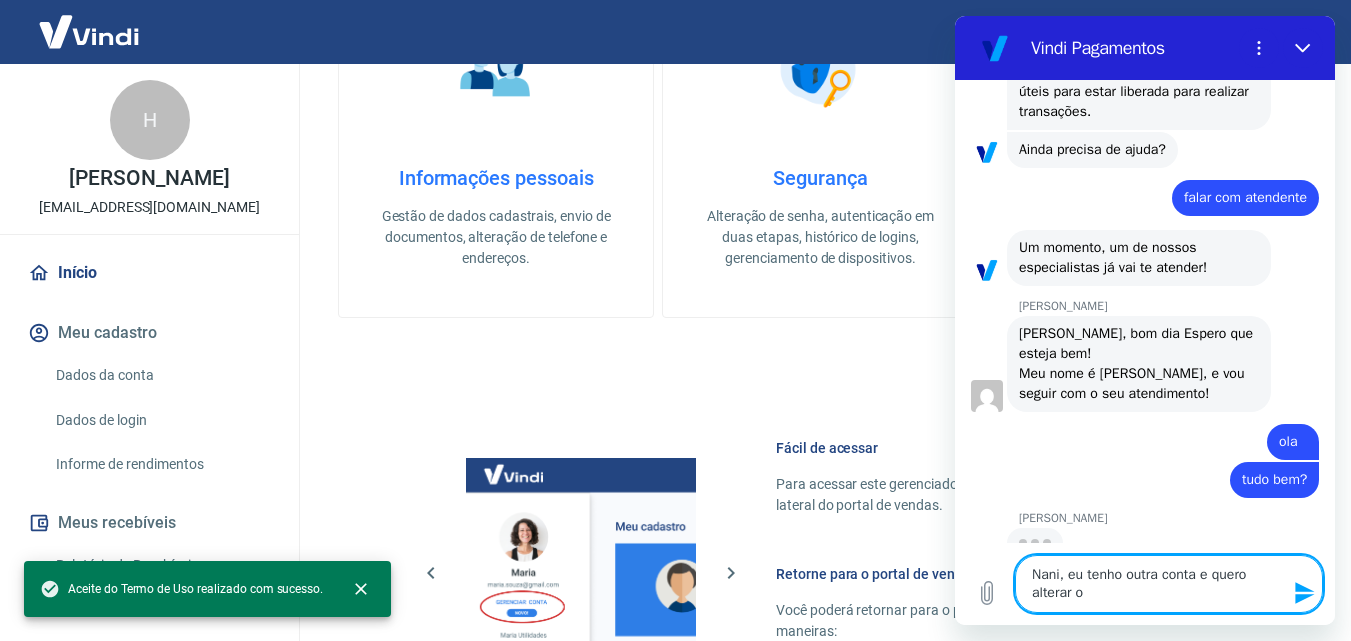 type on "Nani, eu tenho outra conta e quero alterar o" 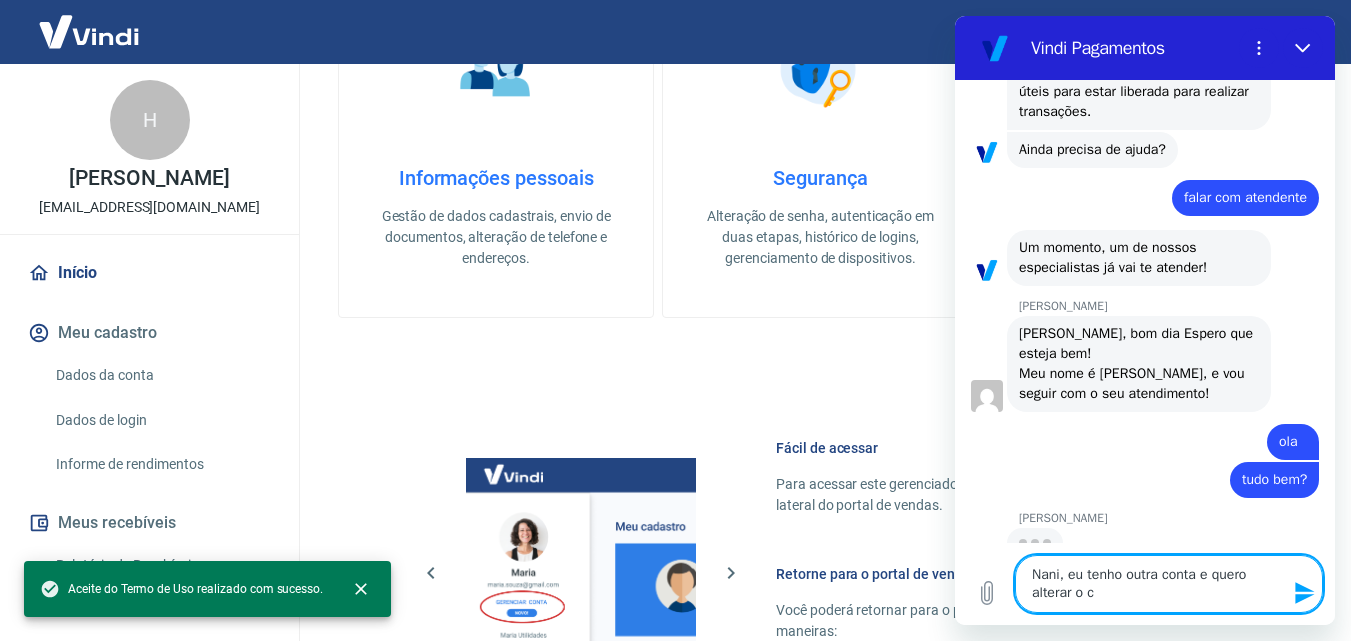 type on "Nani, eu tenho outra conta e quero alterar o ce" 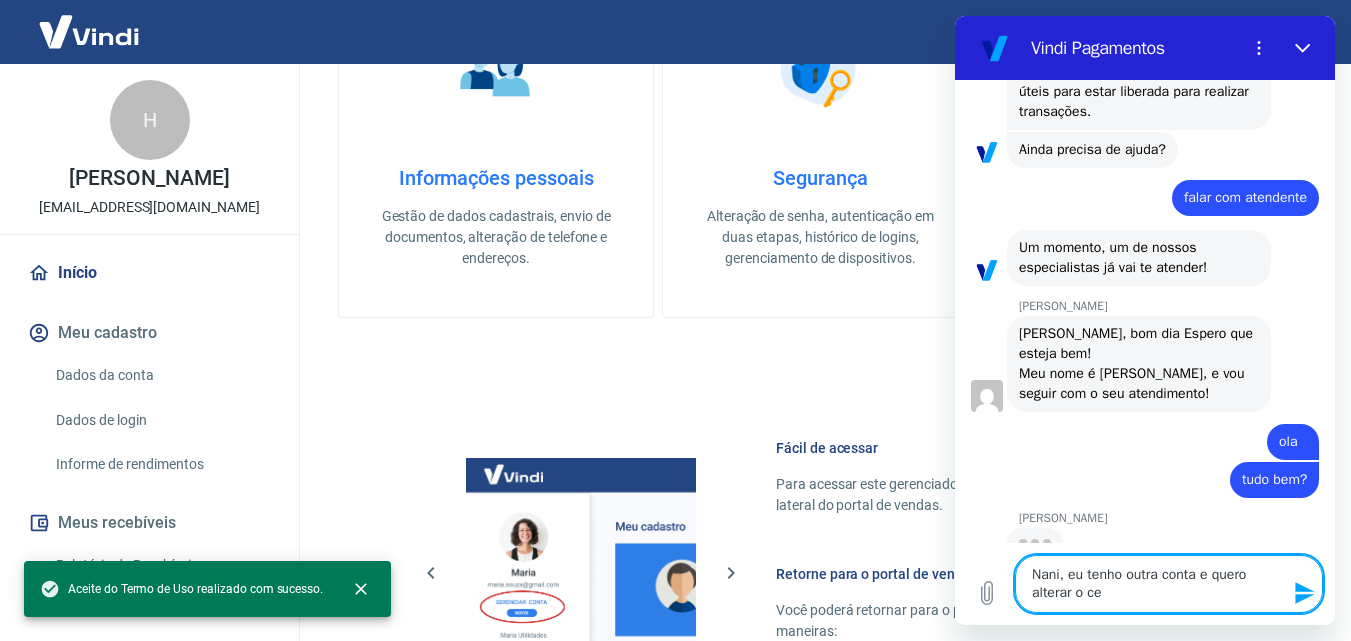 type on "Nani, eu tenho outra conta e quero alterar o cel" 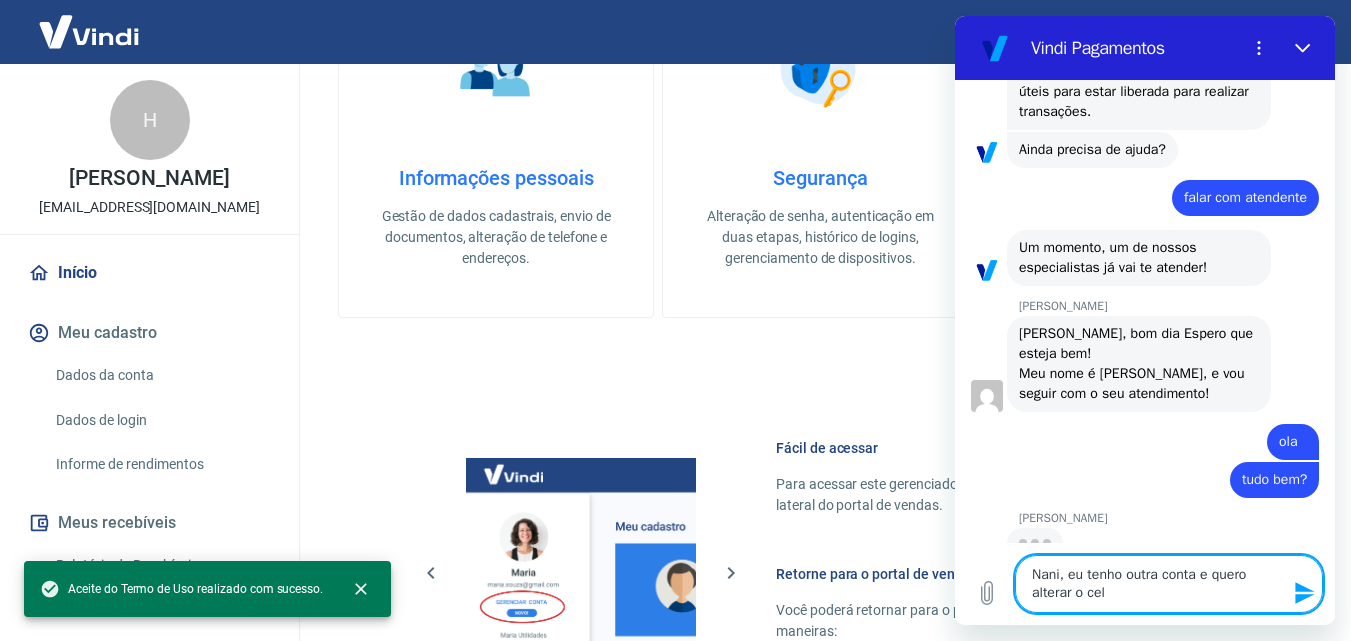 type on "Nani, eu tenho outra conta e quero alterar o celu" 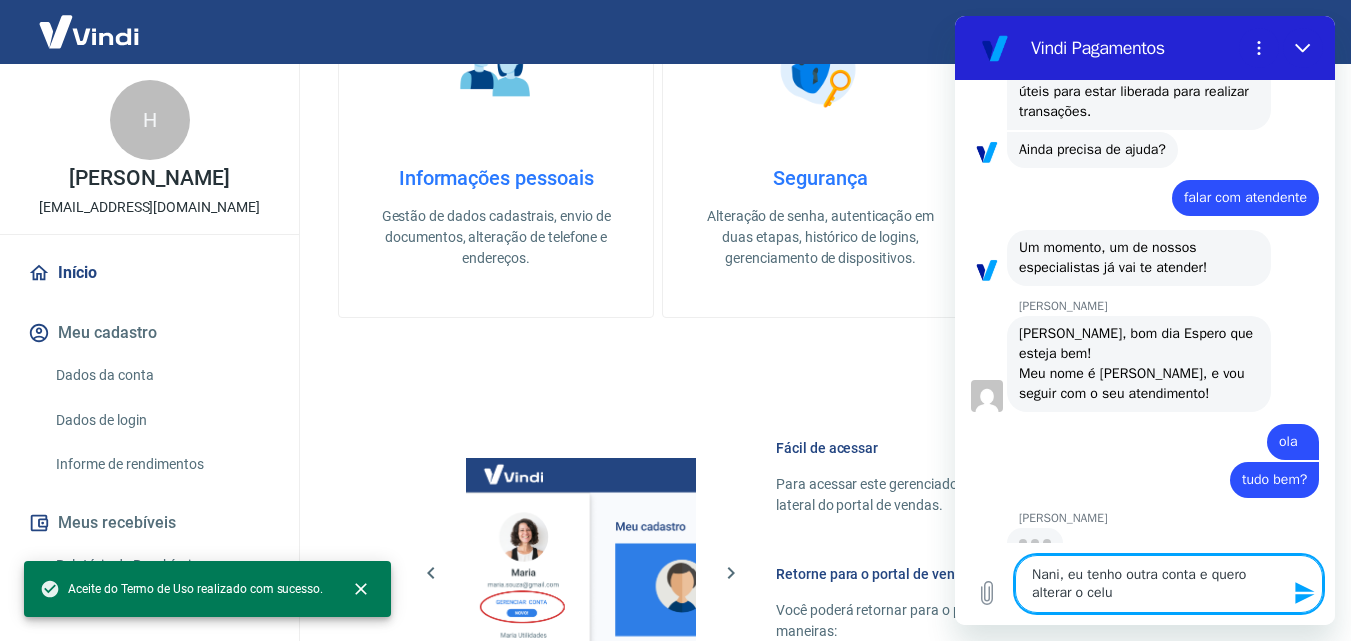 type on "Nani, eu tenho outra conta e quero alterar o celul" 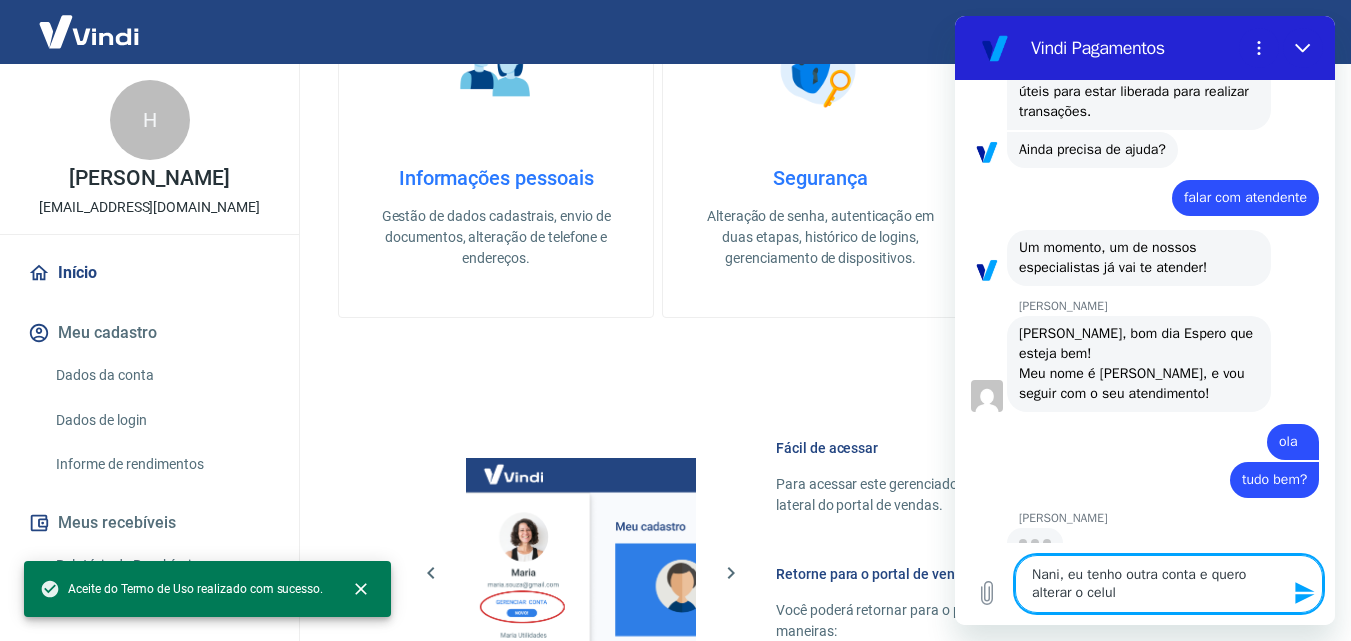 type on "Nani, eu tenho outra conta e quero alterar o celula" 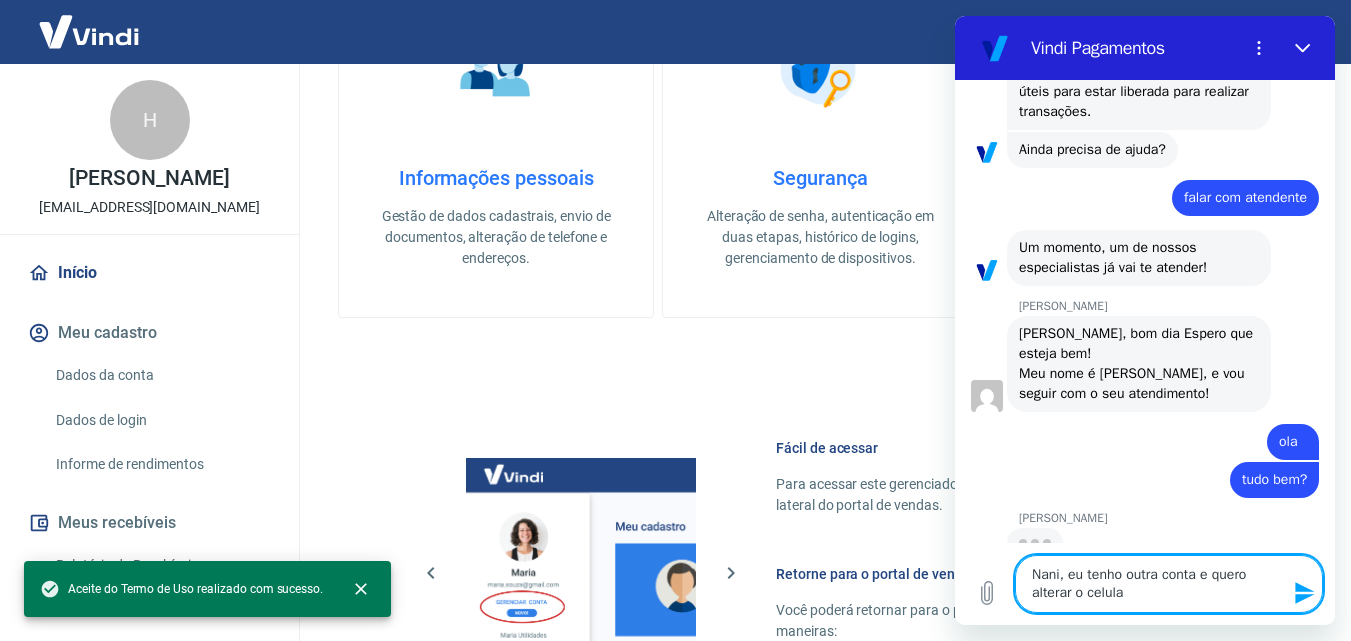 type on "Nani, eu tenho outra conta e quero alterar o celular" 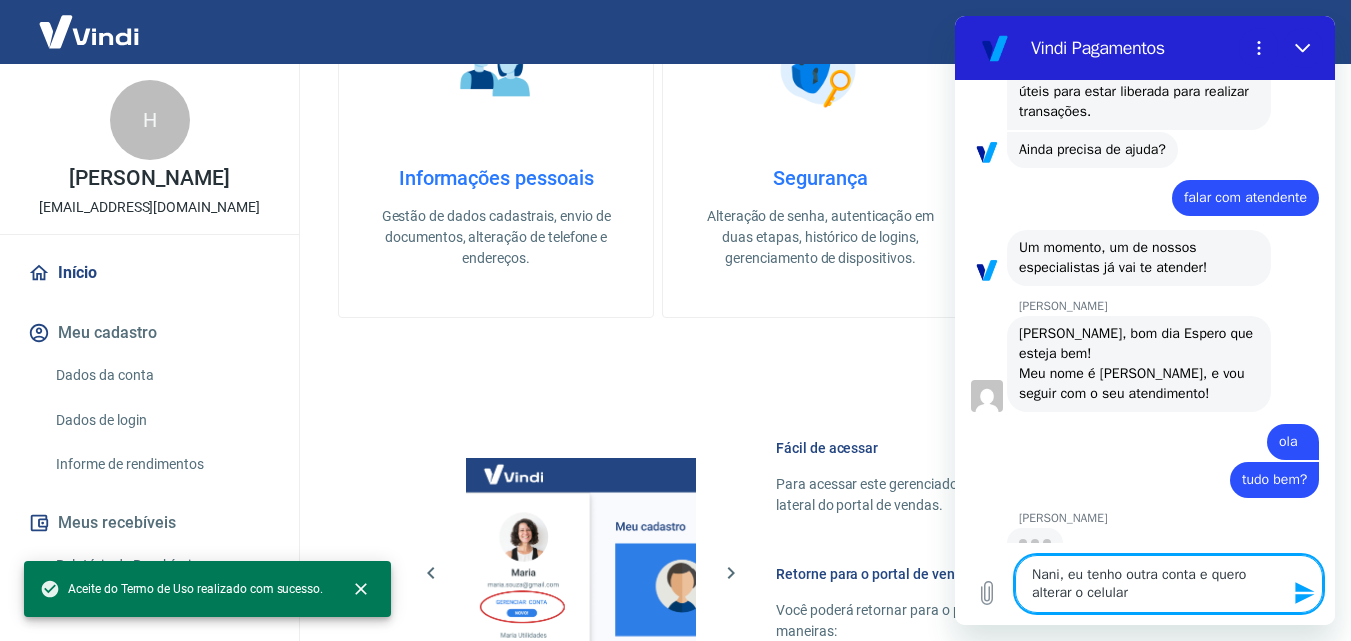 type on "Nani, eu tenho outra conta e quero alterar o celular" 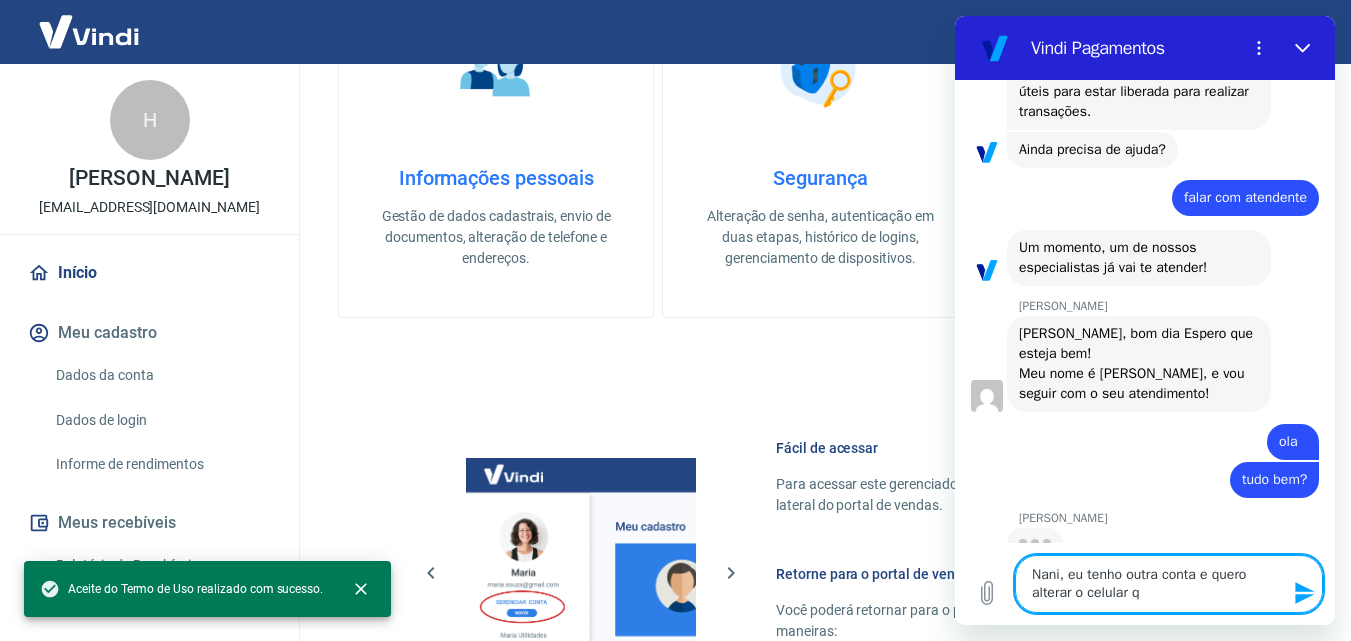type on "Nani, eu tenho outra conta e quero alterar o celular qu" 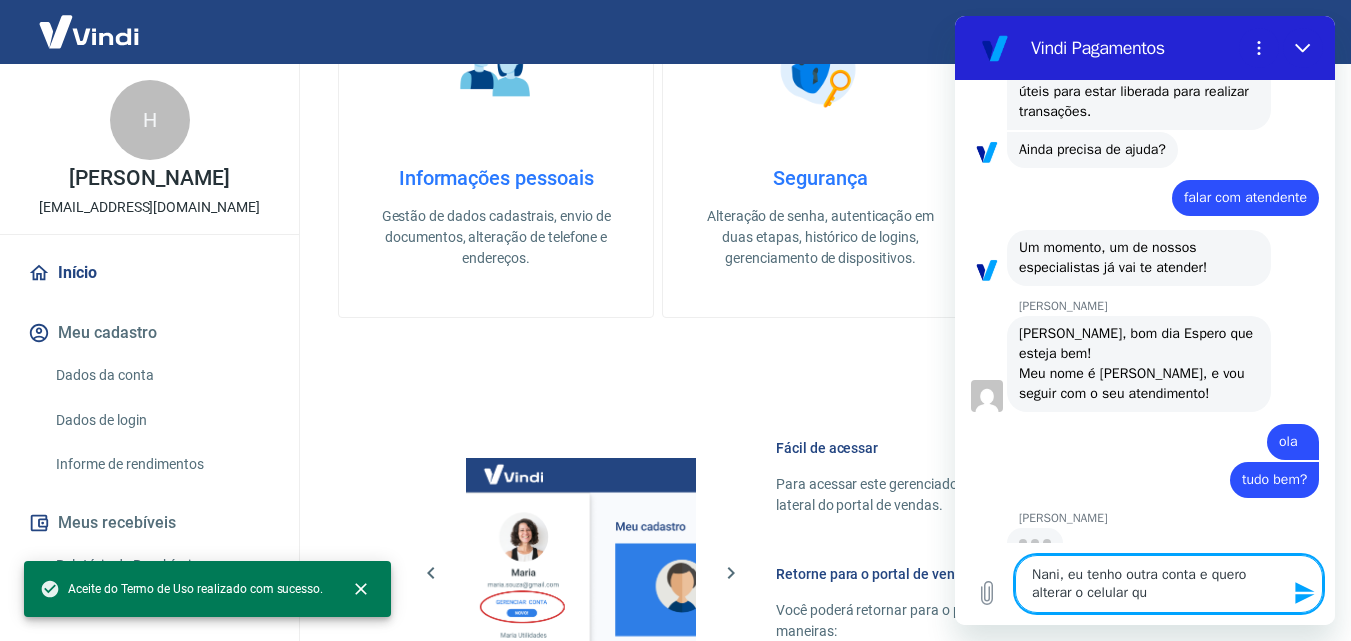 type on "Nani, eu tenho outra conta e quero alterar o celular que" 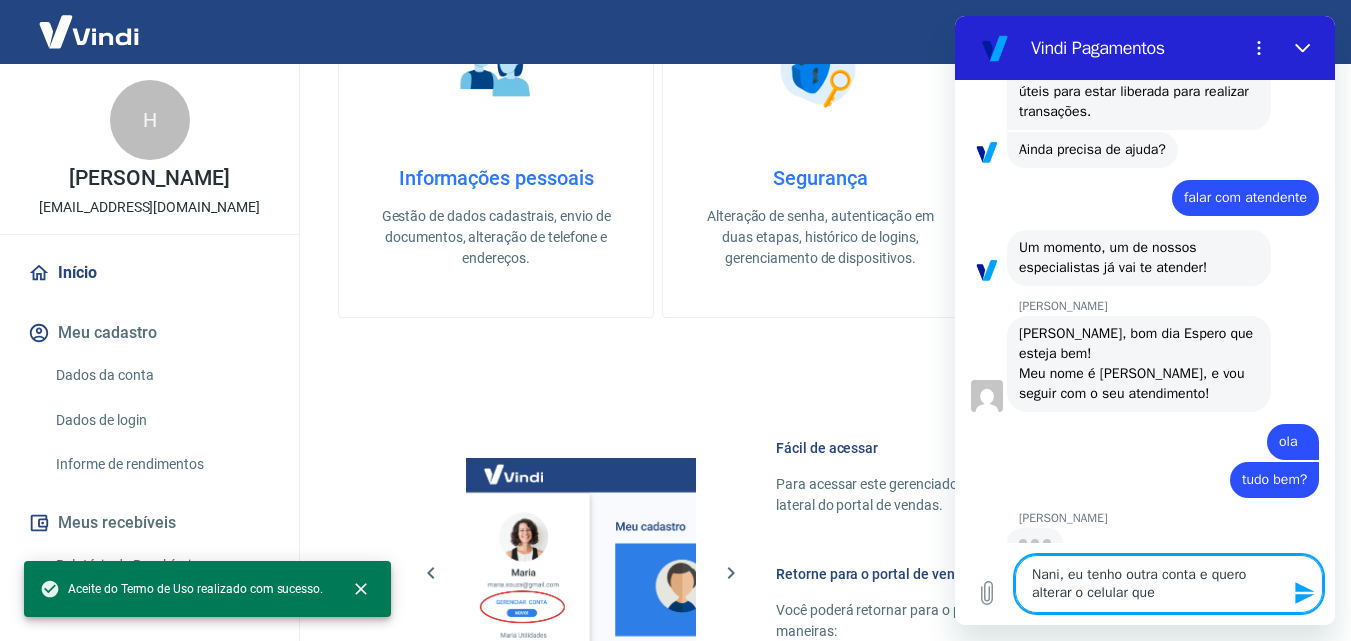 type 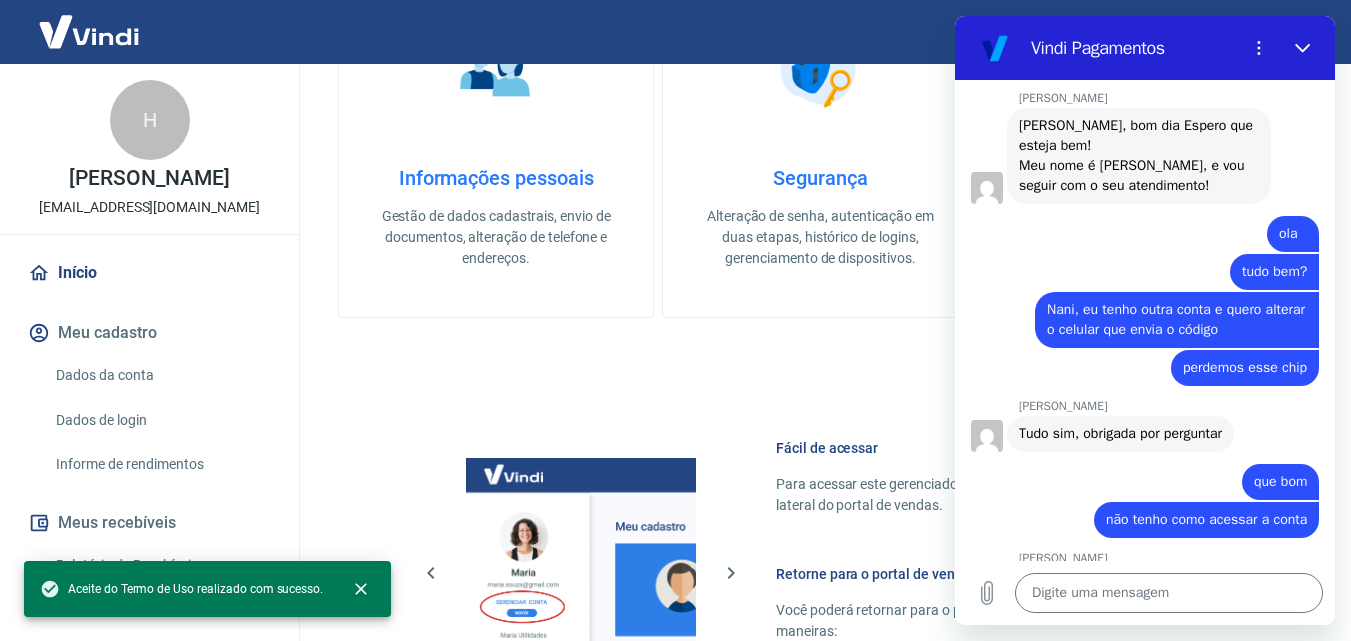scroll, scrollTop: 1100, scrollLeft: 0, axis: vertical 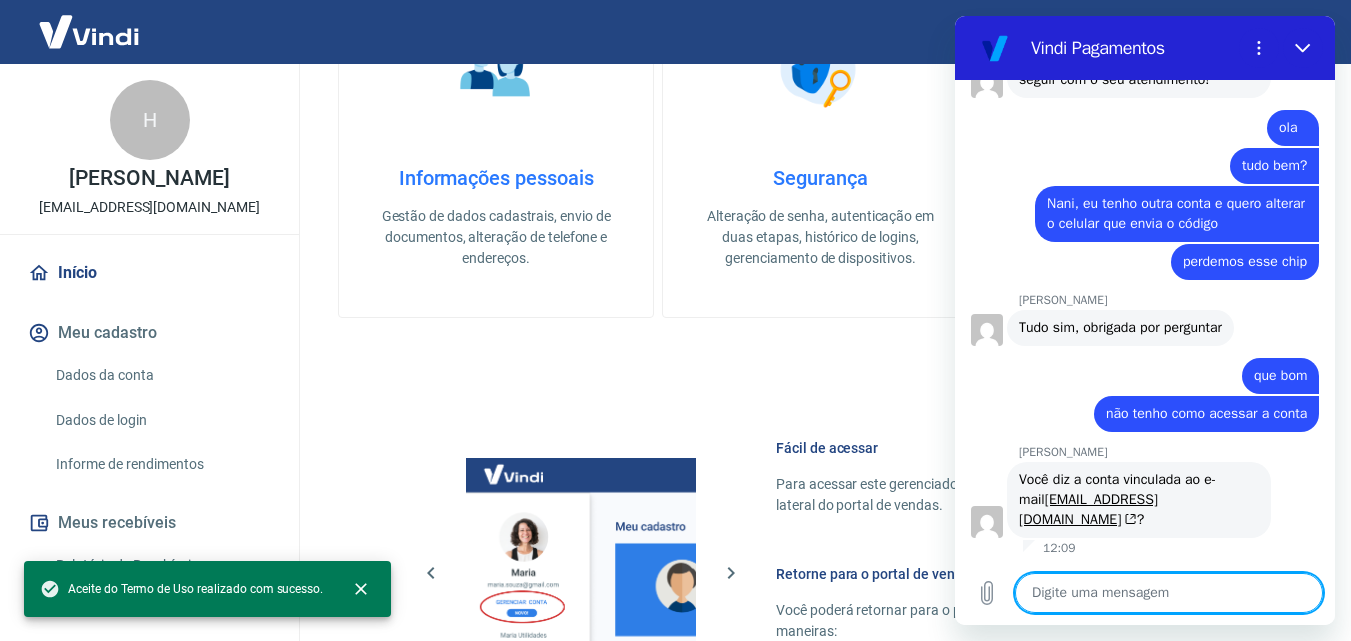 click at bounding box center (1169, 593) 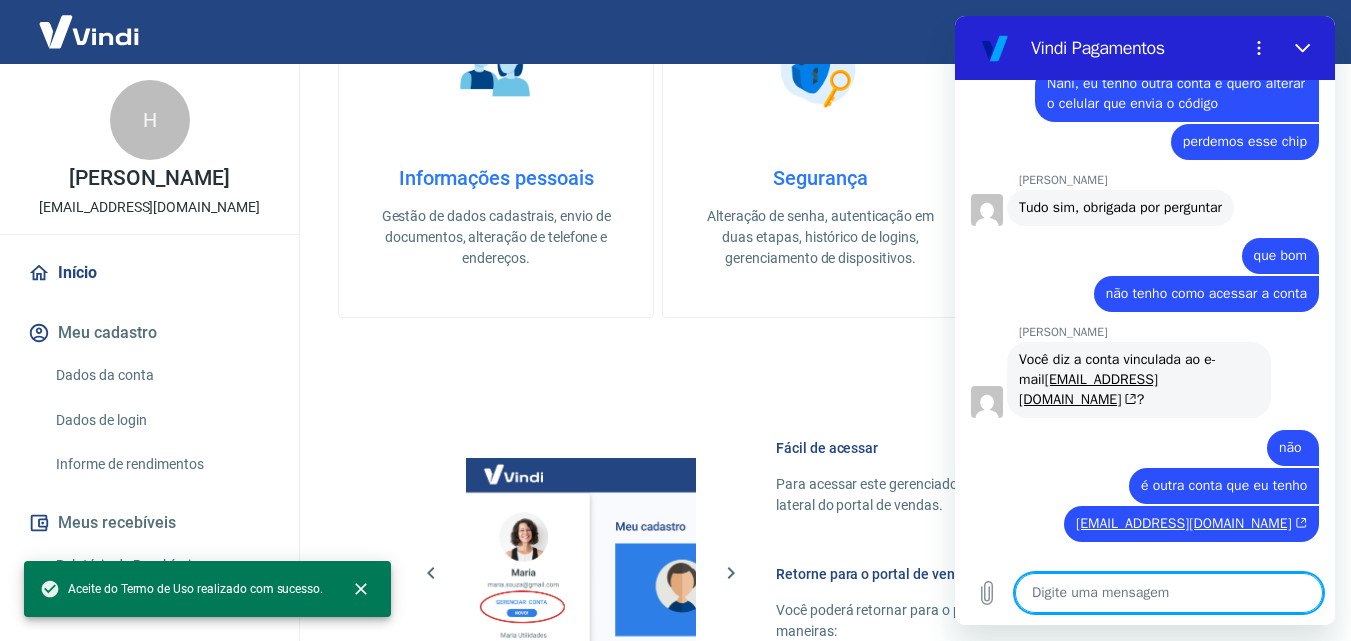 scroll, scrollTop: 1244, scrollLeft: 0, axis: vertical 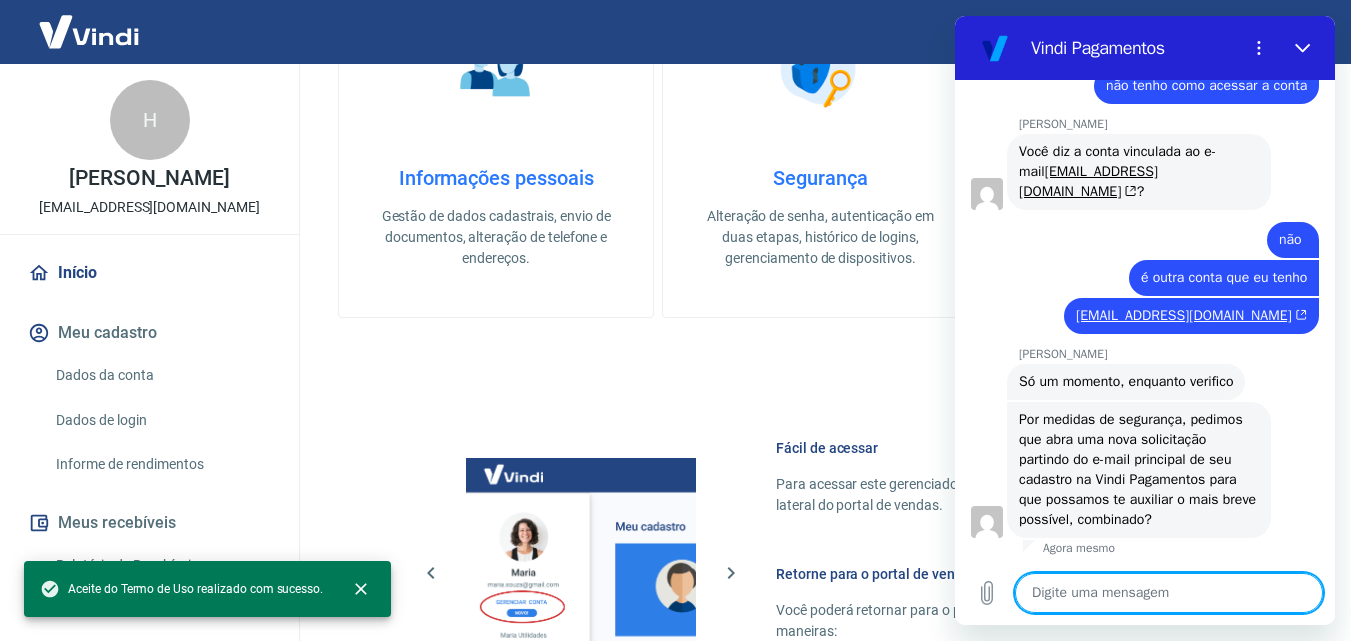 click at bounding box center [1169, 593] 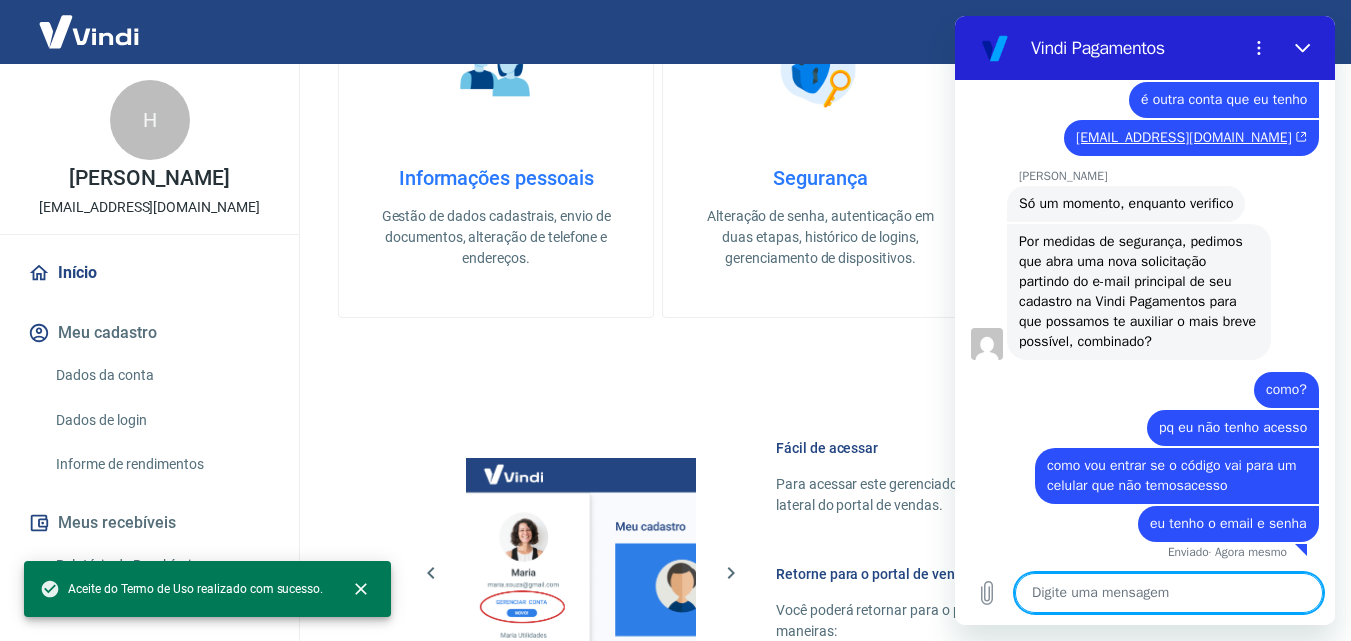 scroll, scrollTop: 1630, scrollLeft: 0, axis: vertical 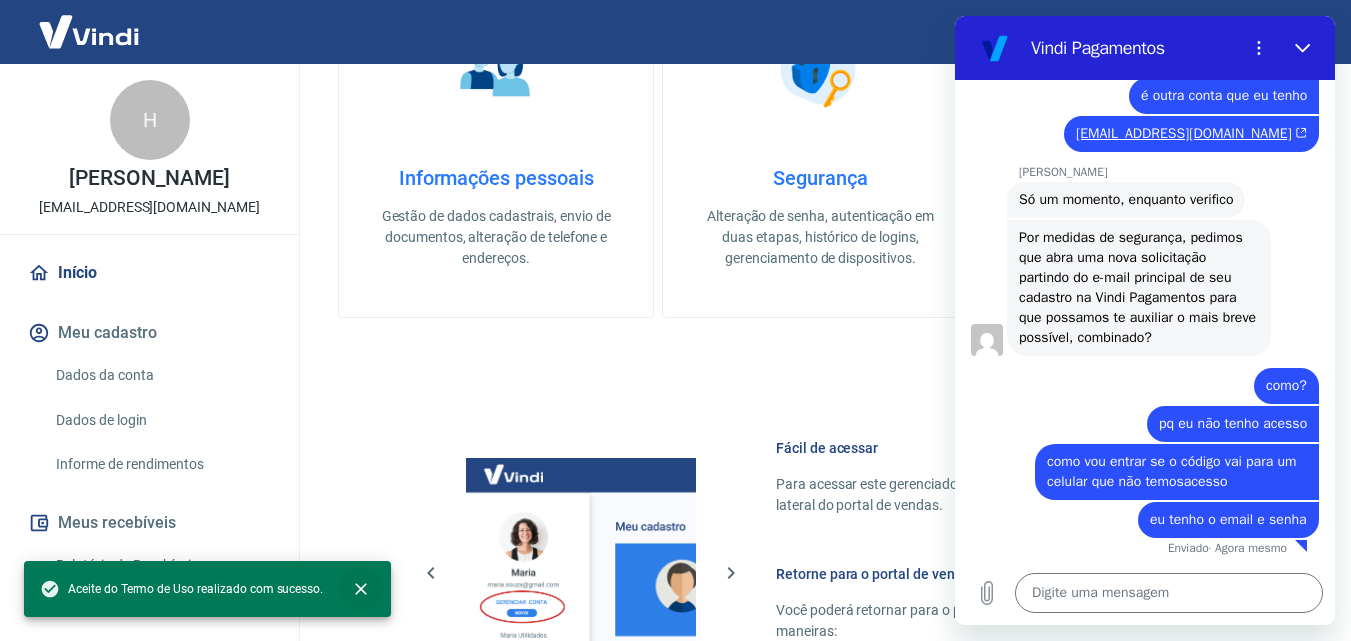 click 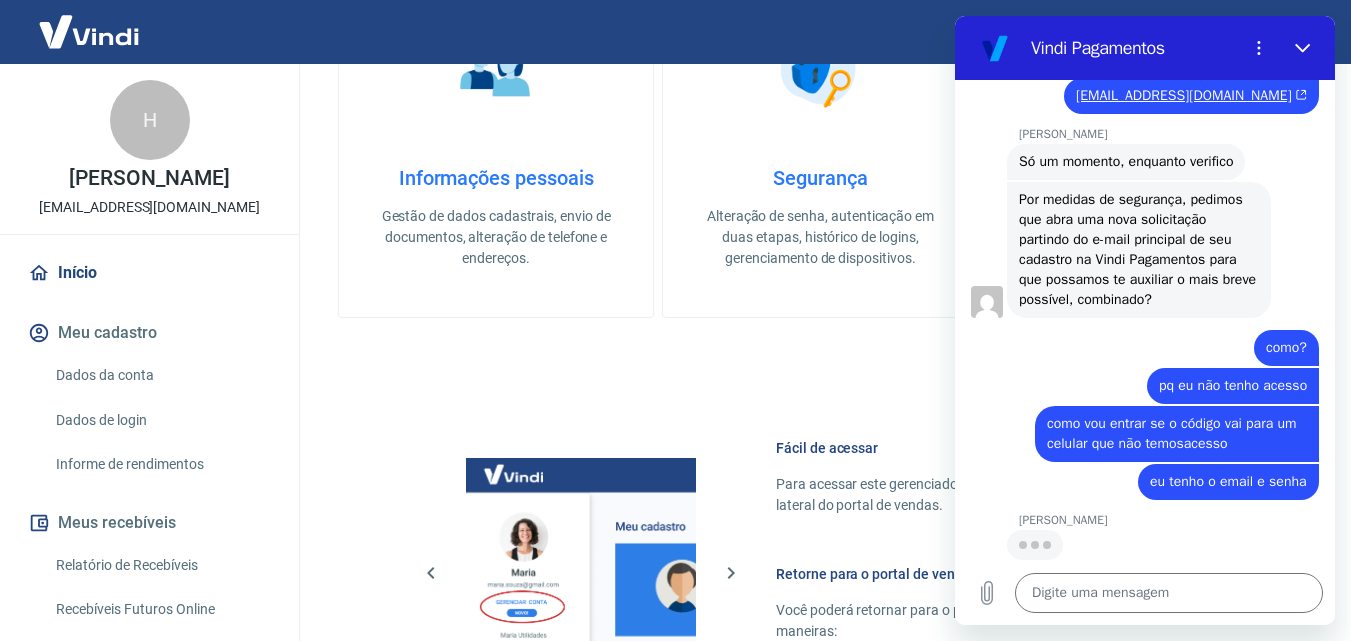 scroll, scrollTop: 1668, scrollLeft: 0, axis: vertical 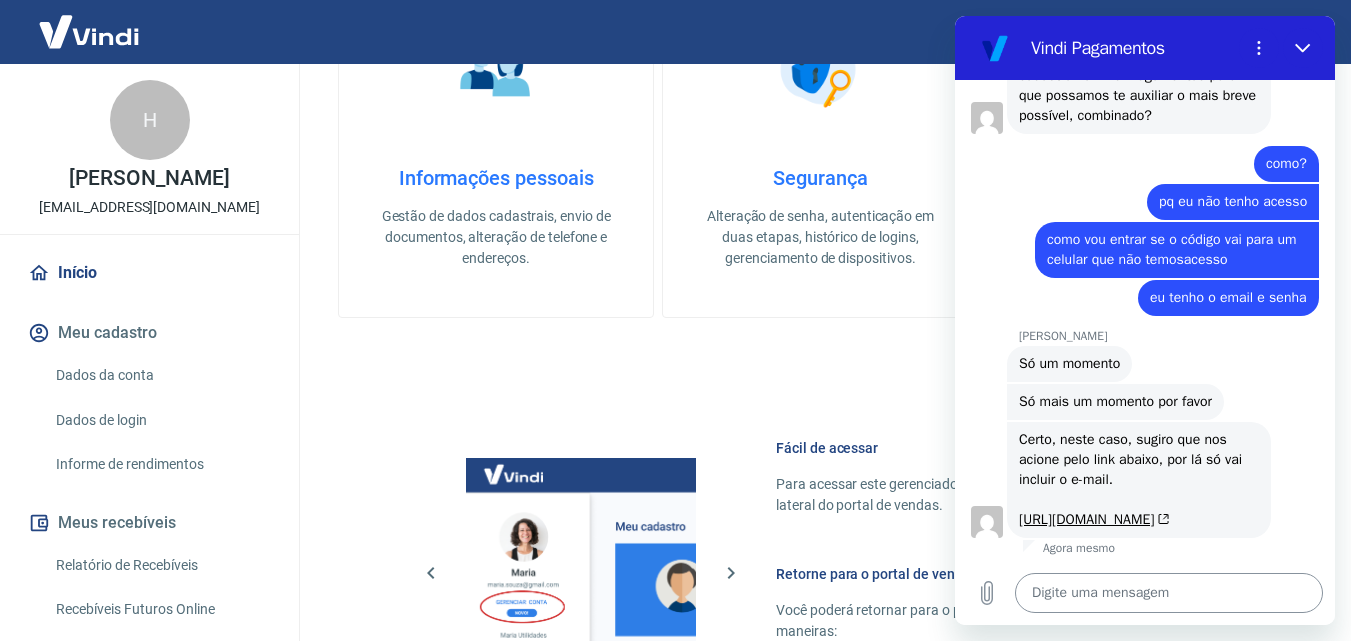 click at bounding box center (1169, 593) 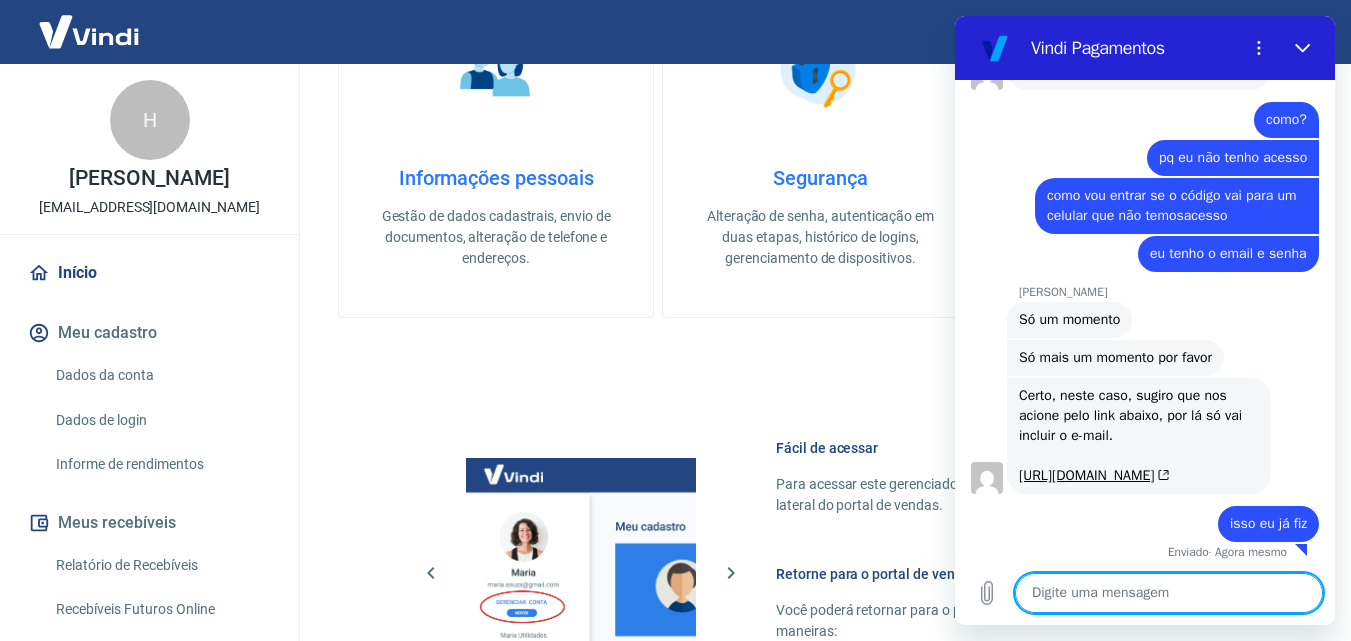 scroll, scrollTop: 1980, scrollLeft: 0, axis: vertical 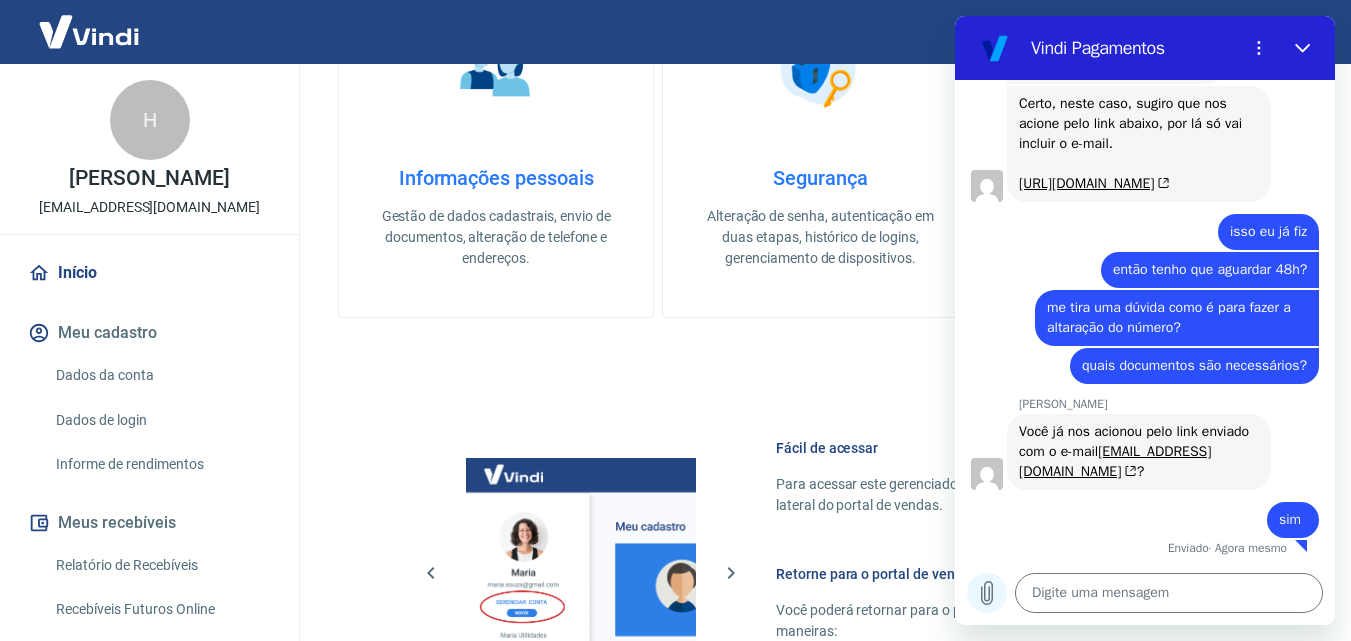 click at bounding box center [987, 593] 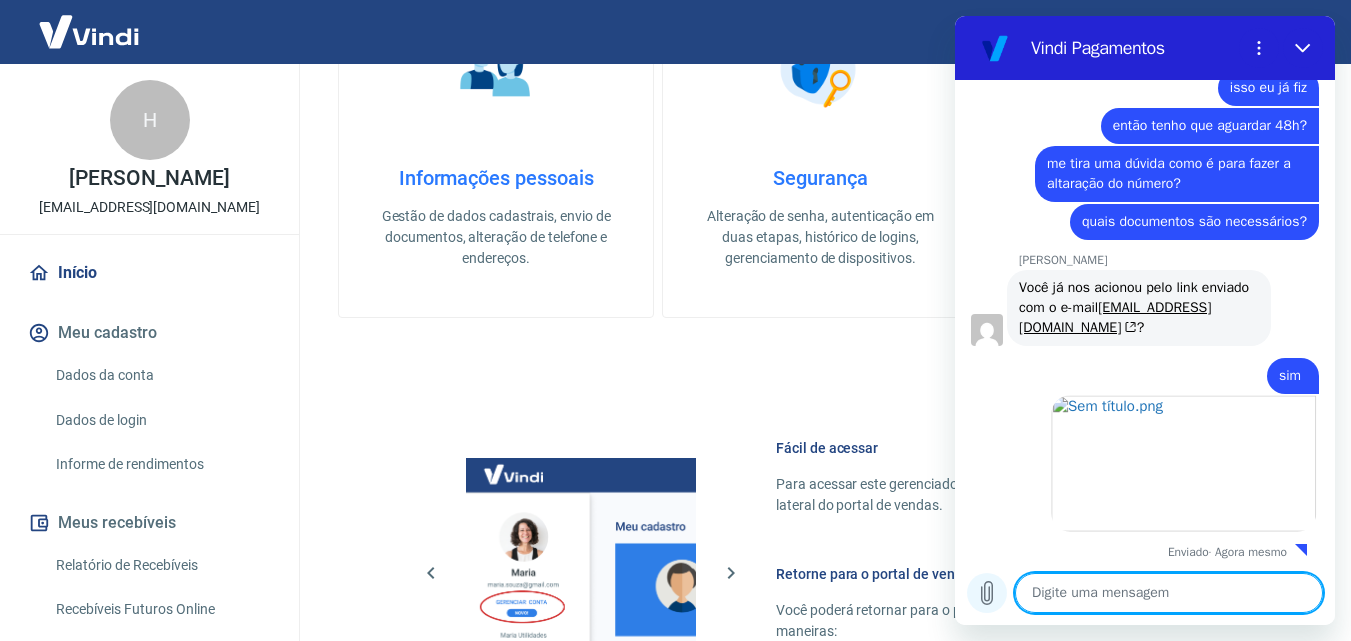 scroll, scrollTop: 2436, scrollLeft: 0, axis: vertical 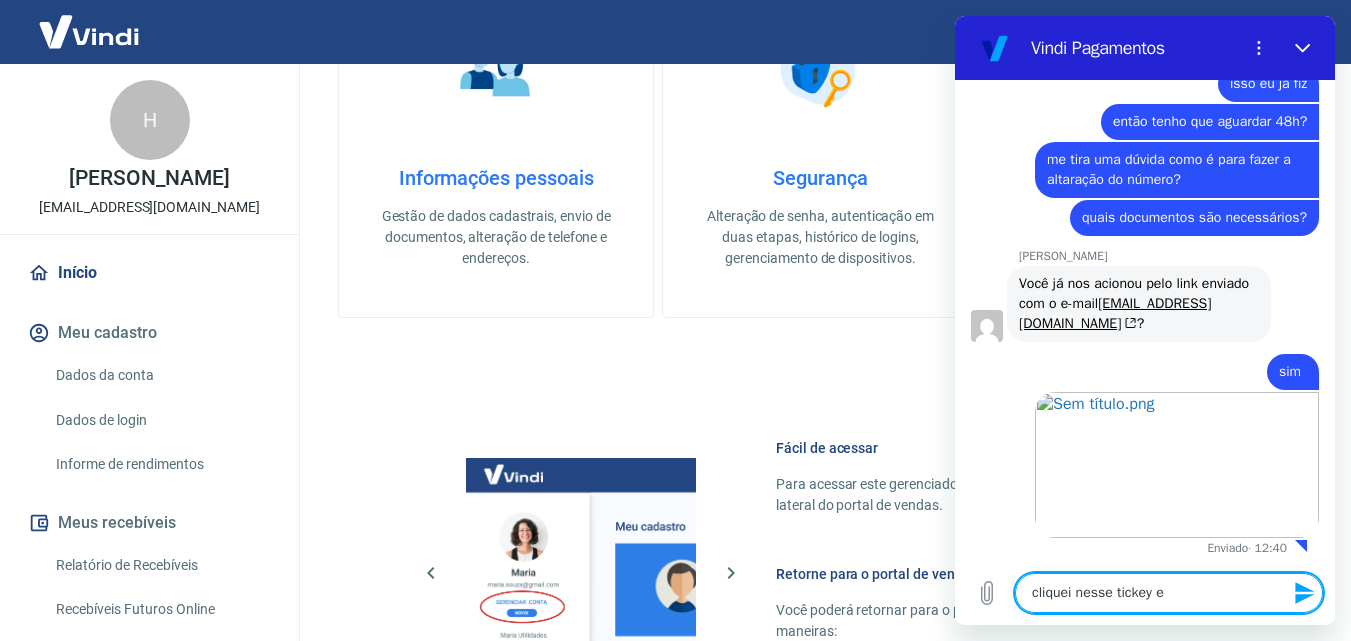 drag, startPoint x: 1158, startPoint y: 596, endPoint x: 1126, endPoint y: 600, distance: 32.24903 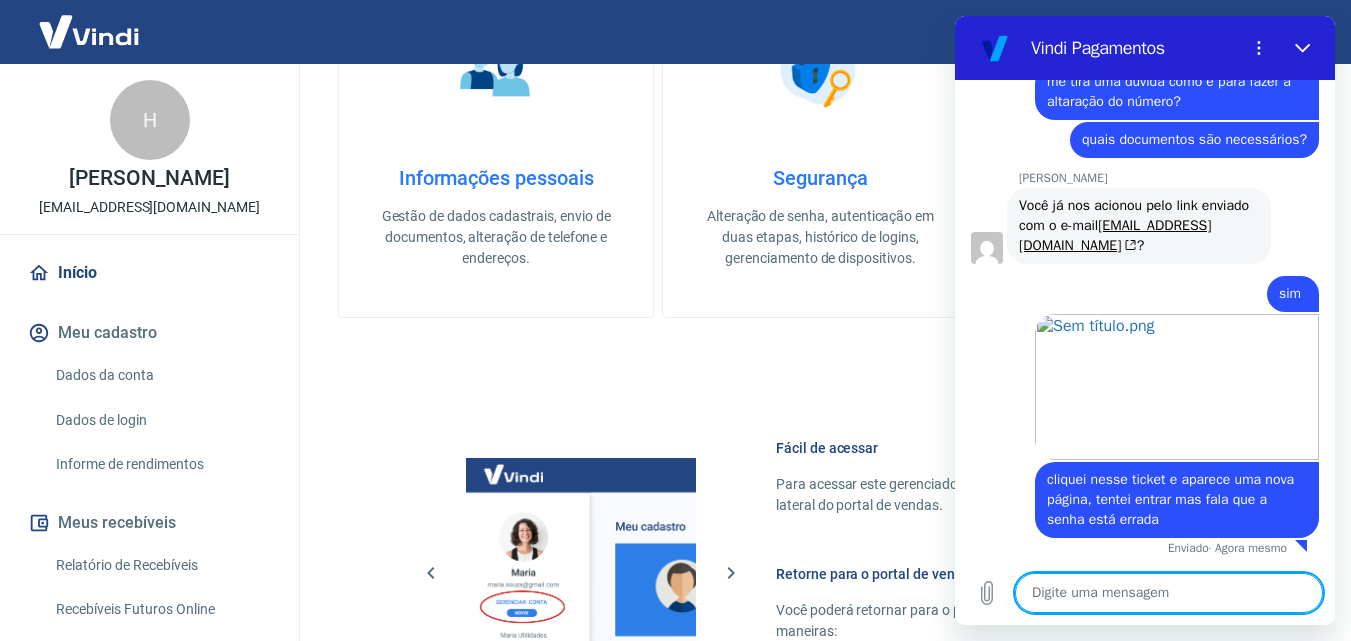 scroll, scrollTop: 2514, scrollLeft: 0, axis: vertical 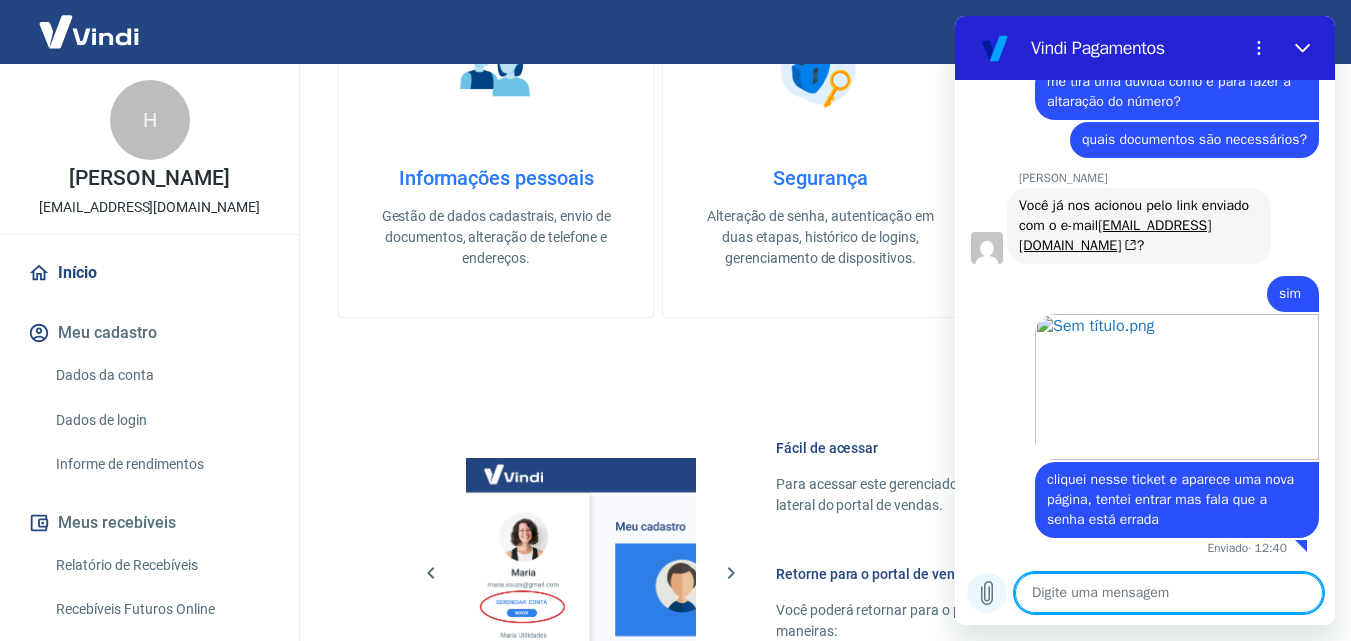 click 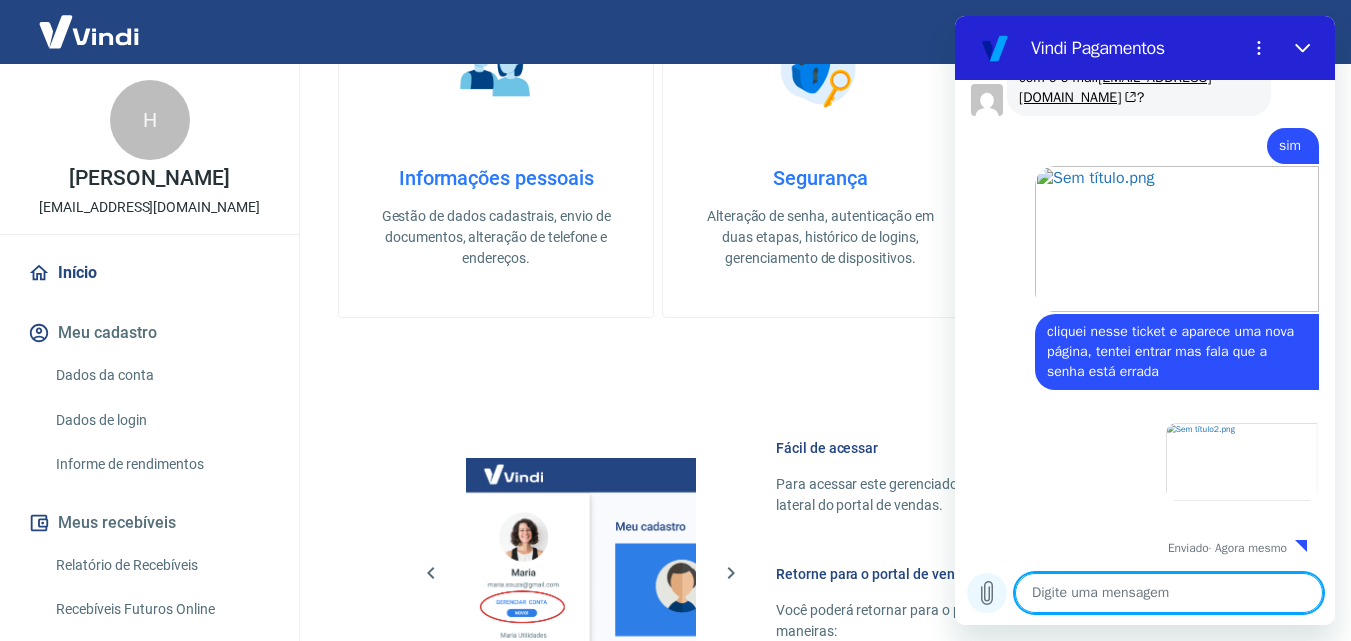 scroll, scrollTop: 2662, scrollLeft: 0, axis: vertical 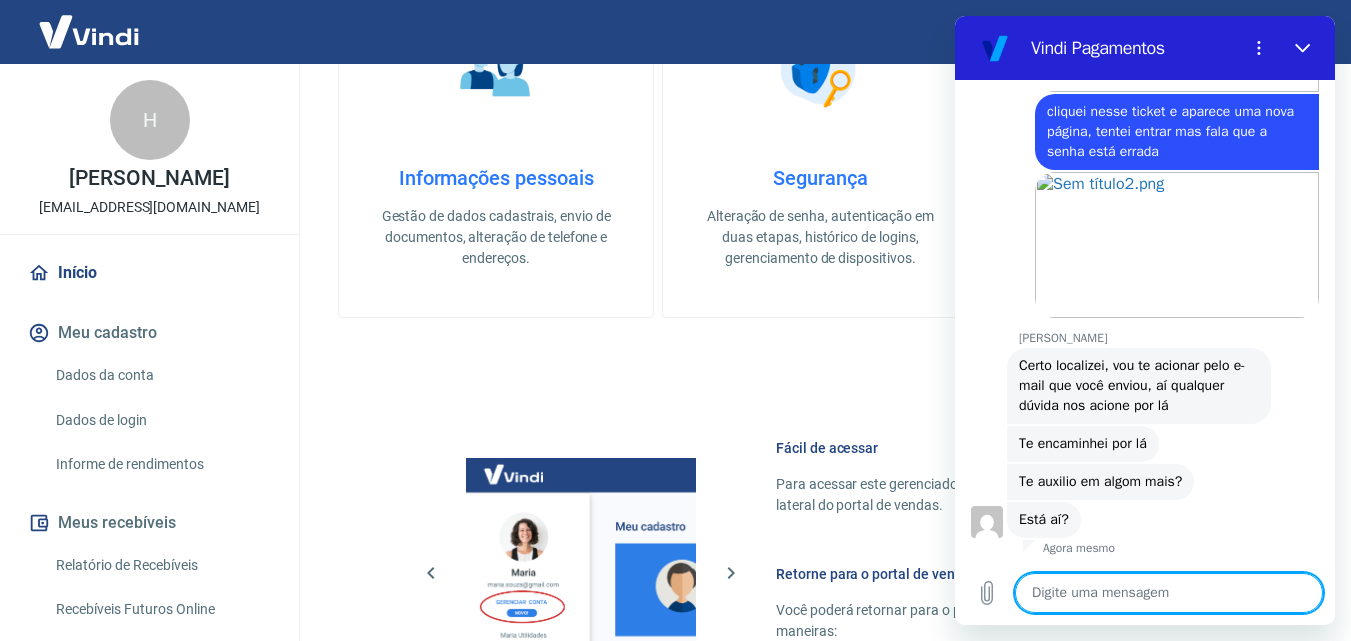 click at bounding box center (1169, 593) 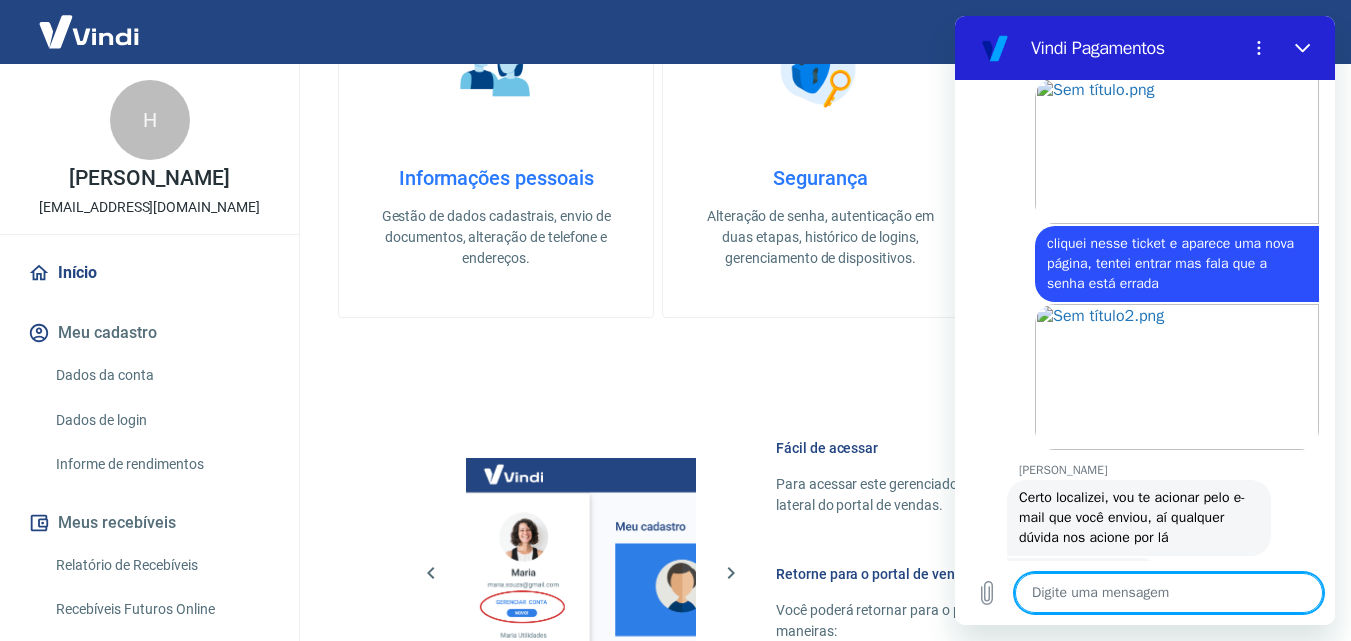 scroll, scrollTop: 2330, scrollLeft: 0, axis: vertical 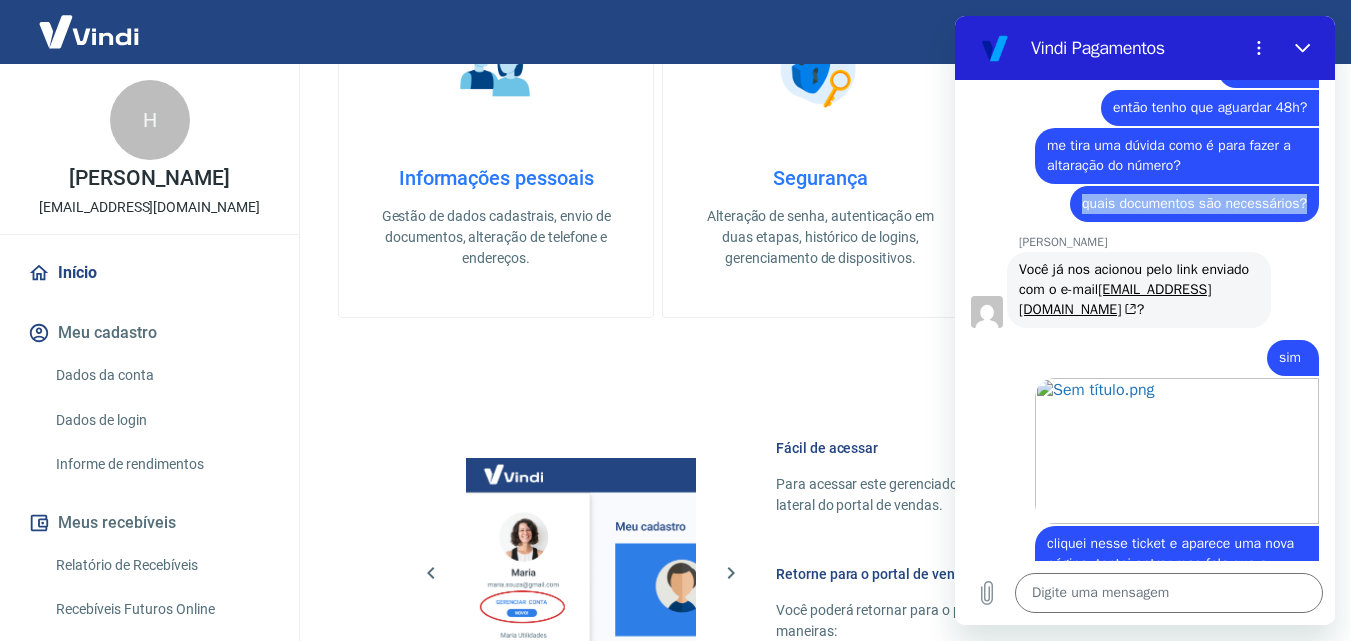 drag, startPoint x: 1075, startPoint y: 303, endPoint x: 1293, endPoint y: 306, distance: 218.02065 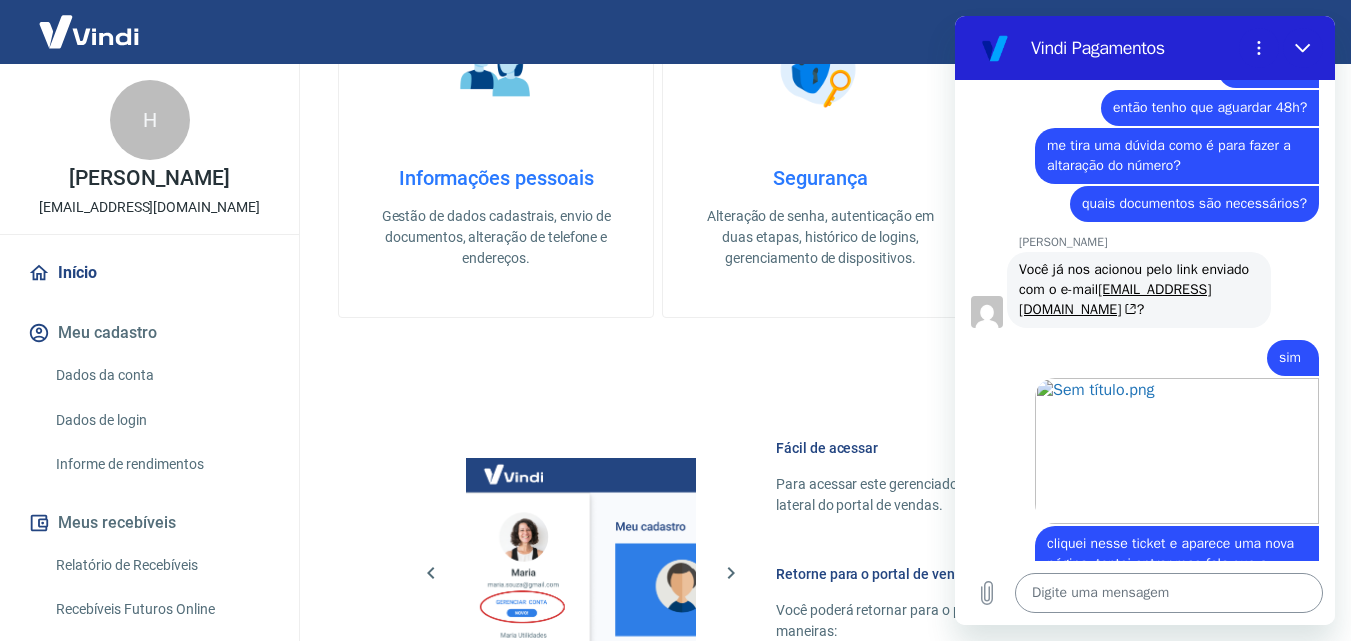 click at bounding box center (1169, 593) 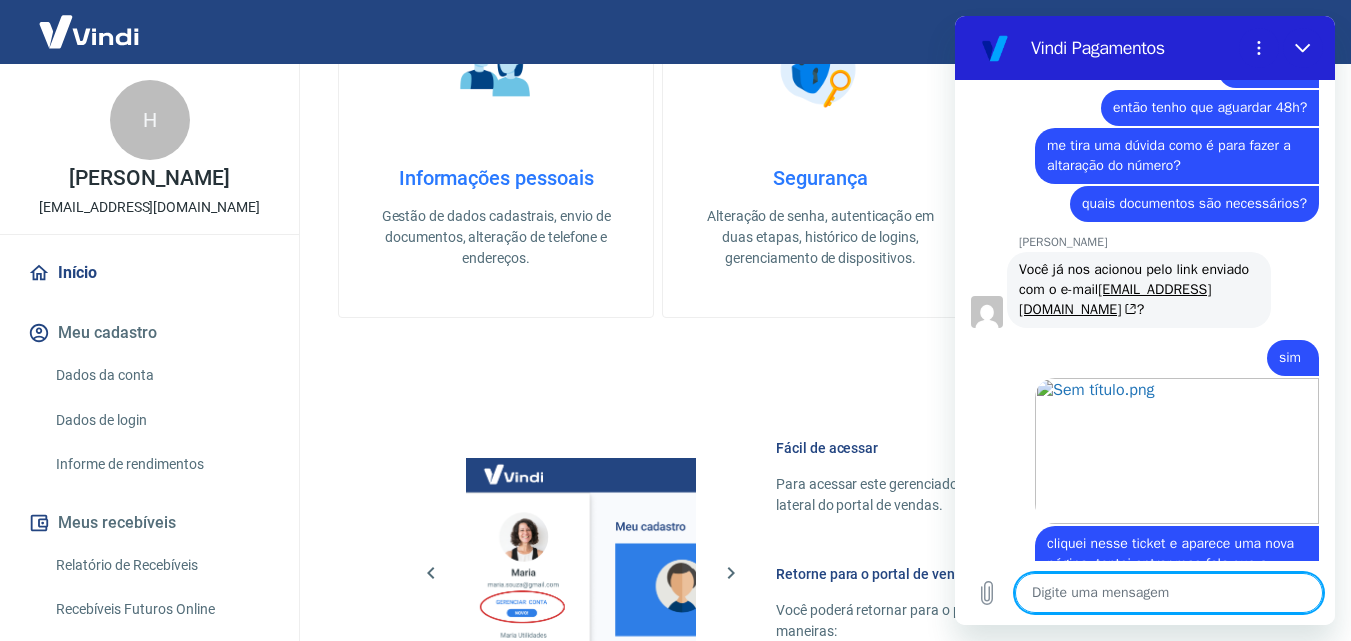 paste on "quais documentos são necessários?" 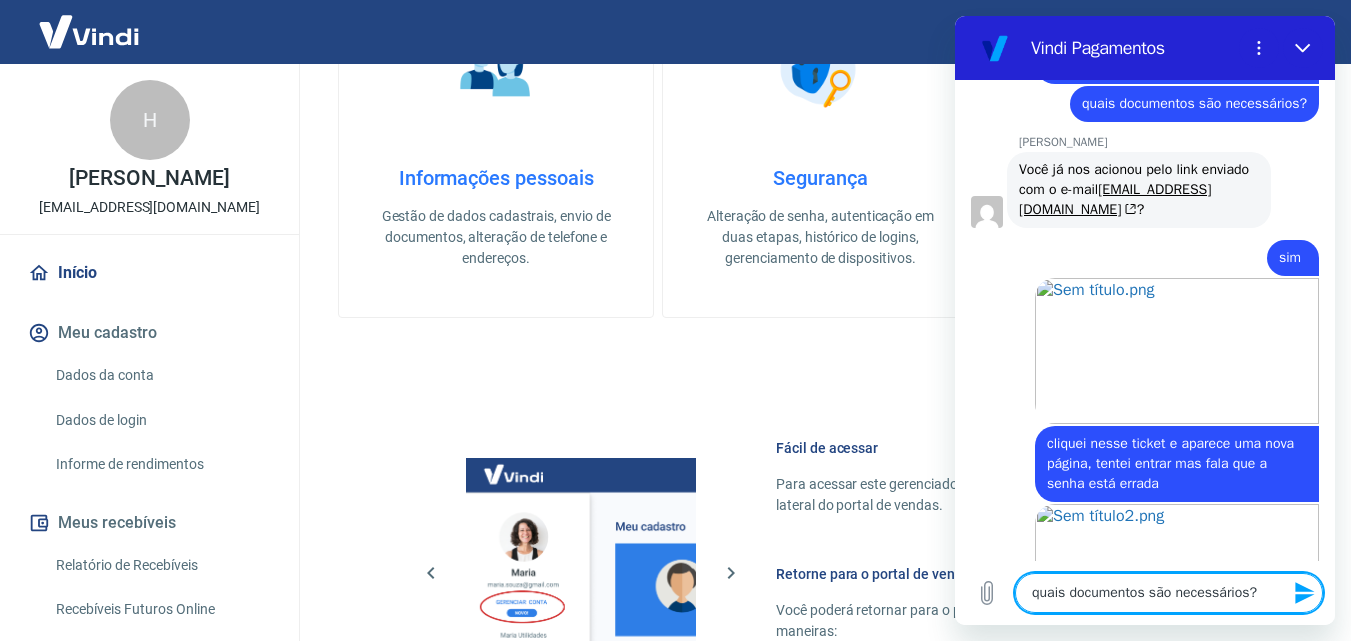 scroll, scrollTop: 2930, scrollLeft: 0, axis: vertical 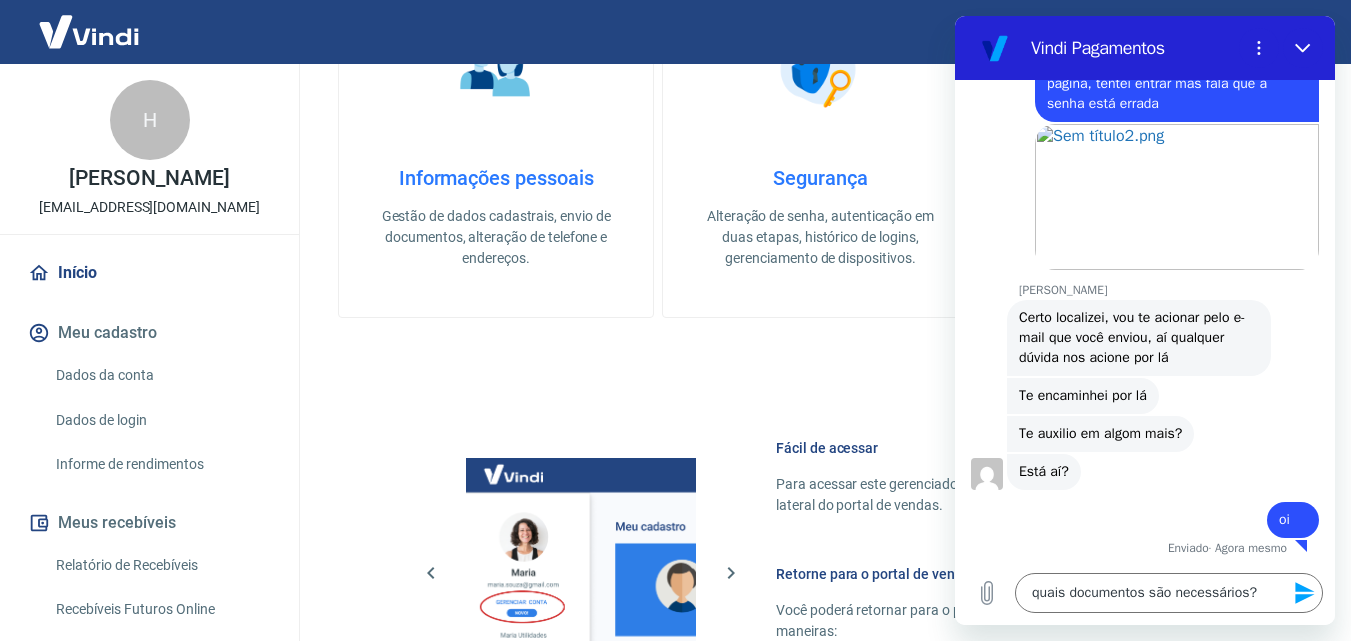 click 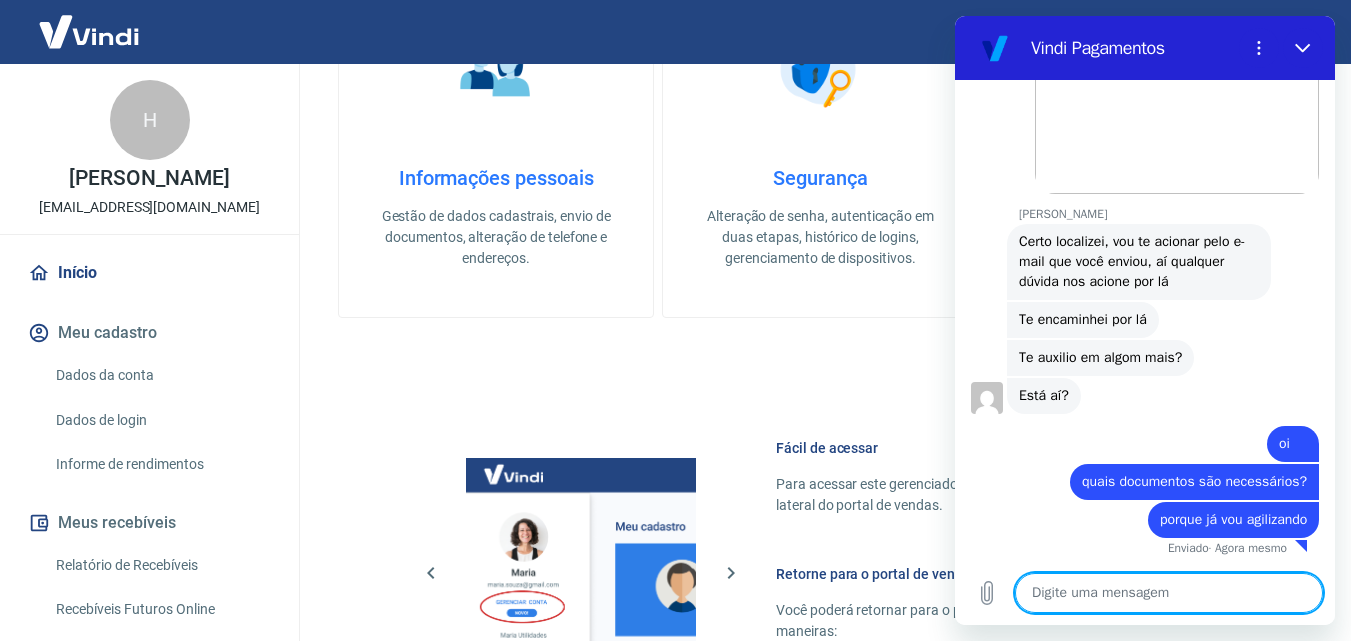 scroll, scrollTop: 3006, scrollLeft: 0, axis: vertical 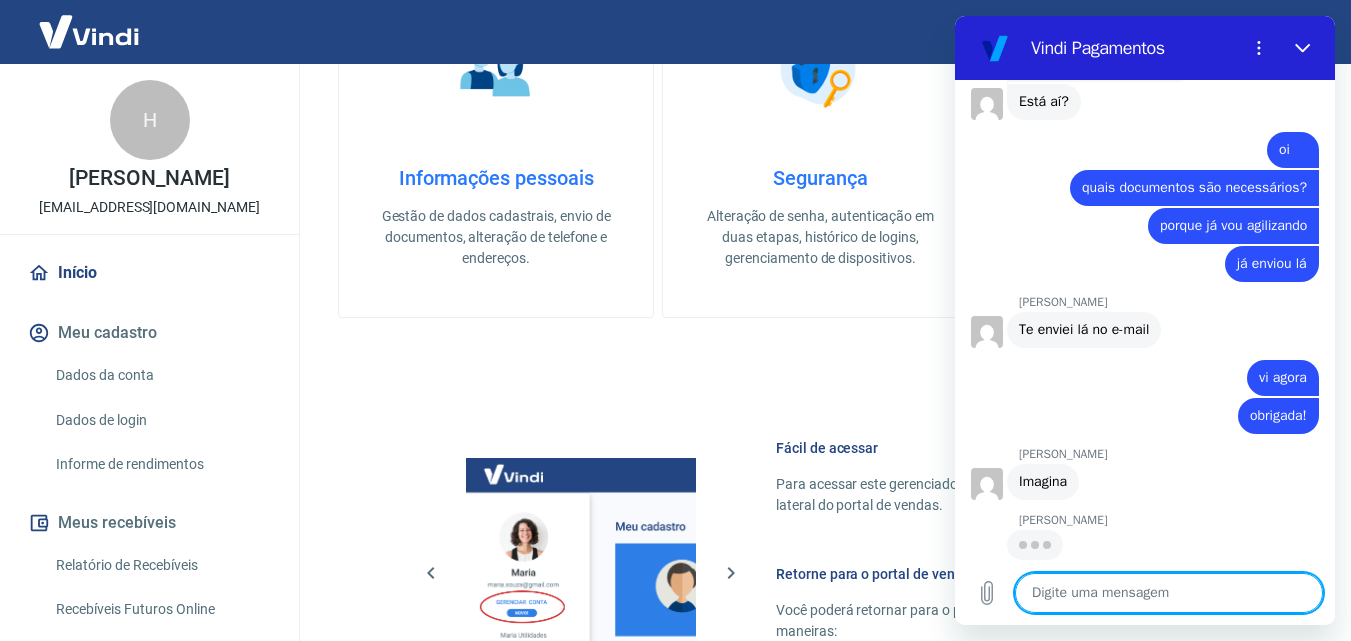 paste on "Ao concluirmos o procedimento, você precisará acessar o seu Painel Vindi Pagamentos, para cadastrar o novo número que desejar e ativar o fator de segurança em 2 Etapas via SMS😉." 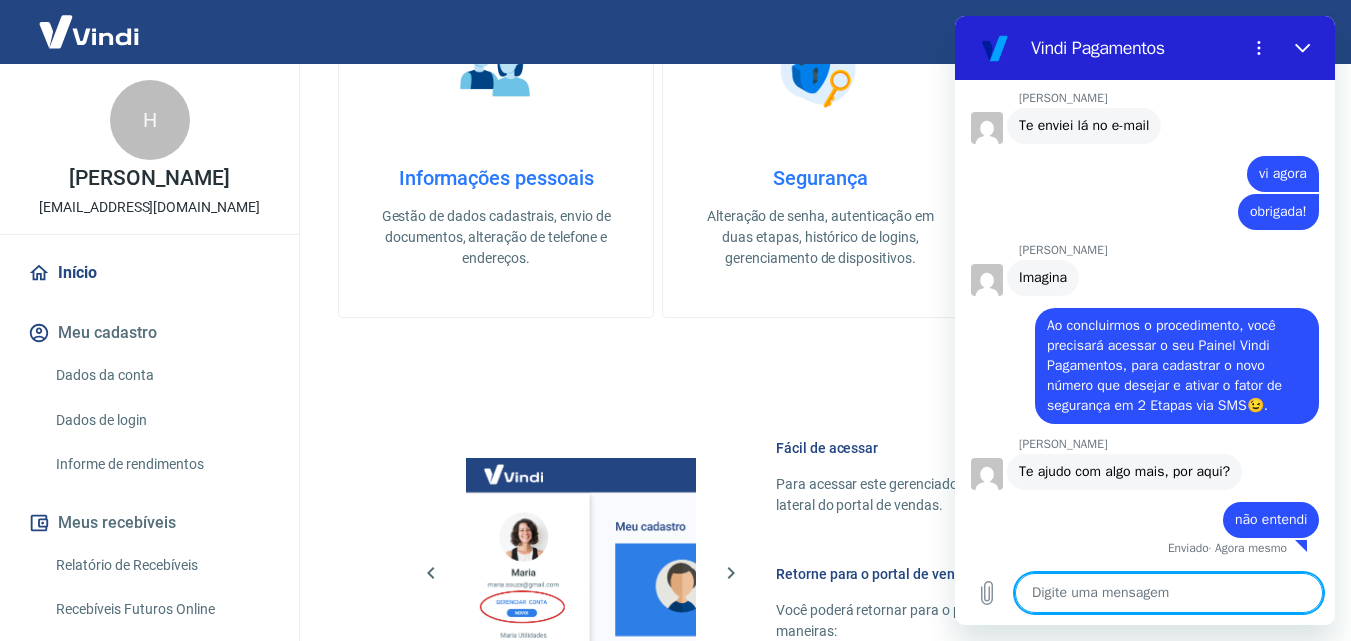 scroll, scrollTop: 3504, scrollLeft: 0, axis: vertical 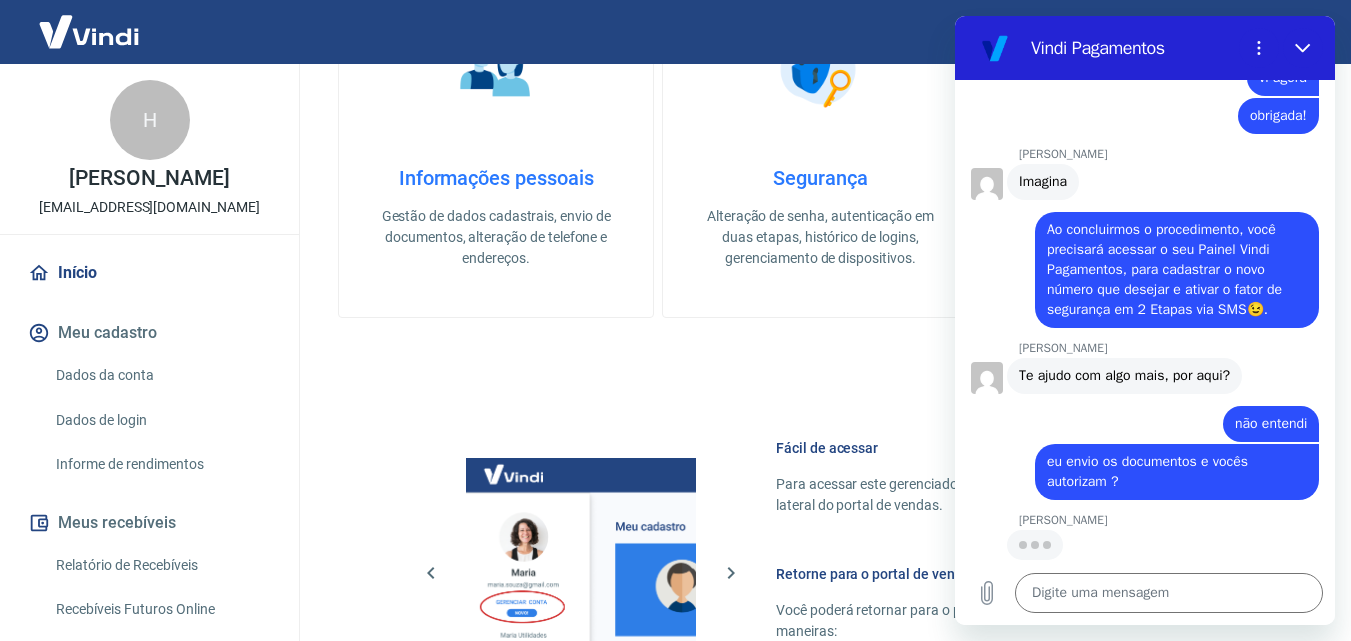click on "Dados da conta" at bounding box center (161, 375) 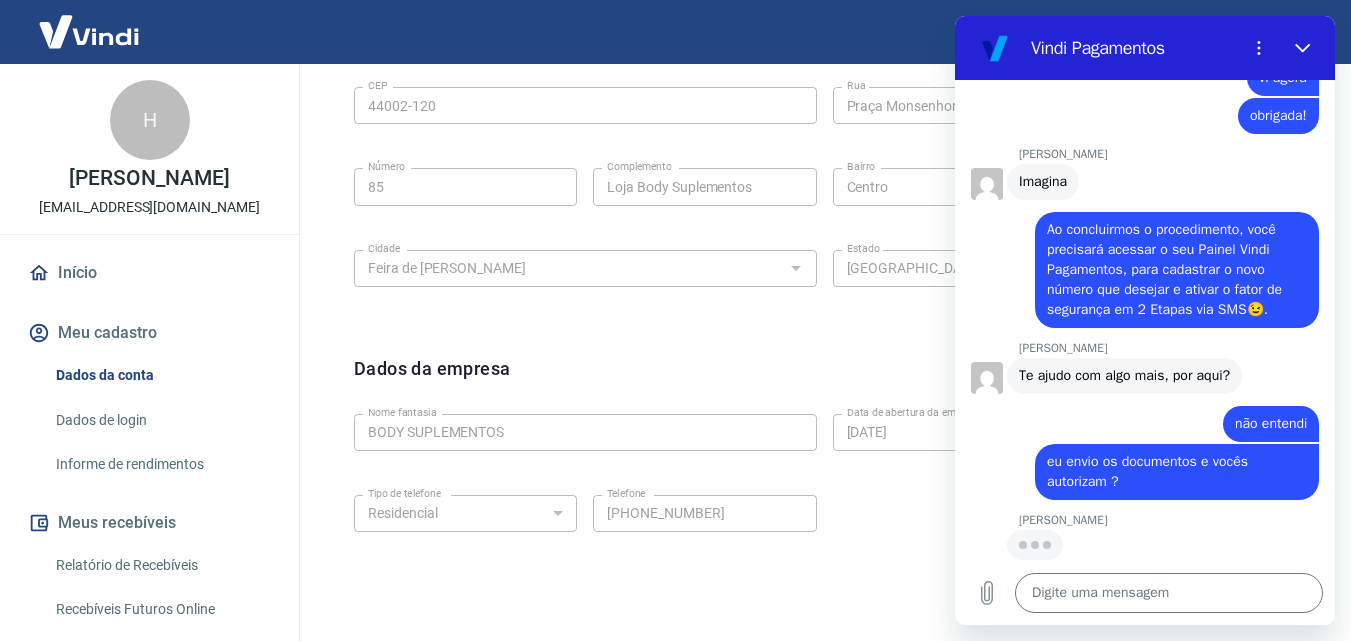 scroll, scrollTop: 600, scrollLeft: 0, axis: vertical 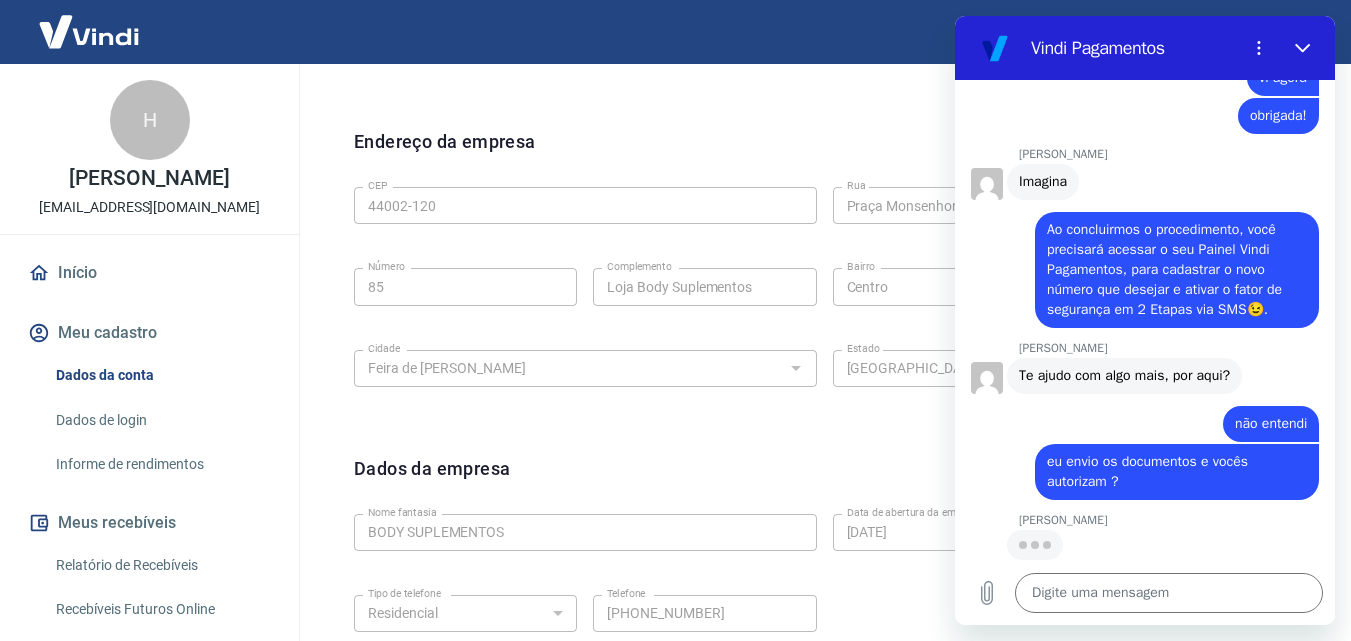 click on "[GEOGRAPHIC_DATA]" at bounding box center (1064, 286) 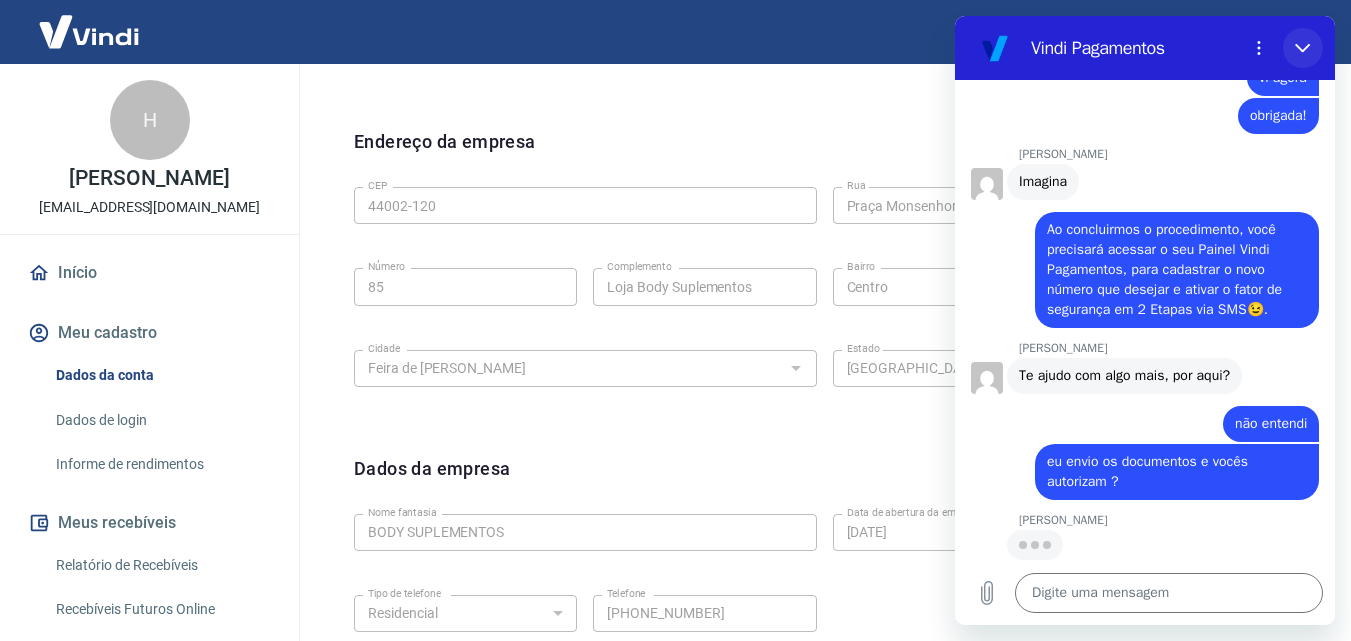 drag, startPoint x: 1305, startPoint y: 38, endPoint x: 2230, endPoint y: 94, distance: 926.6936 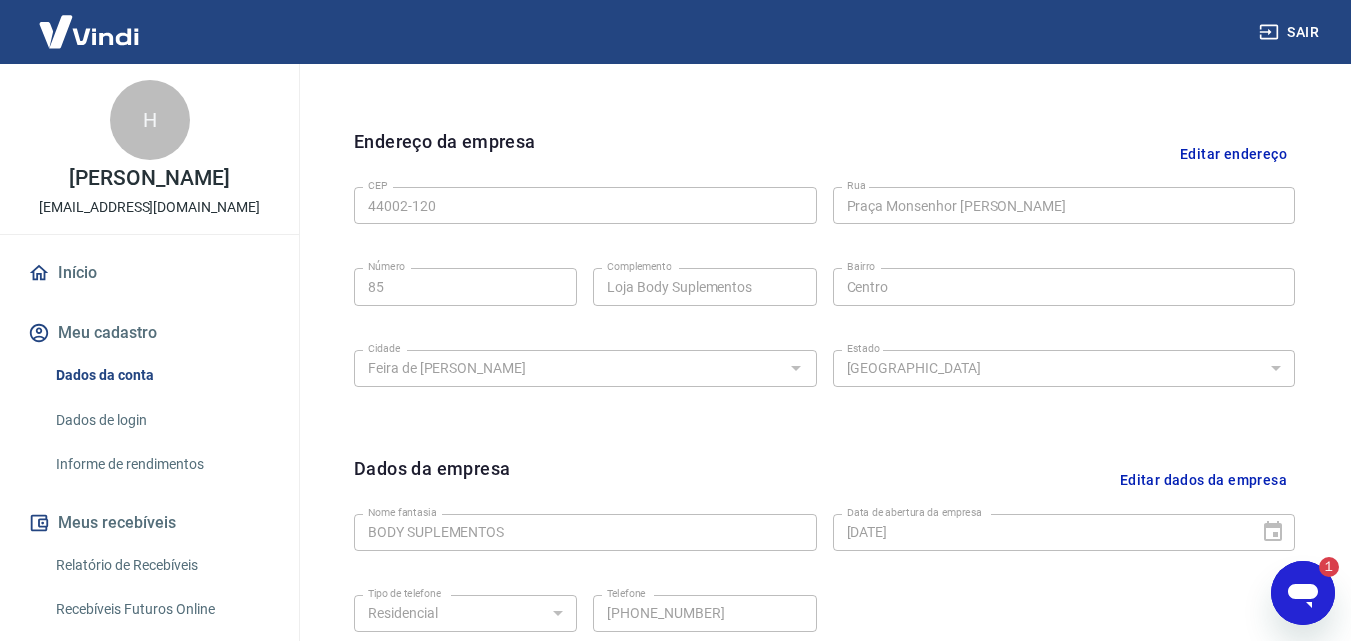 scroll, scrollTop: 0, scrollLeft: 0, axis: both 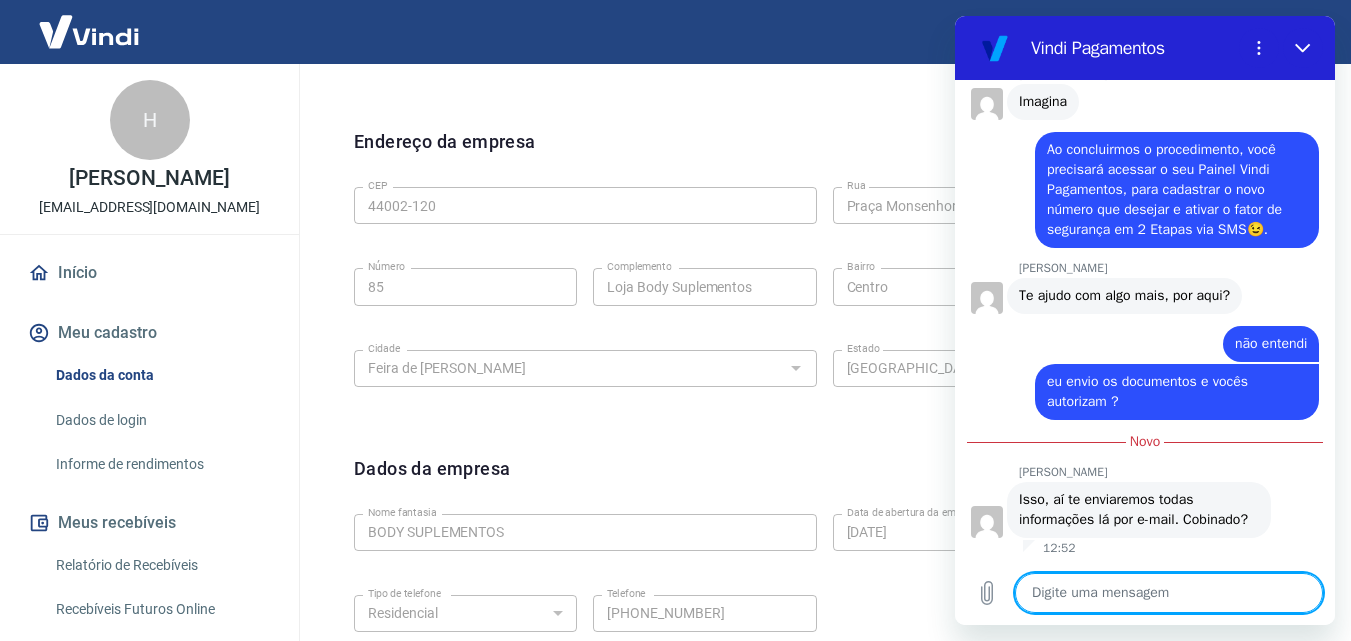 click at bounding box center [1169, 593] 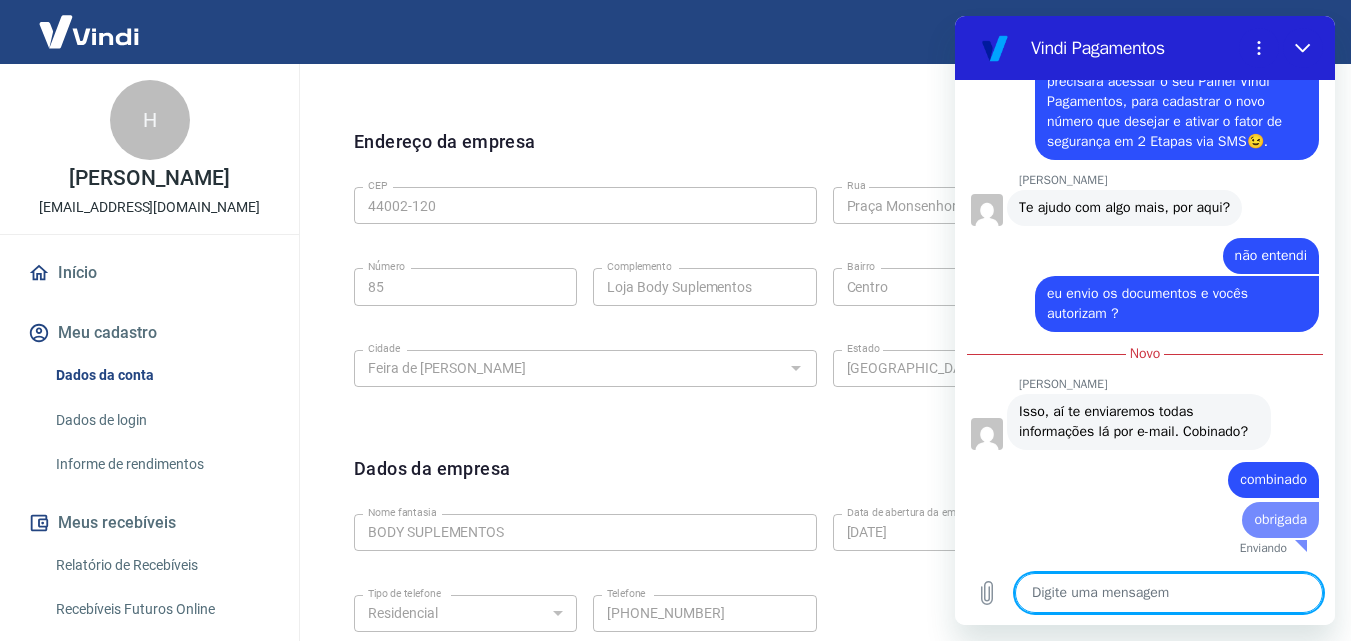 scroll, scrollTop: 3786, scrollLeft: 0, axis: vertical 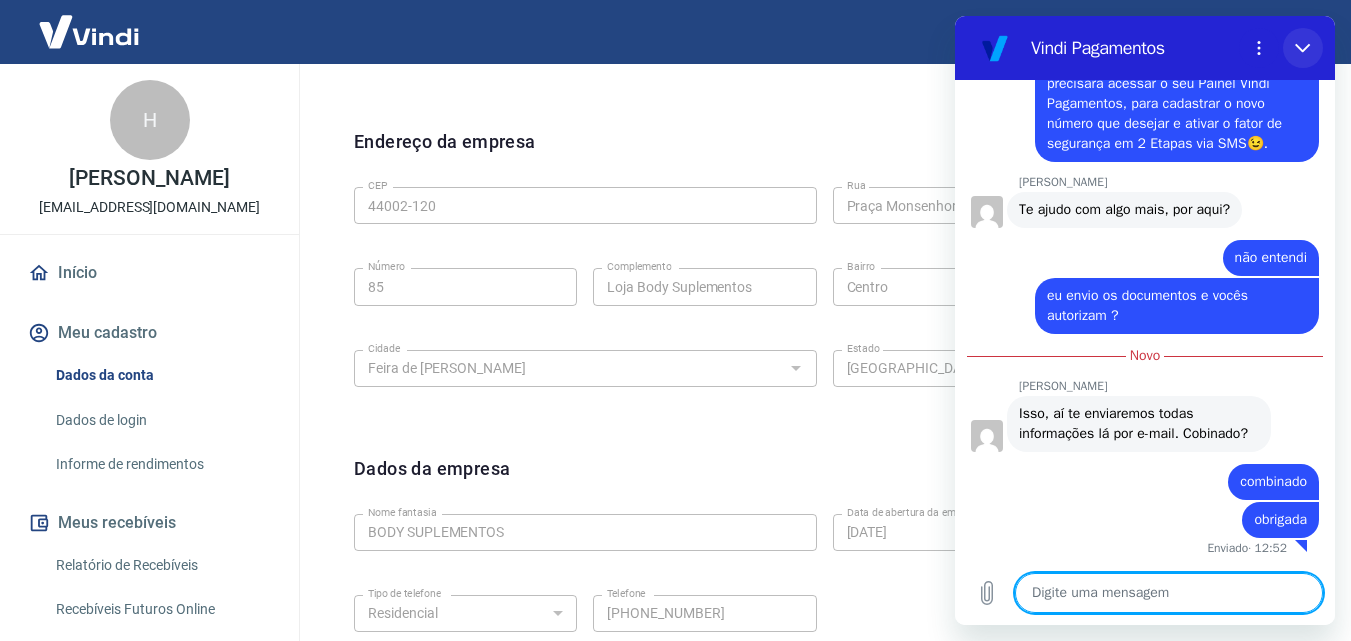 click 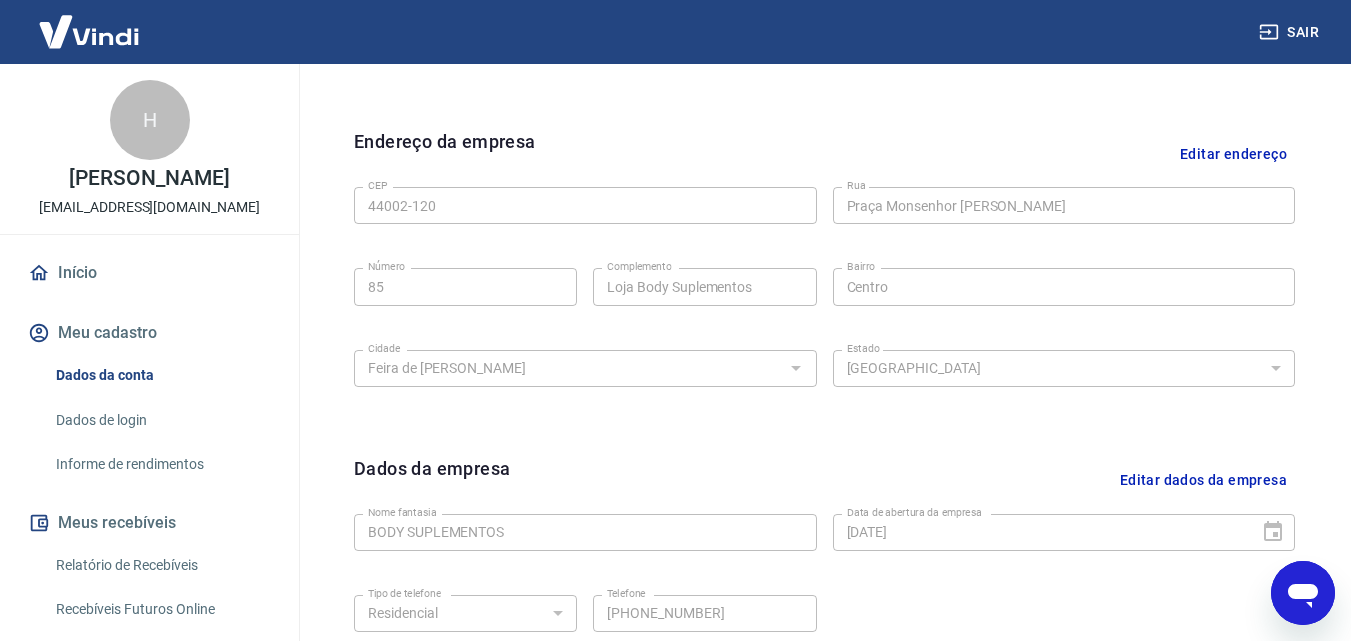scroll, scrollTop: 3788, scrollLeft: 0, axis: vertical 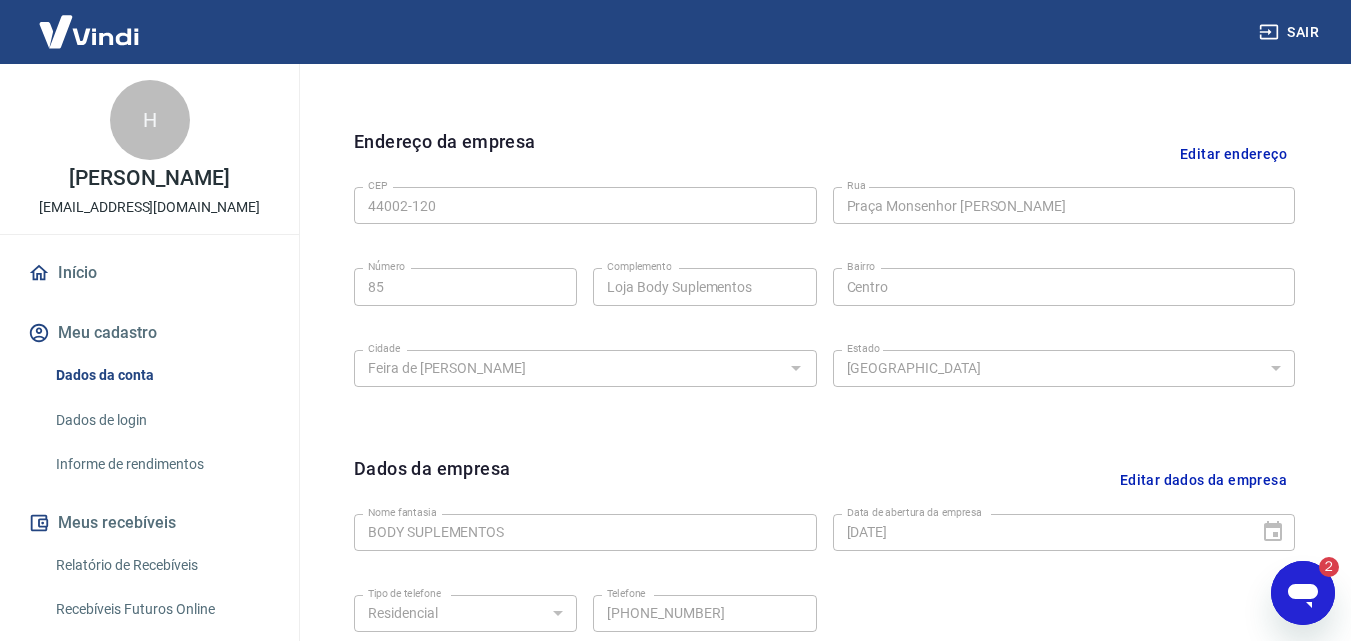 drag, startPoint x: 1295, startPoint y: 568, endPoint x: 1611, endPoint y: 1083, distance: 604.21936 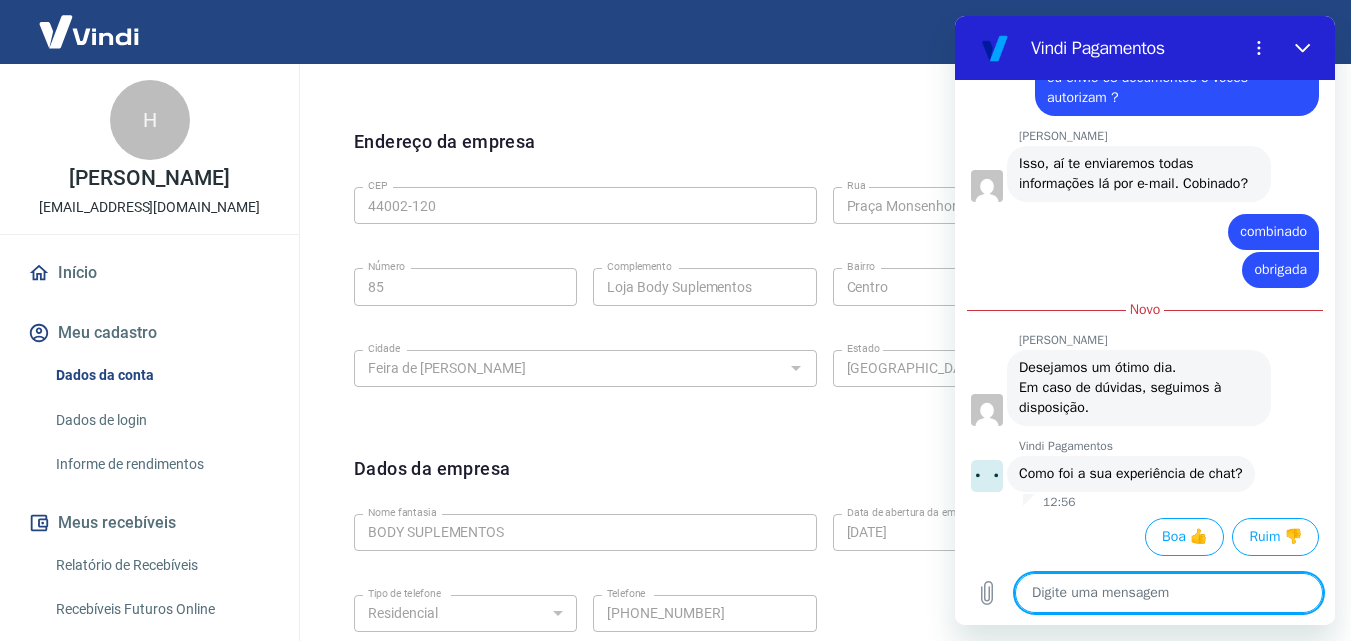 scroll, scrollTop: 4004, scrollLeft: 0, axis: vertical 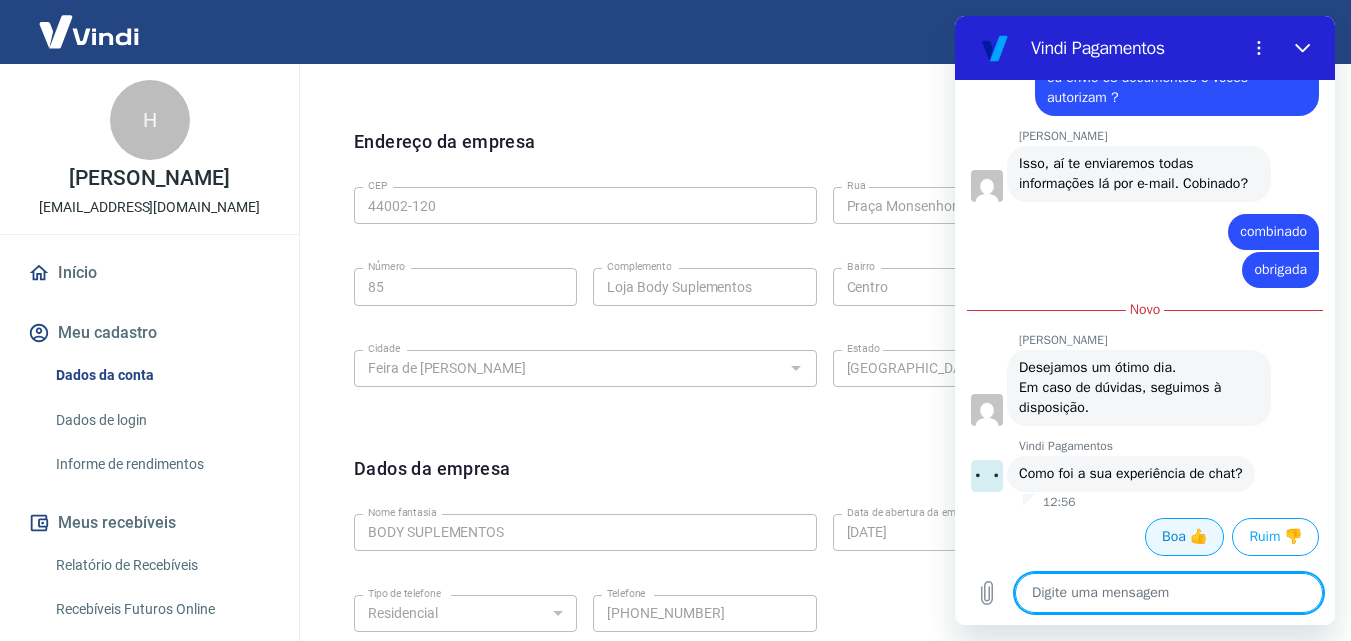 click on "Boa 👍" at bounding box center (1184, 537) 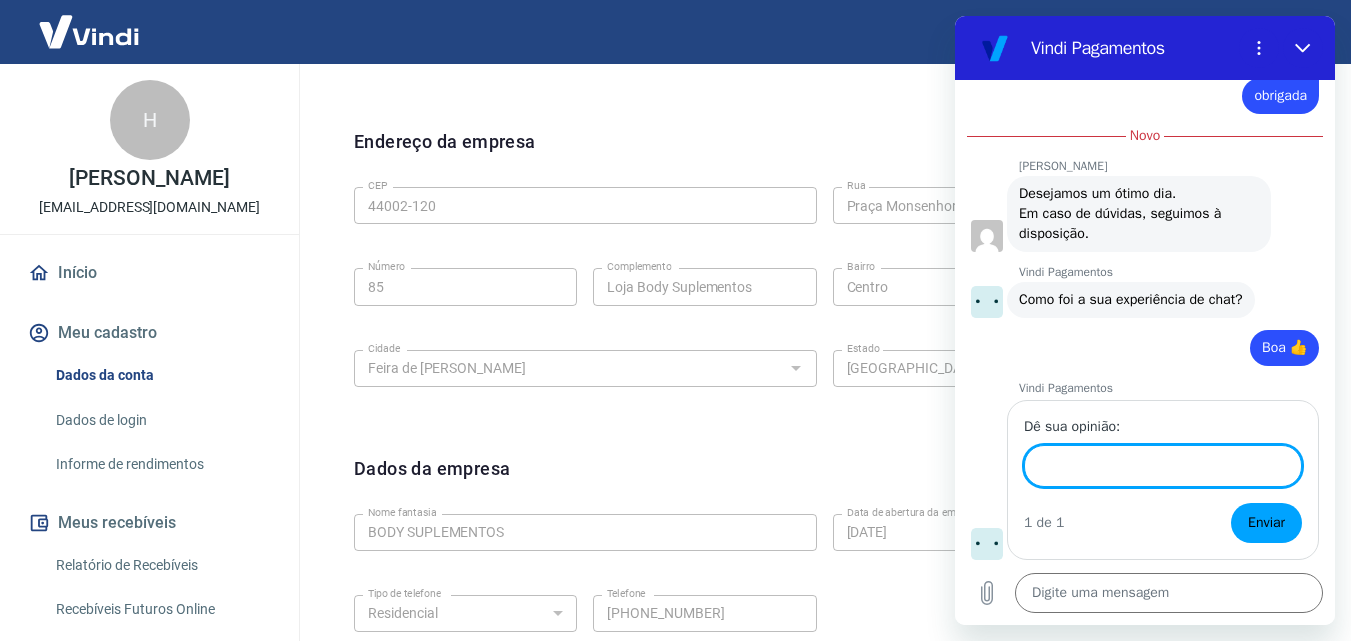 scroll, scrollTop: 4176, scrollLeft: 0, axis: vertical 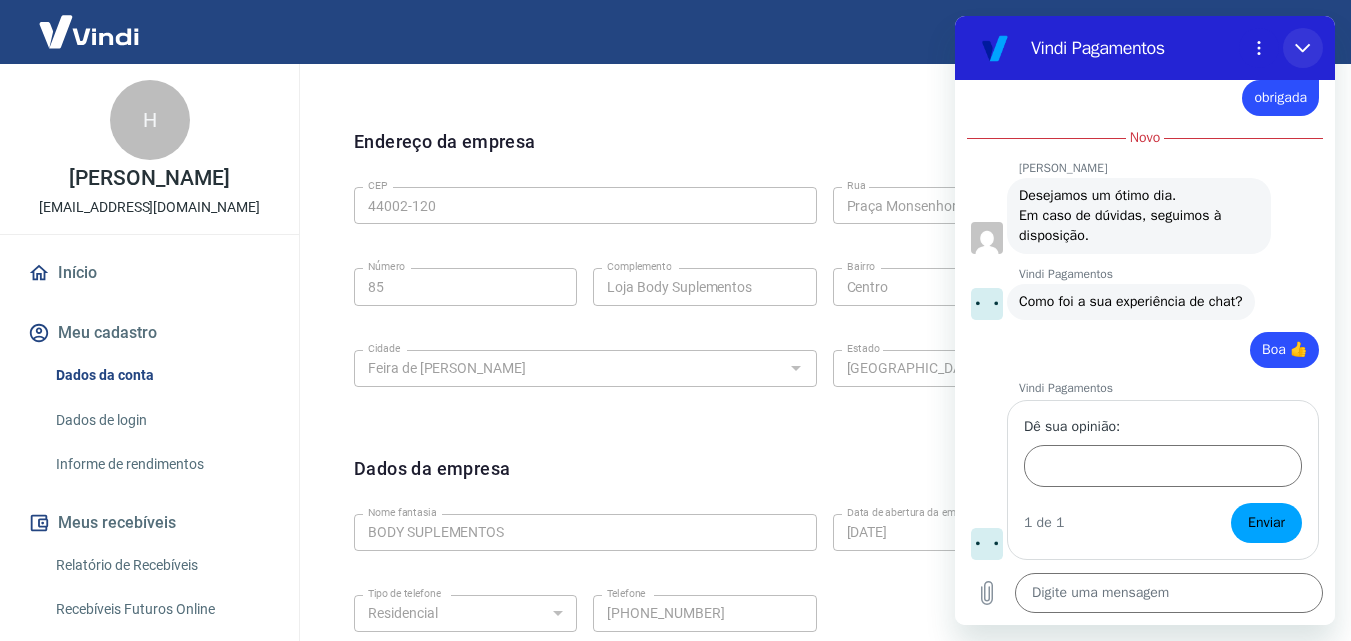 click 